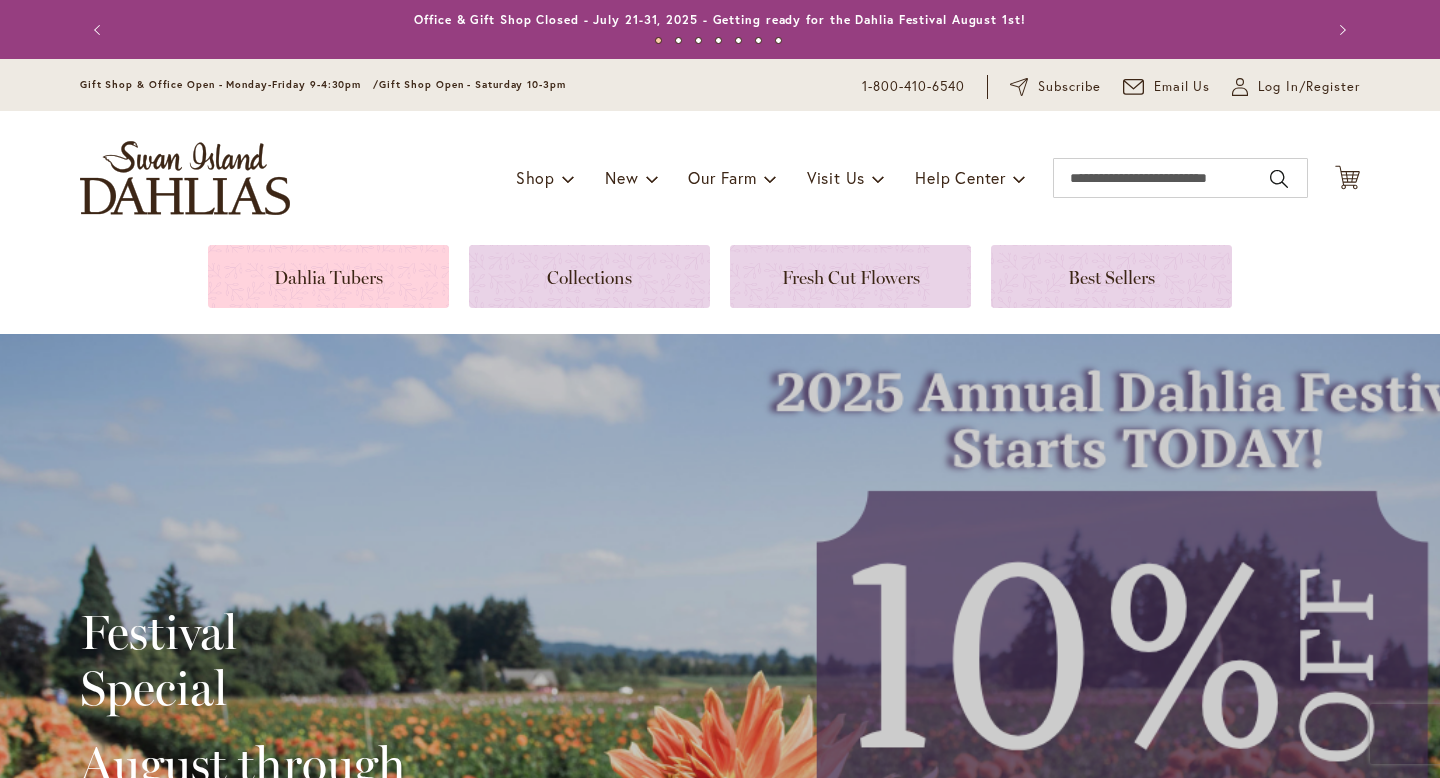 scroll, scrollTop: 0, scrollLeft: 0, axis: both 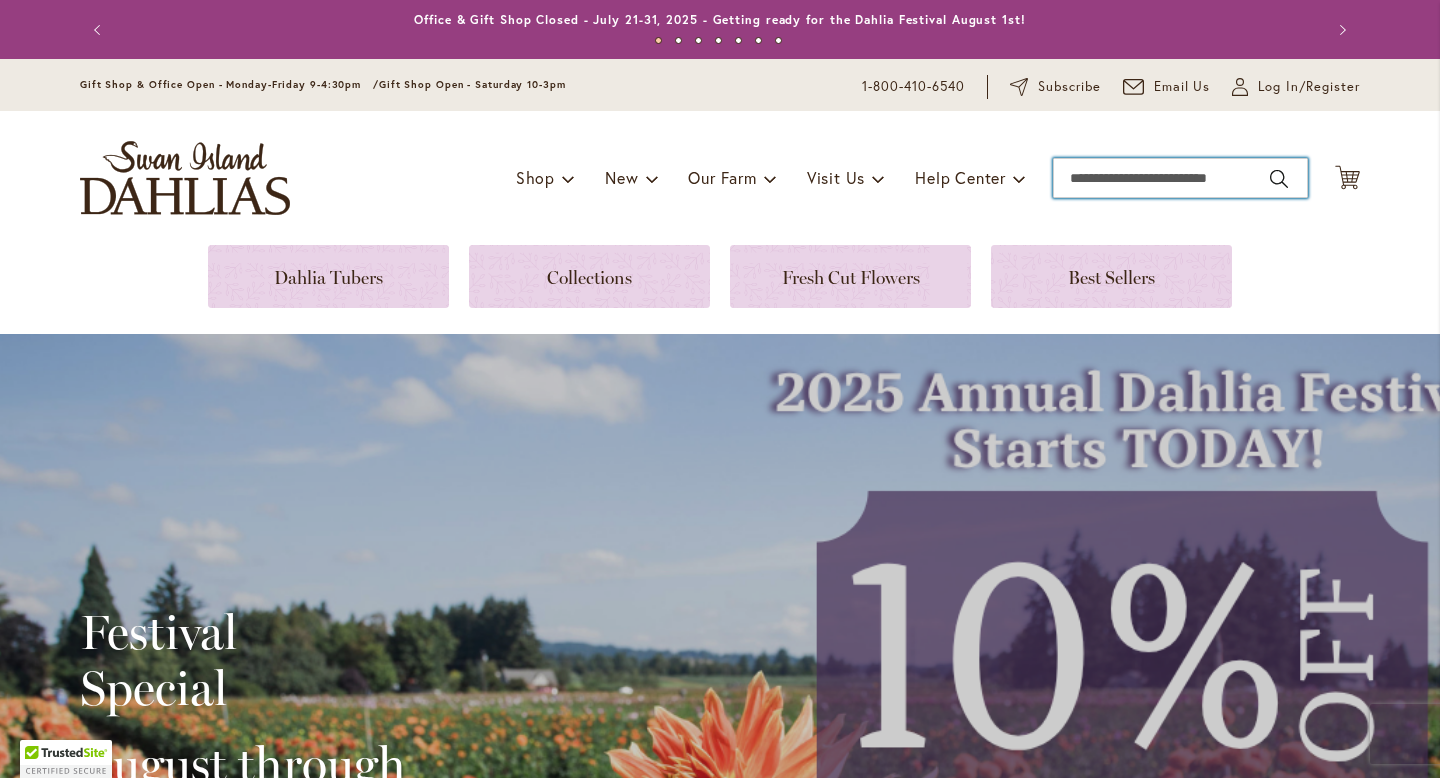 click on "Search" at bounding box center (1180, 178) 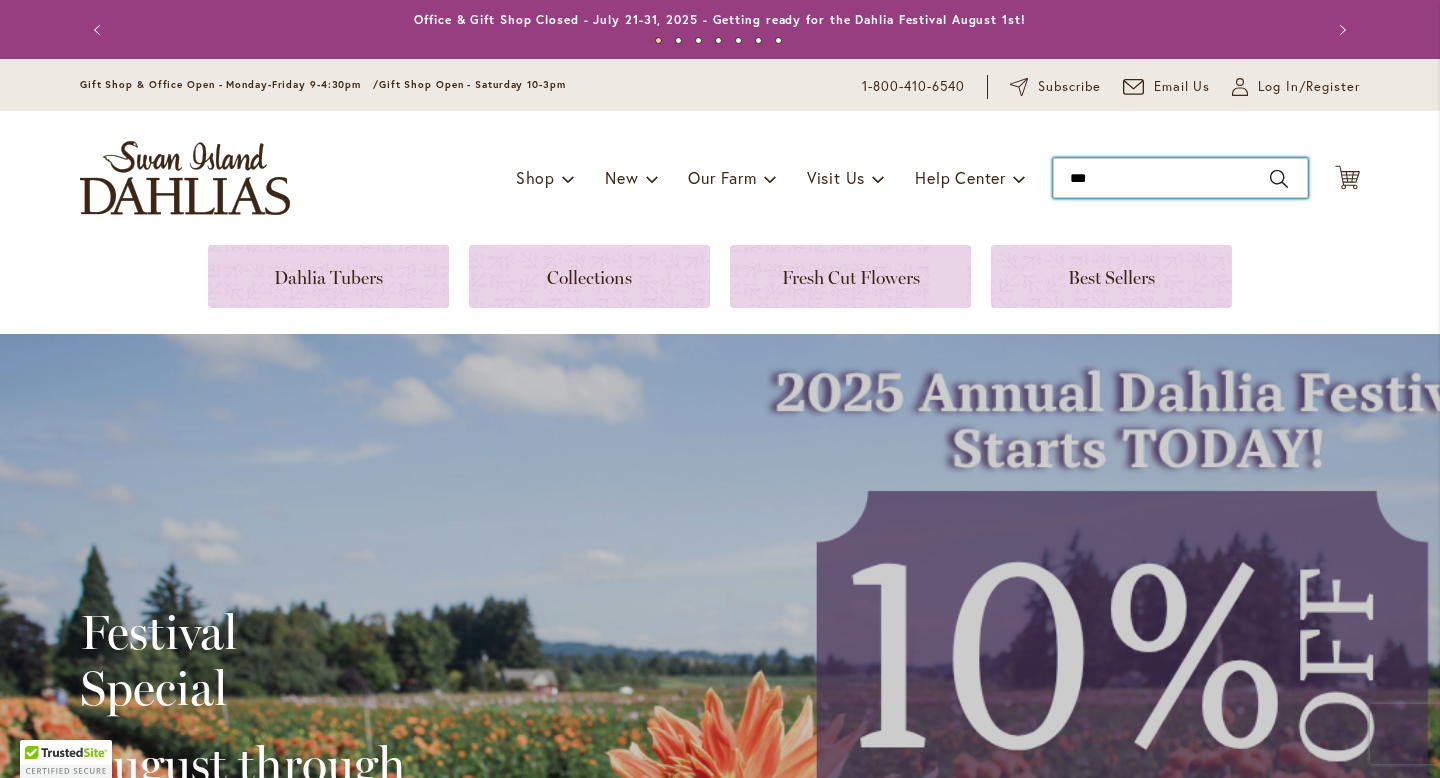 type on "****" 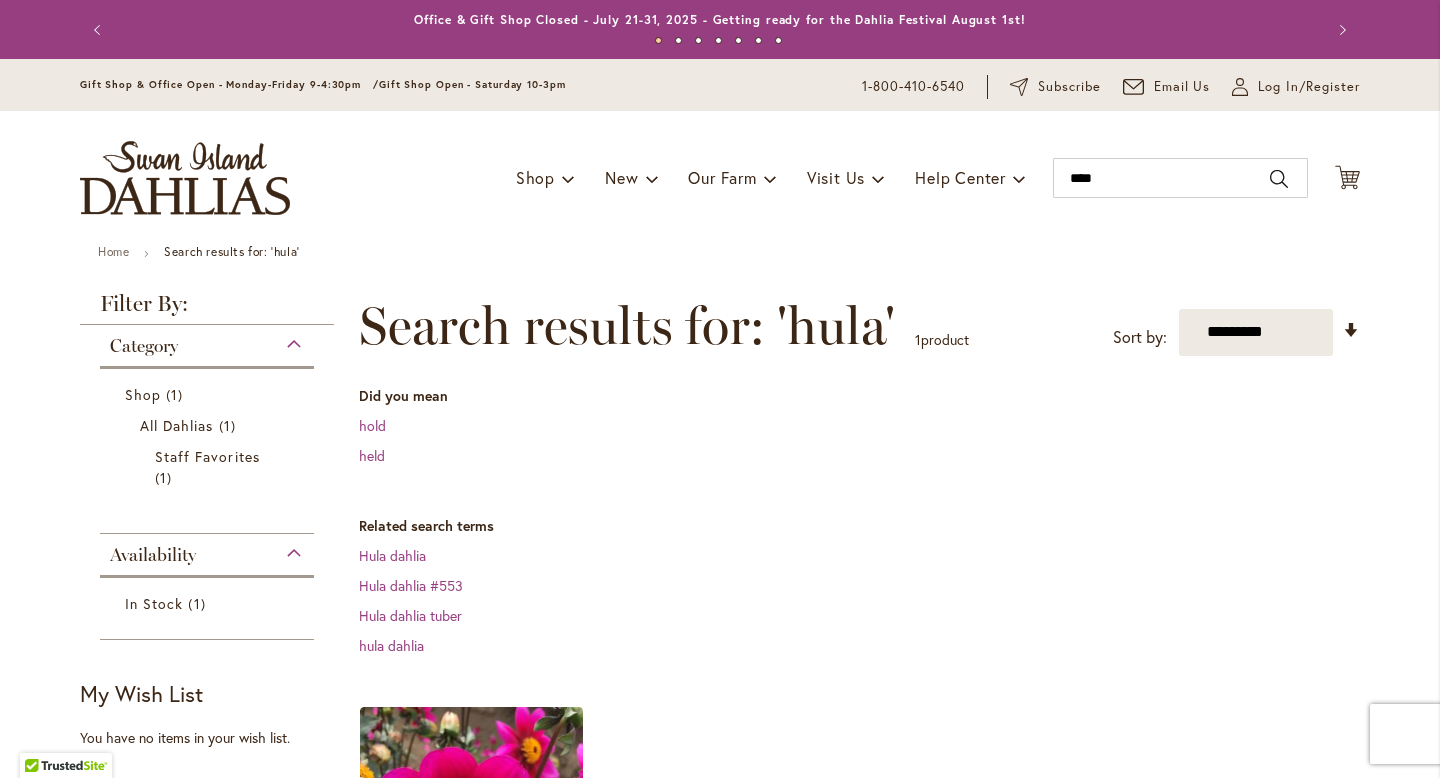scroll, scrollTop: 0, scrollLeft: 0, axis: both 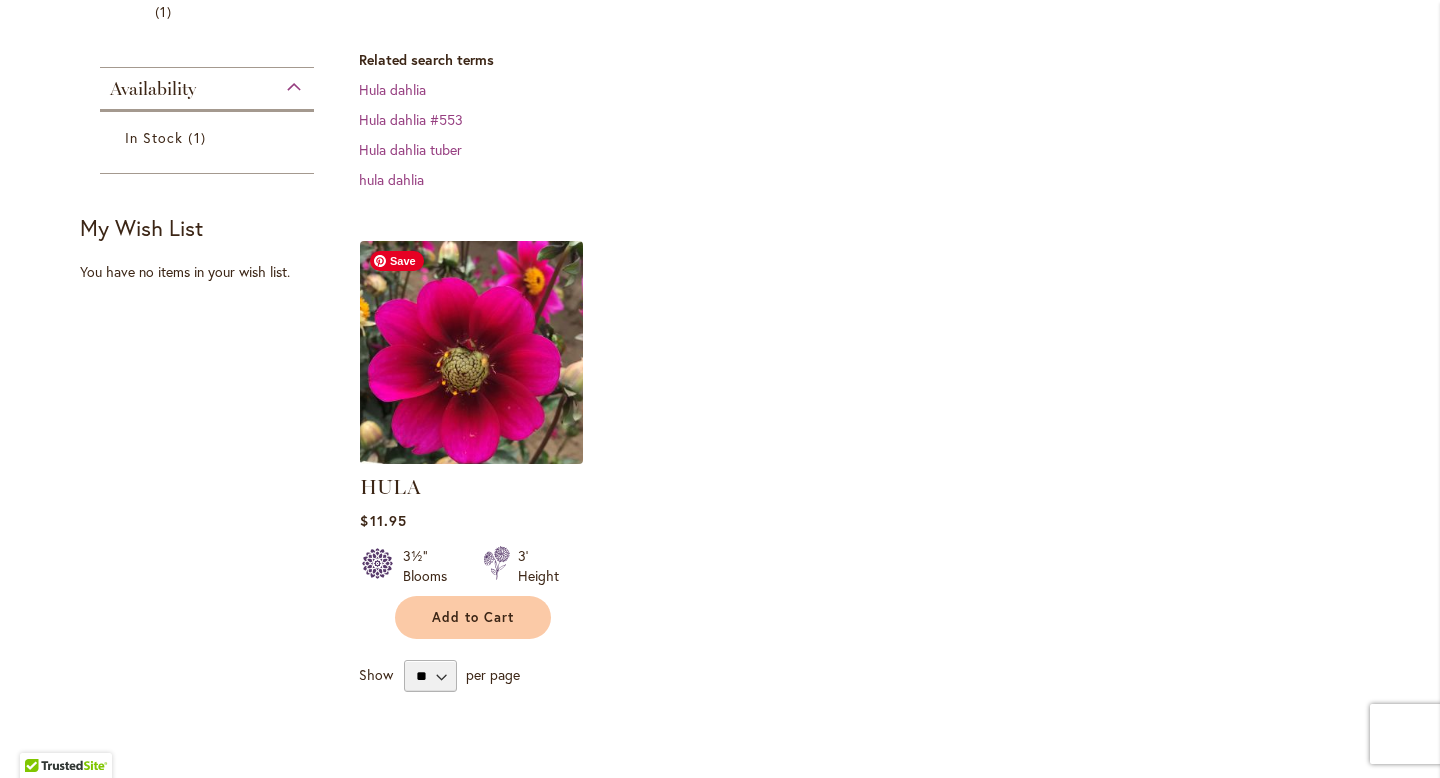 click at bounding box center [472, 352] 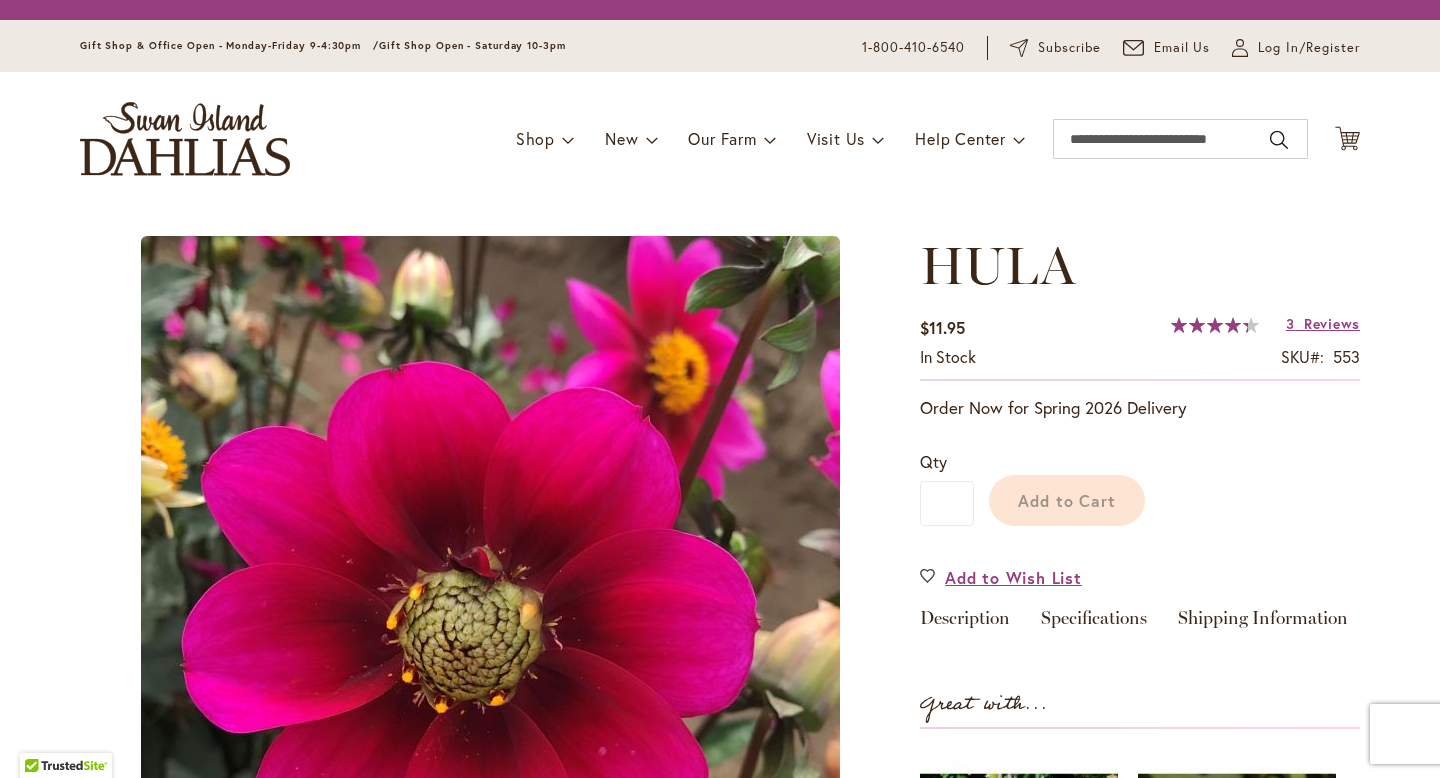 scroll, scrollTop: 0, scrollLeft: 0, axis: both 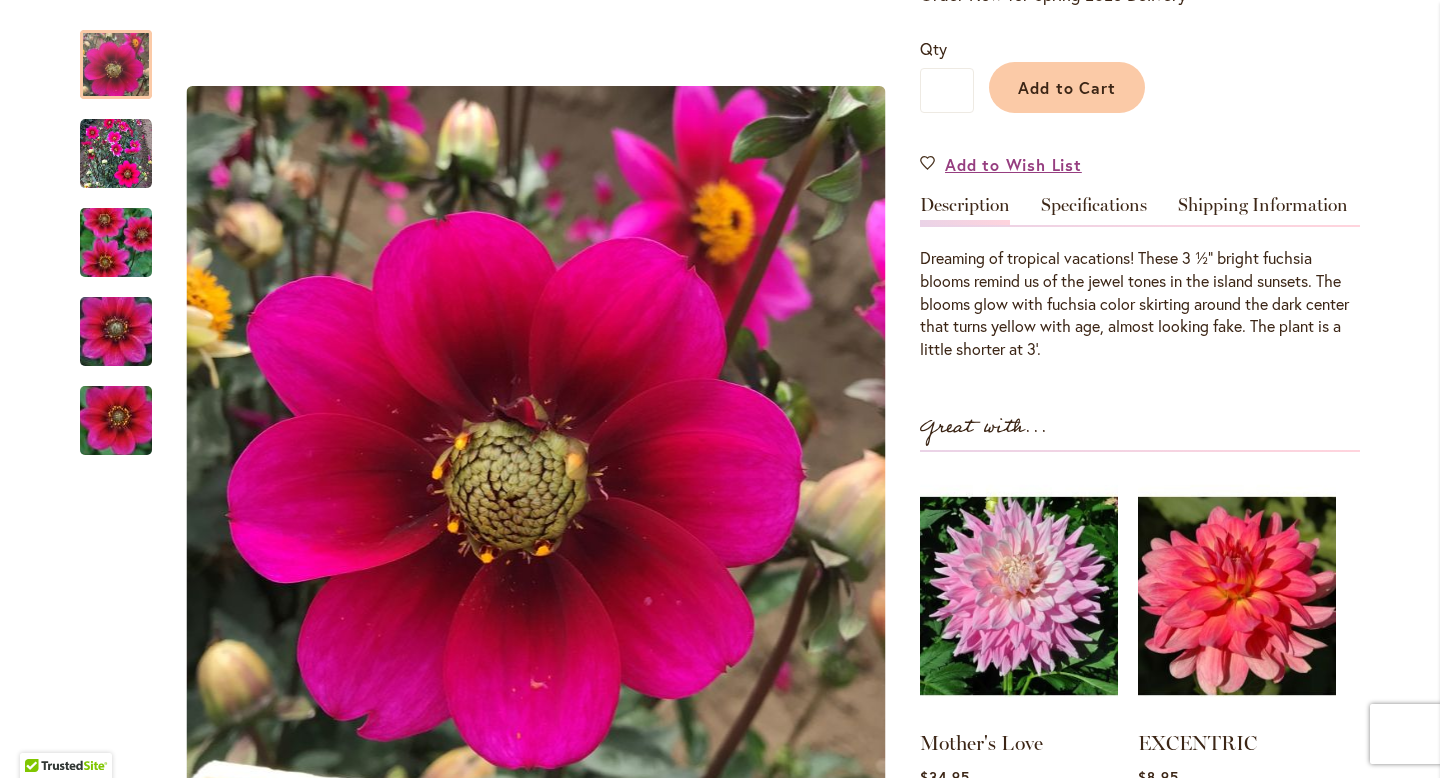 drag, startPoint x: 1141, startPoint y: 256, endPoint x: 1160, endPoint y: 339, distance: 85.146935 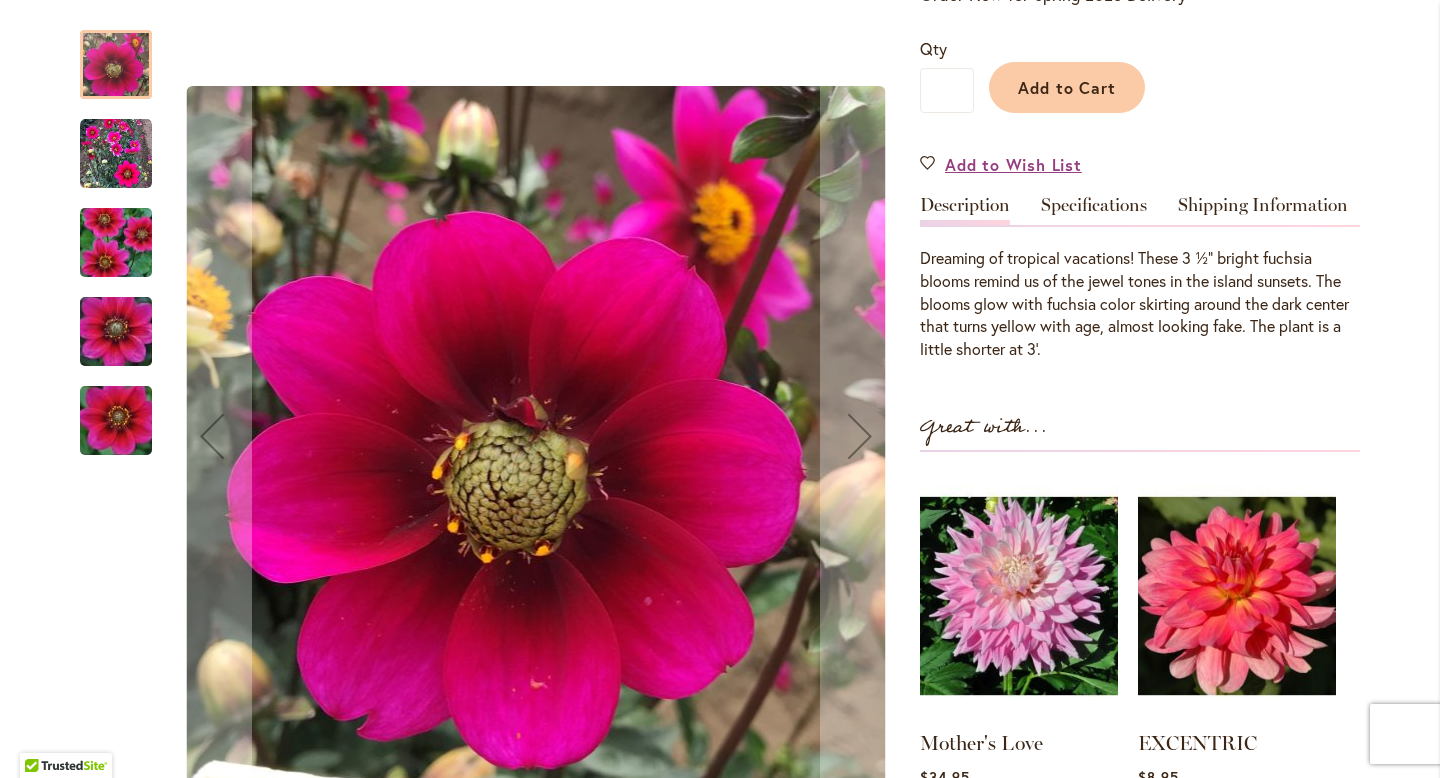 click at bounding box center (116, 154) 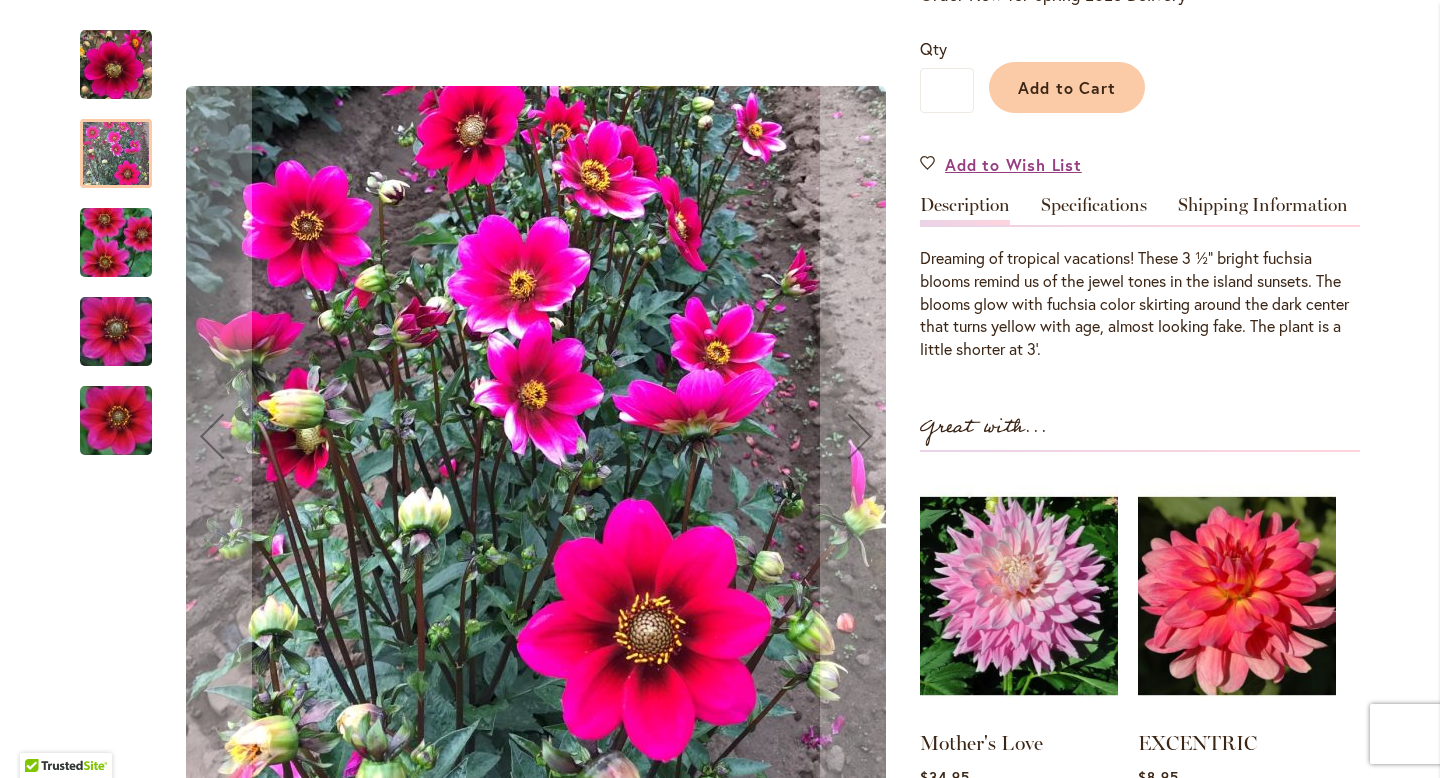 click at bounding box center [116, 243] 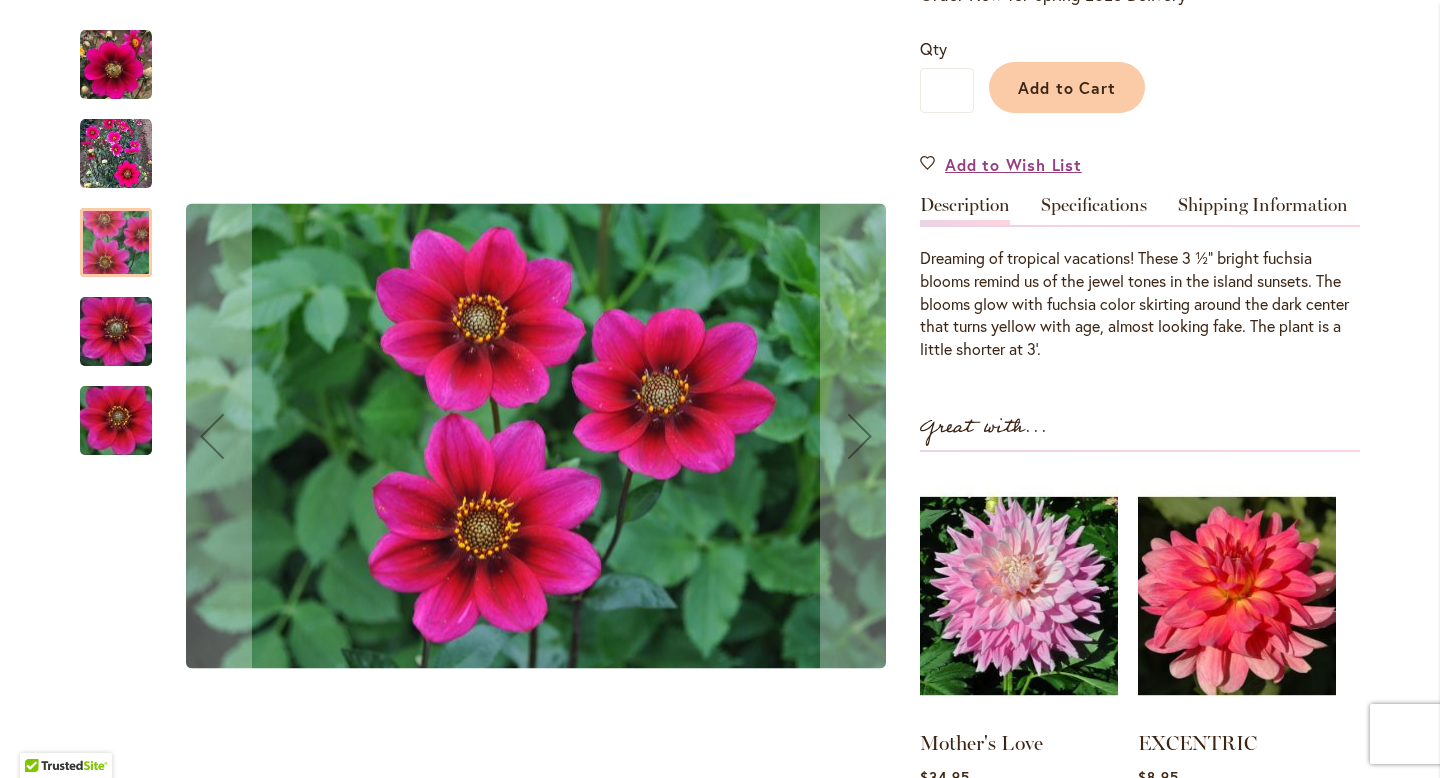 click at bounding box center [116, 332] 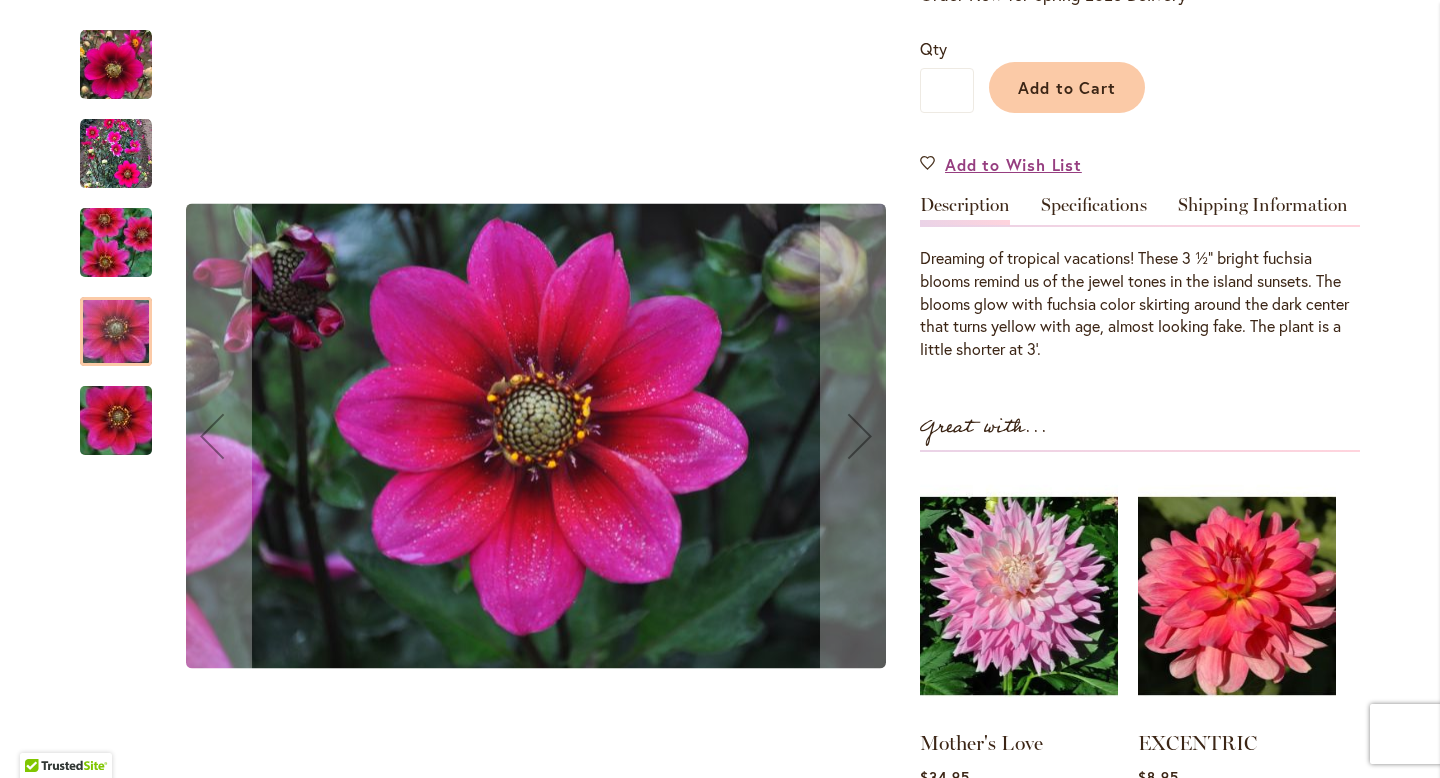 click at bounding box center [116, 421] 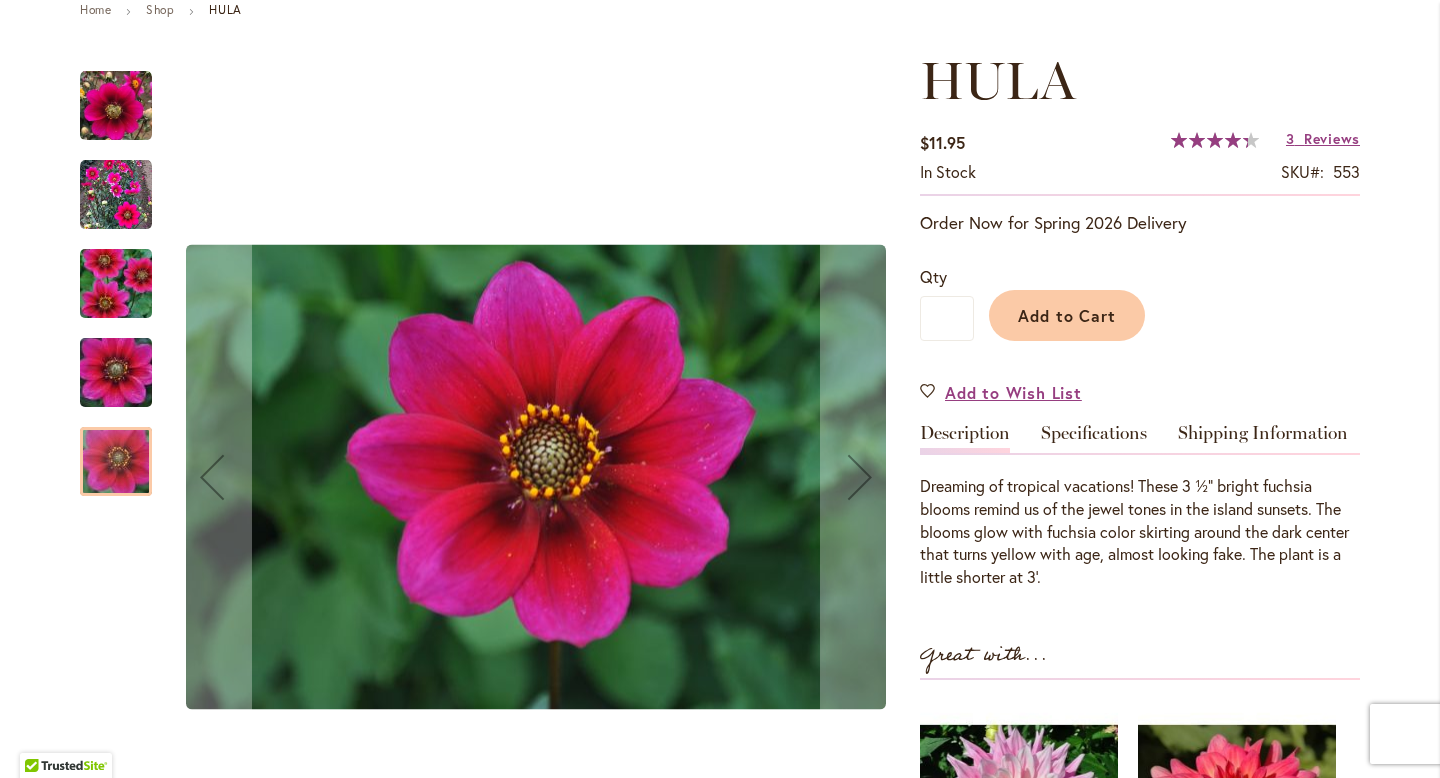 scroll, scrollTop: 0, scrollLeft: 0, axis: both 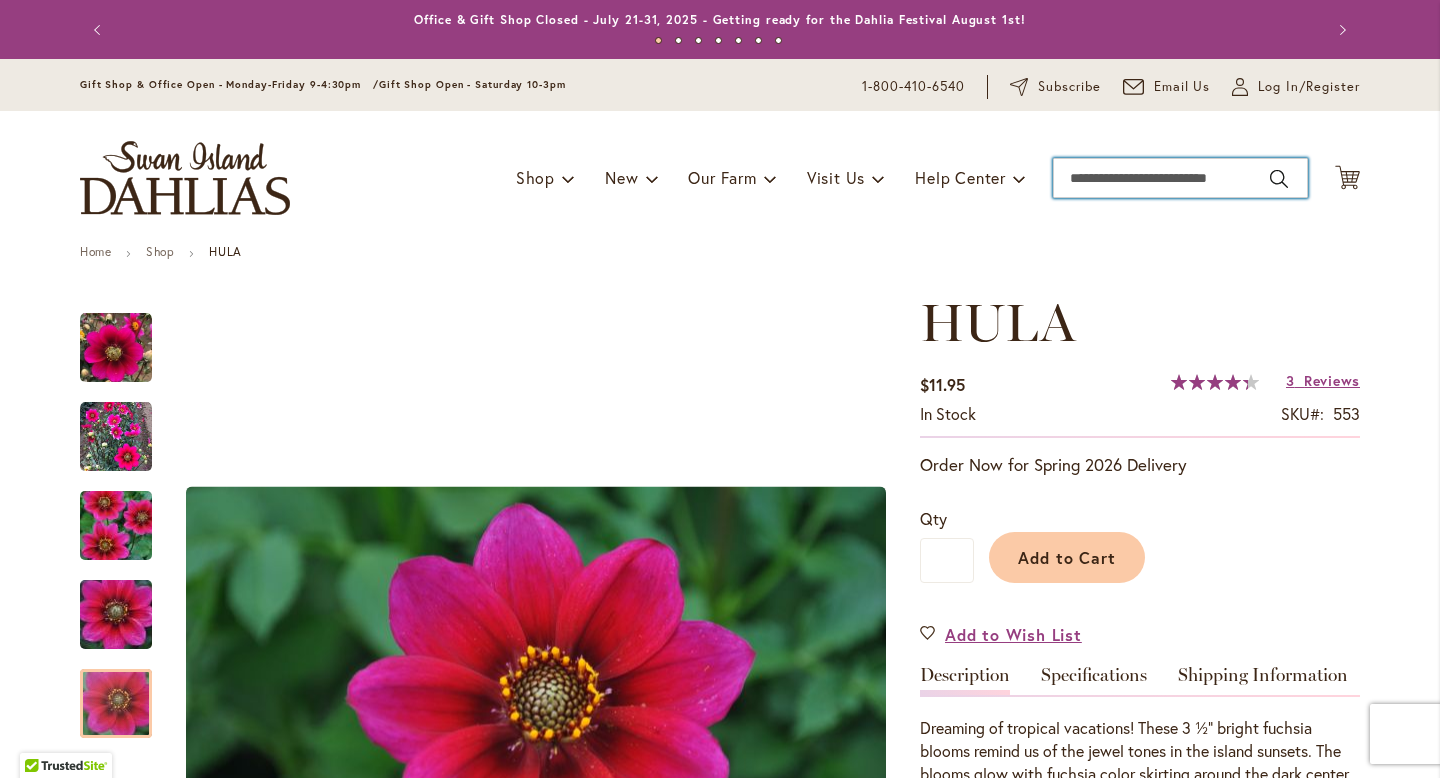 click on "Search" at bounding box center (1180, 178) 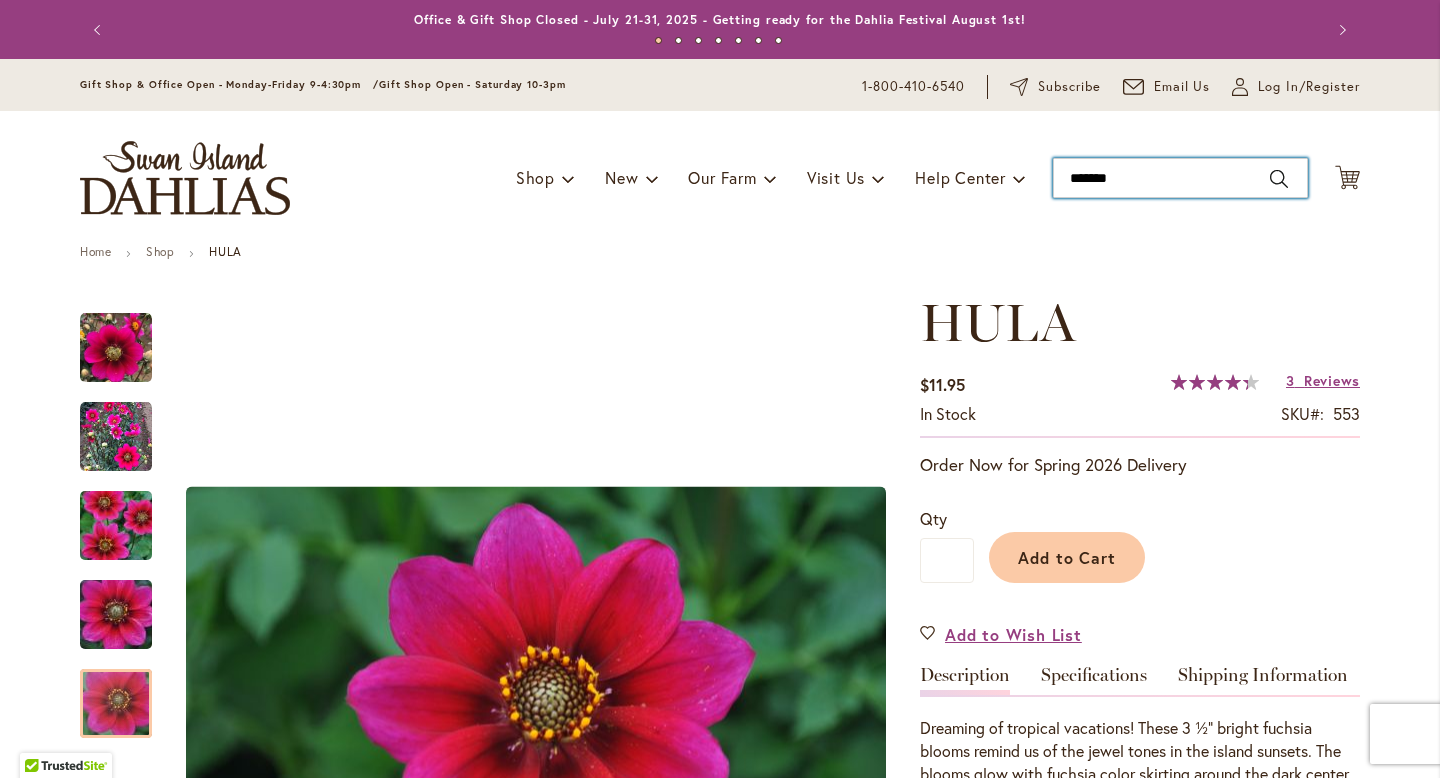 type on "********" 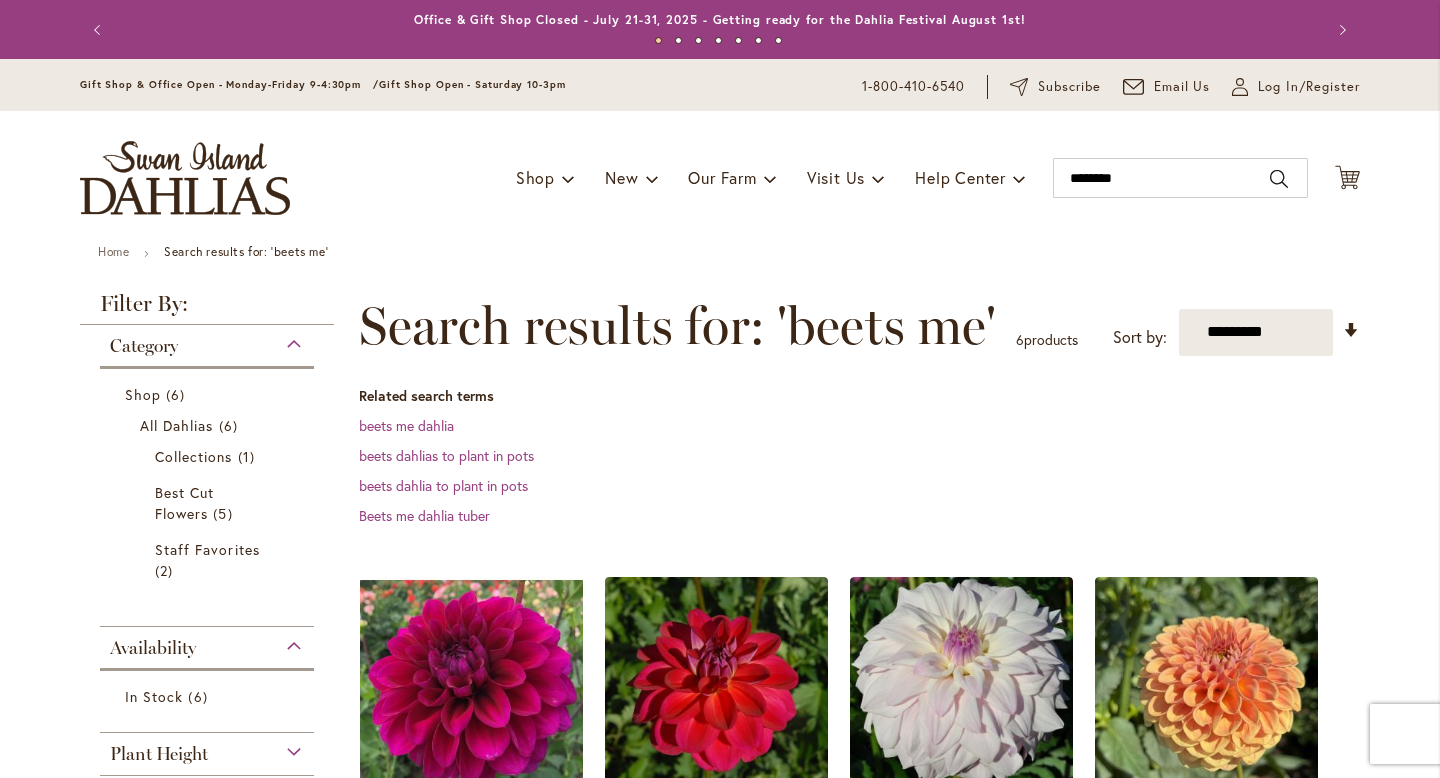 scroll, scrollTop: 0, scrollLeft: 0, axis: both 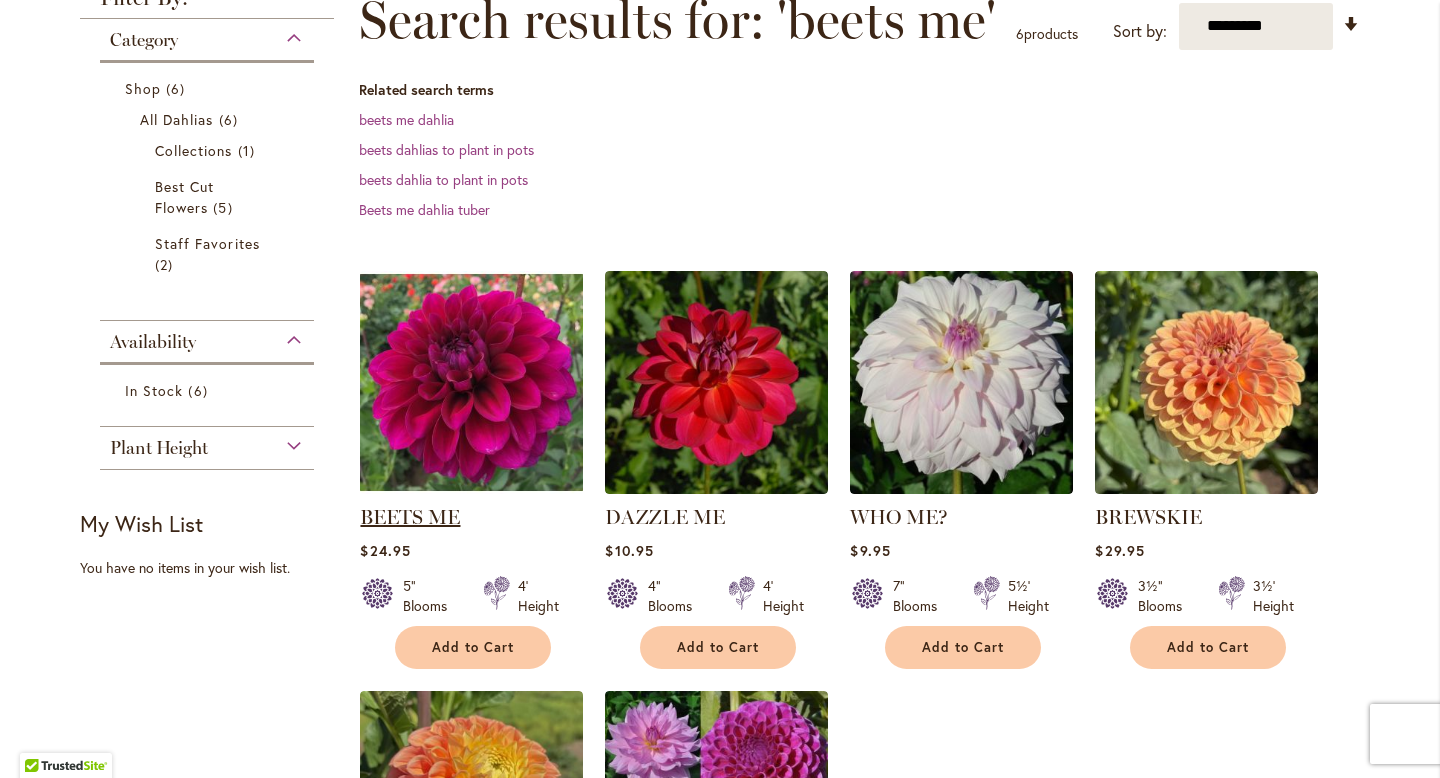 click on "BEETS ME" at bounding box center (410, 517) 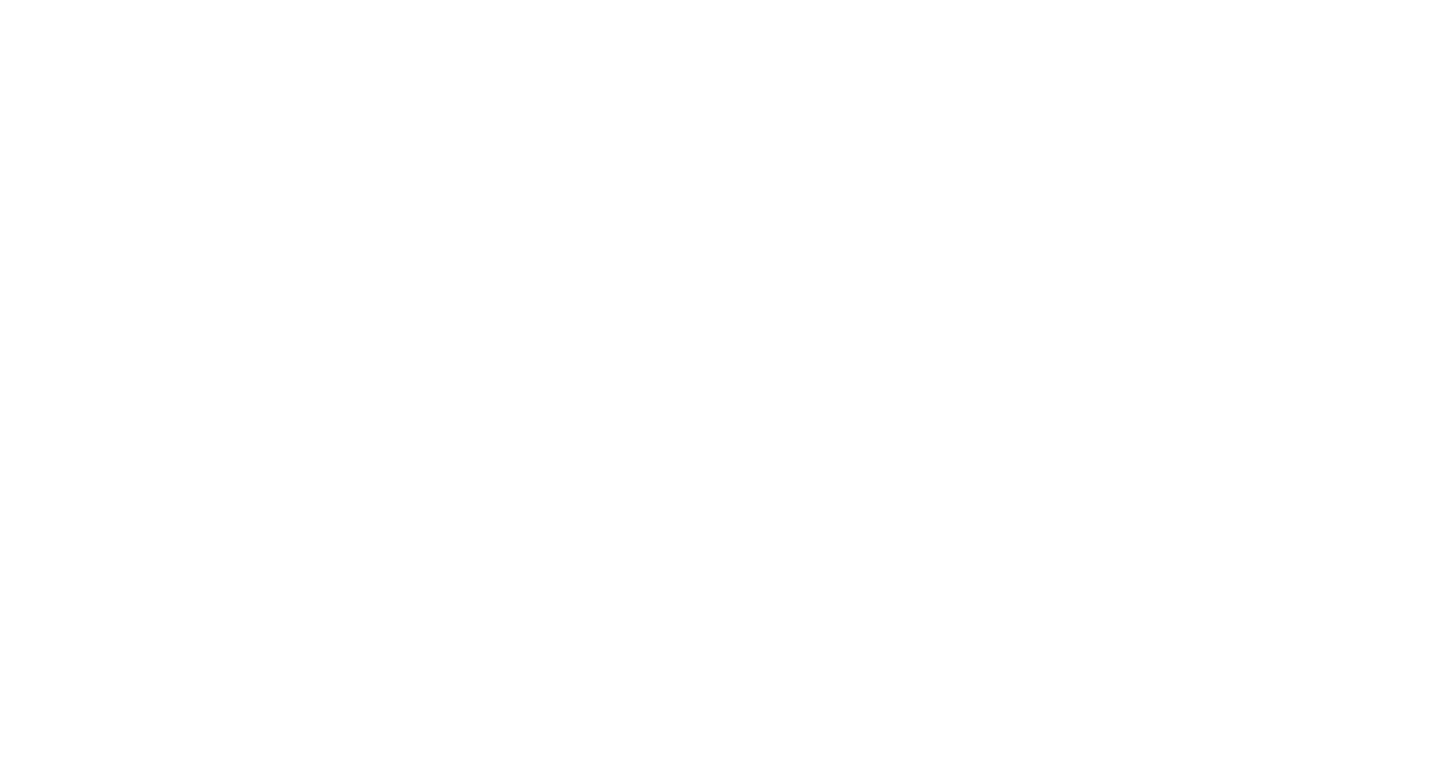 scroll, scrollTop: 0, scrollLeft: 0, axis: both 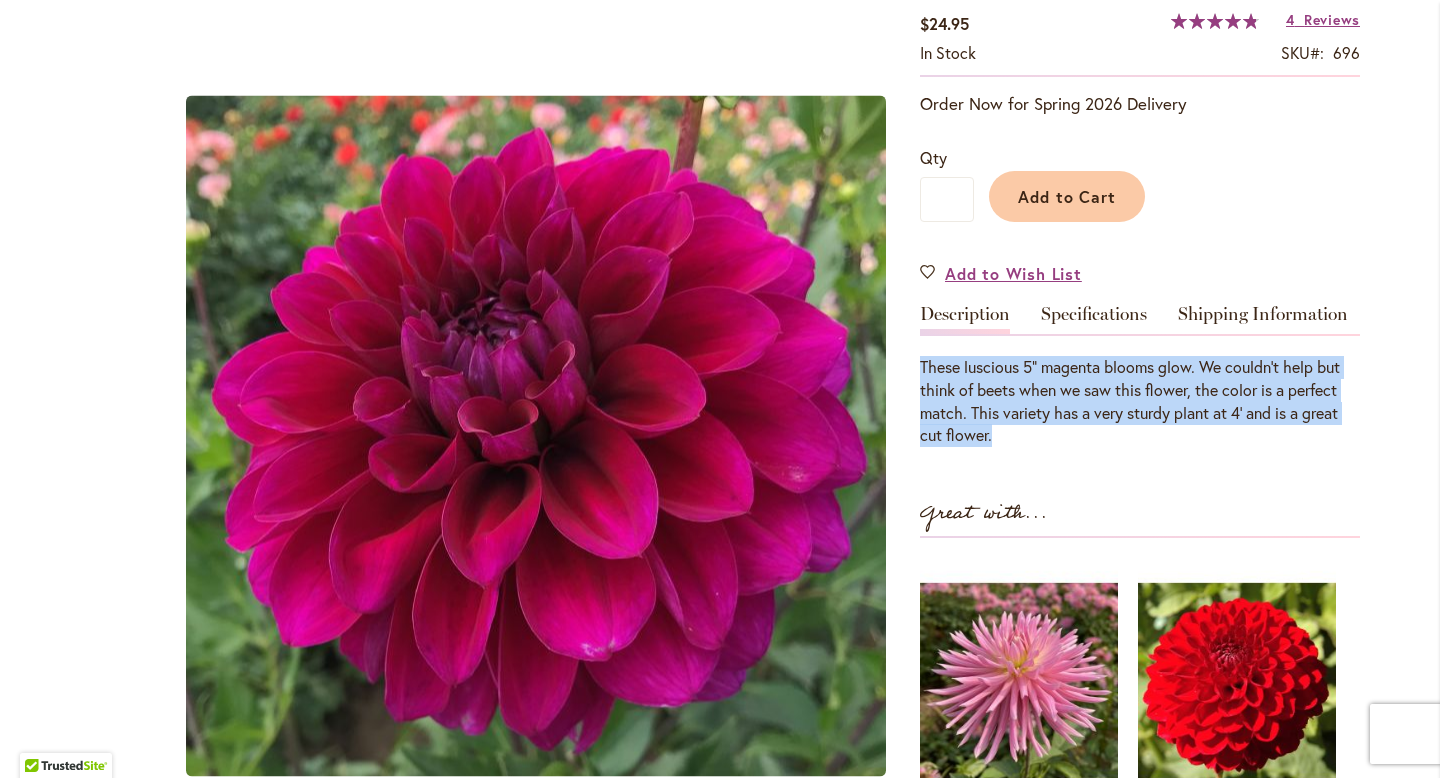 drag, startPoint x: 920, startPoint y: 367, endPoint x: 1035, endPoint y: 436, distance: 134.1119 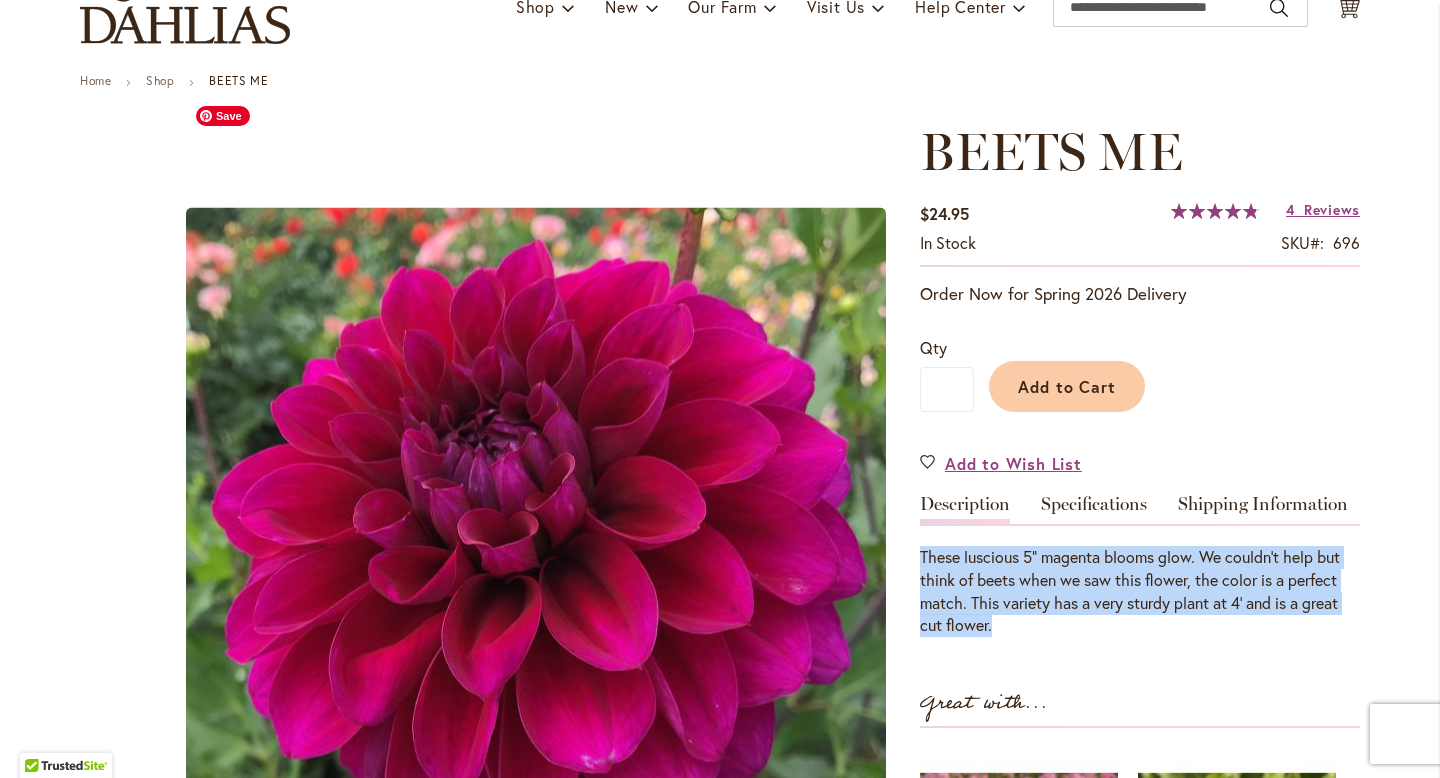 scroll, scrollTop: 0, scrollLeft: 0, axis: both 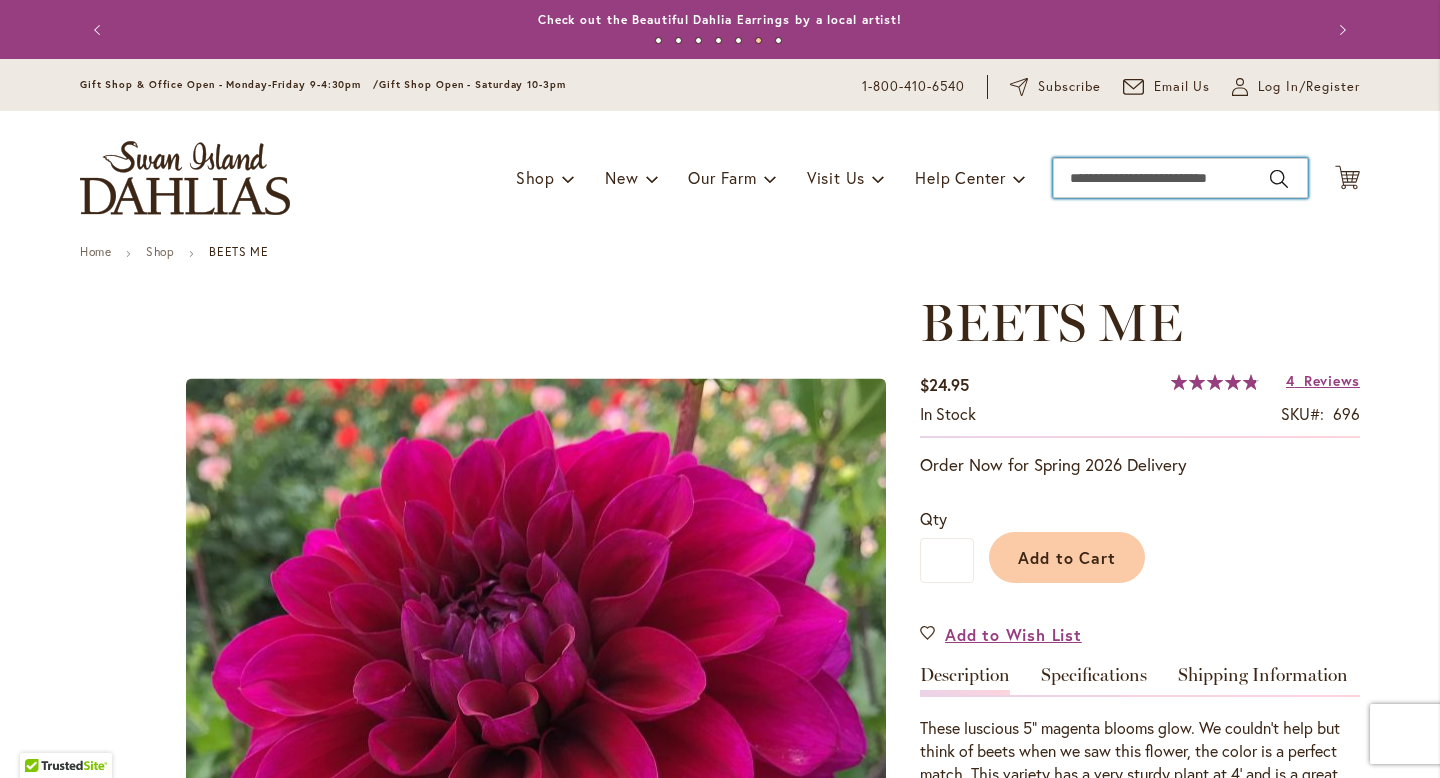 click on "Search" at bounding box center (1180, 178) 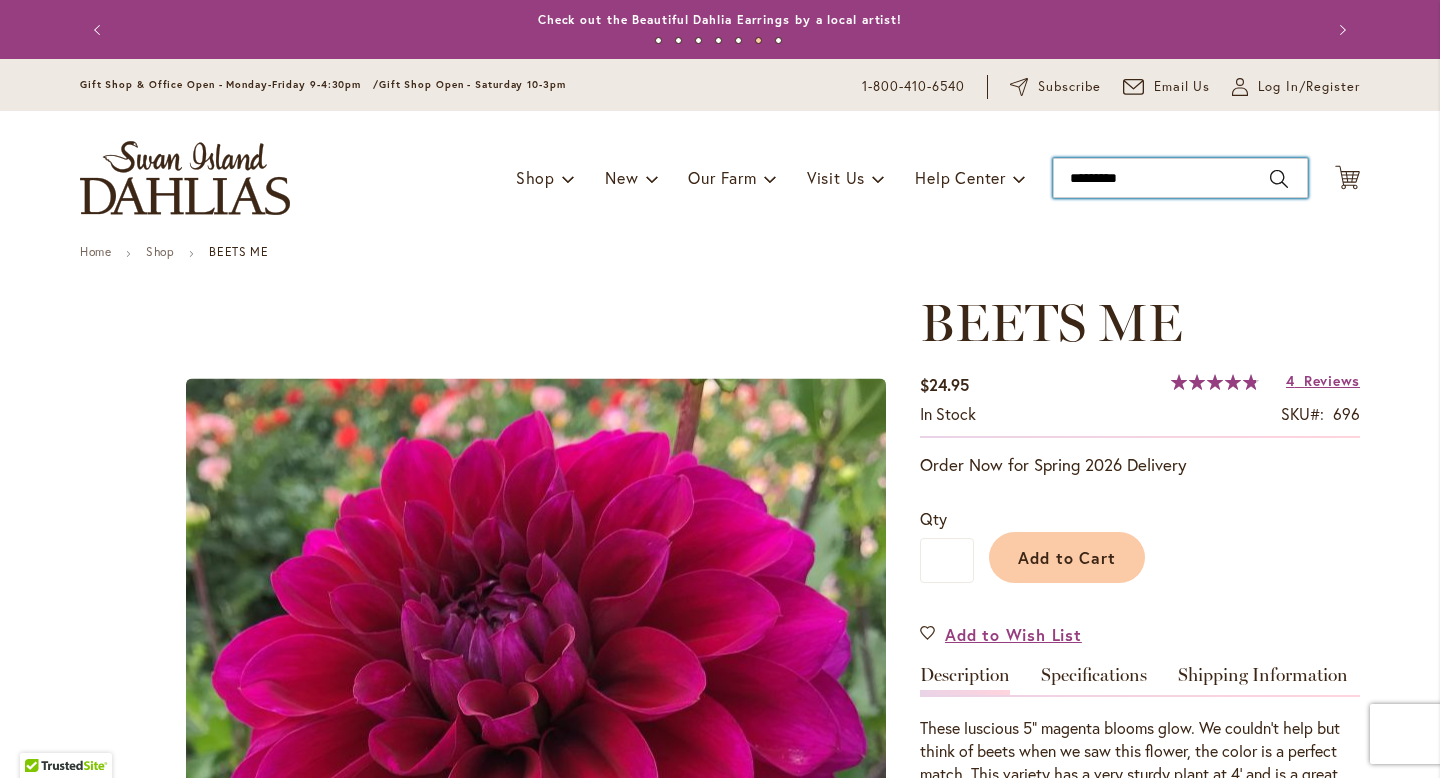 type on "**********" 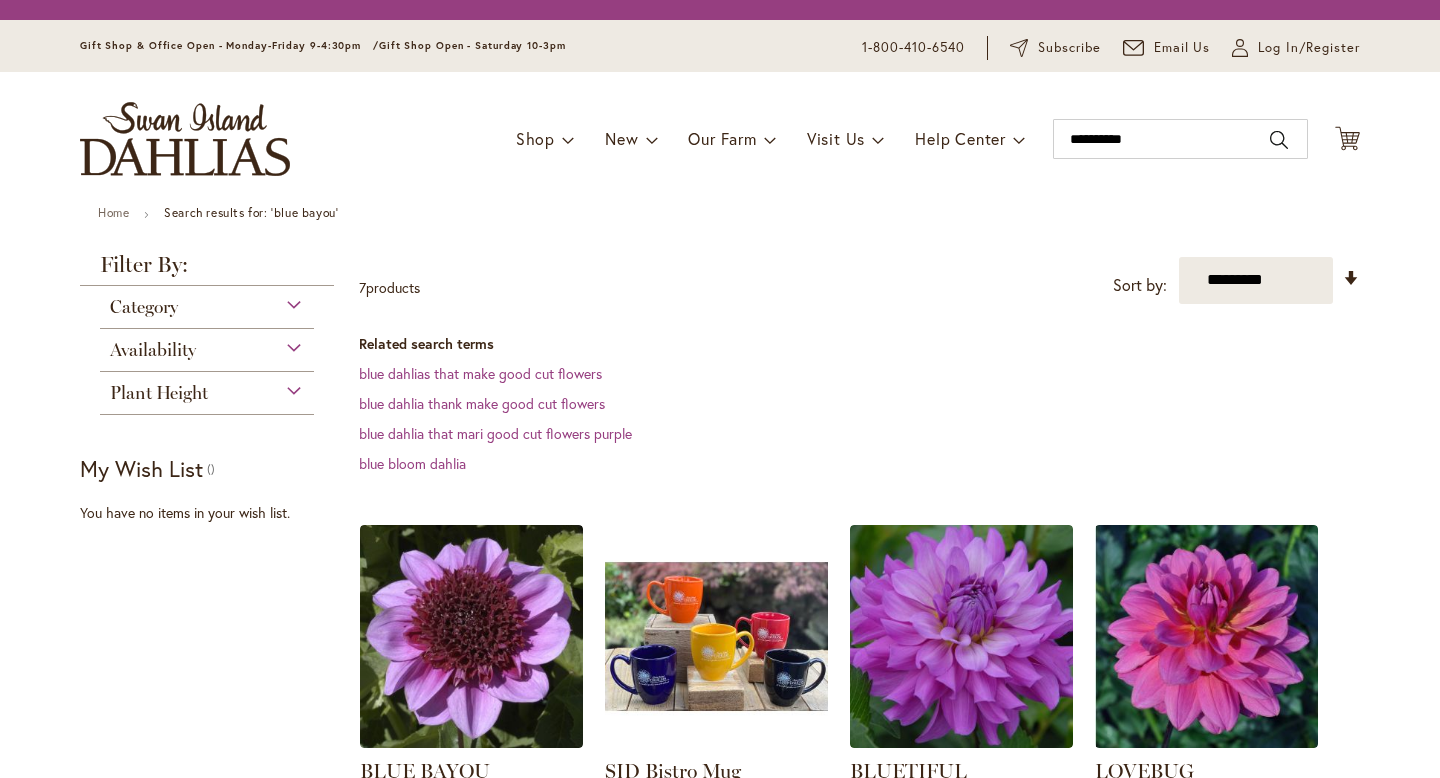 scroll, scrollTop: 0, scrollLeft: 0, axis: both 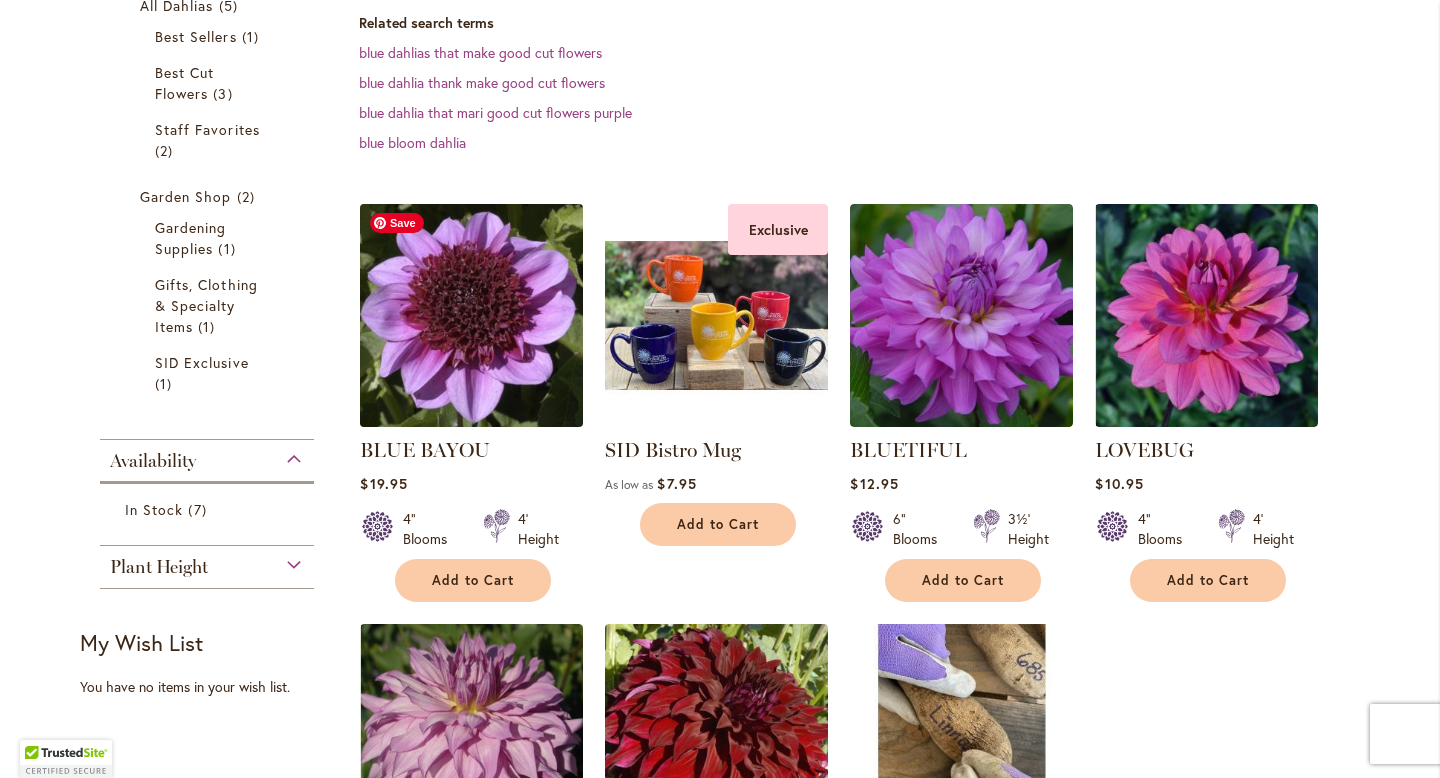 click at bounding box center (472, 315) 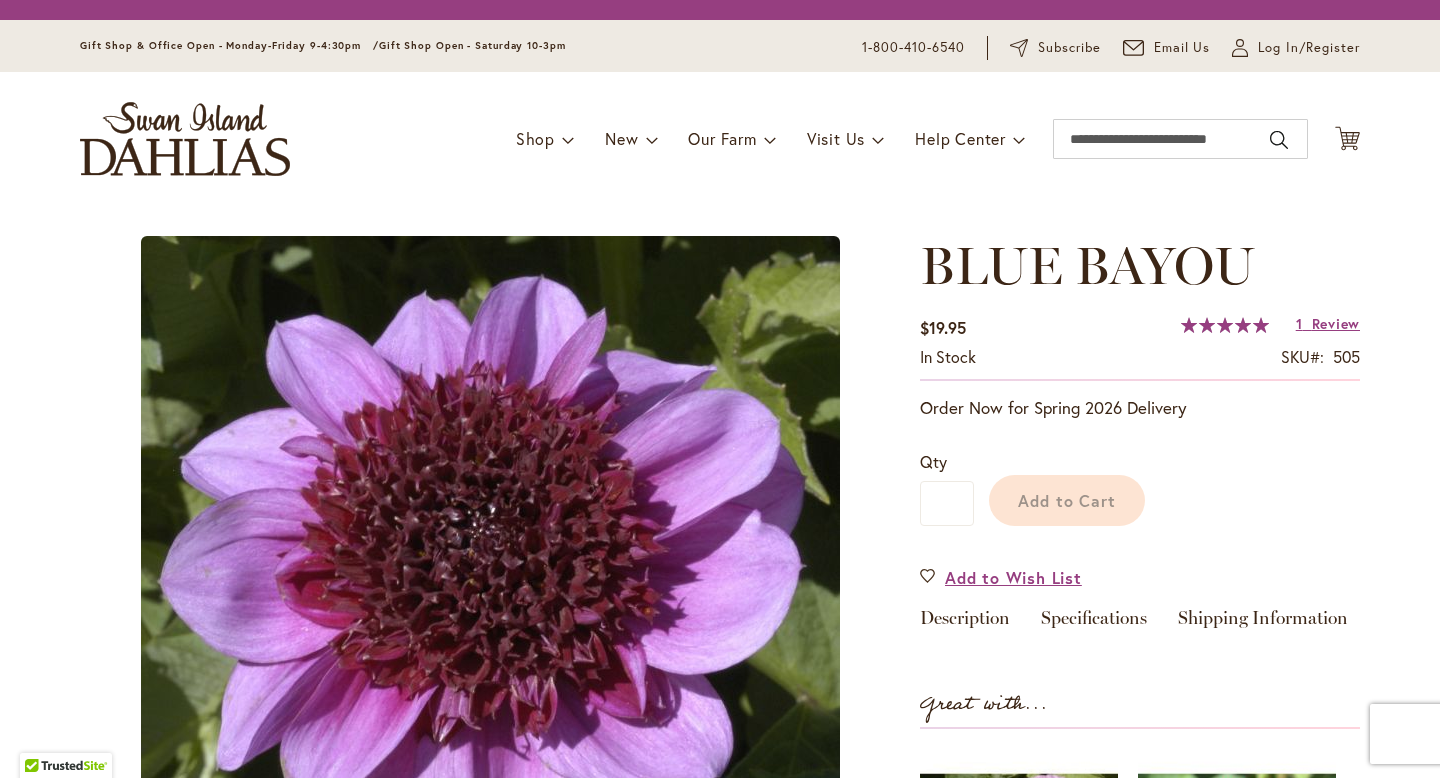 scroll, scrollTop: 0, scrollLeft: 0, axis: both 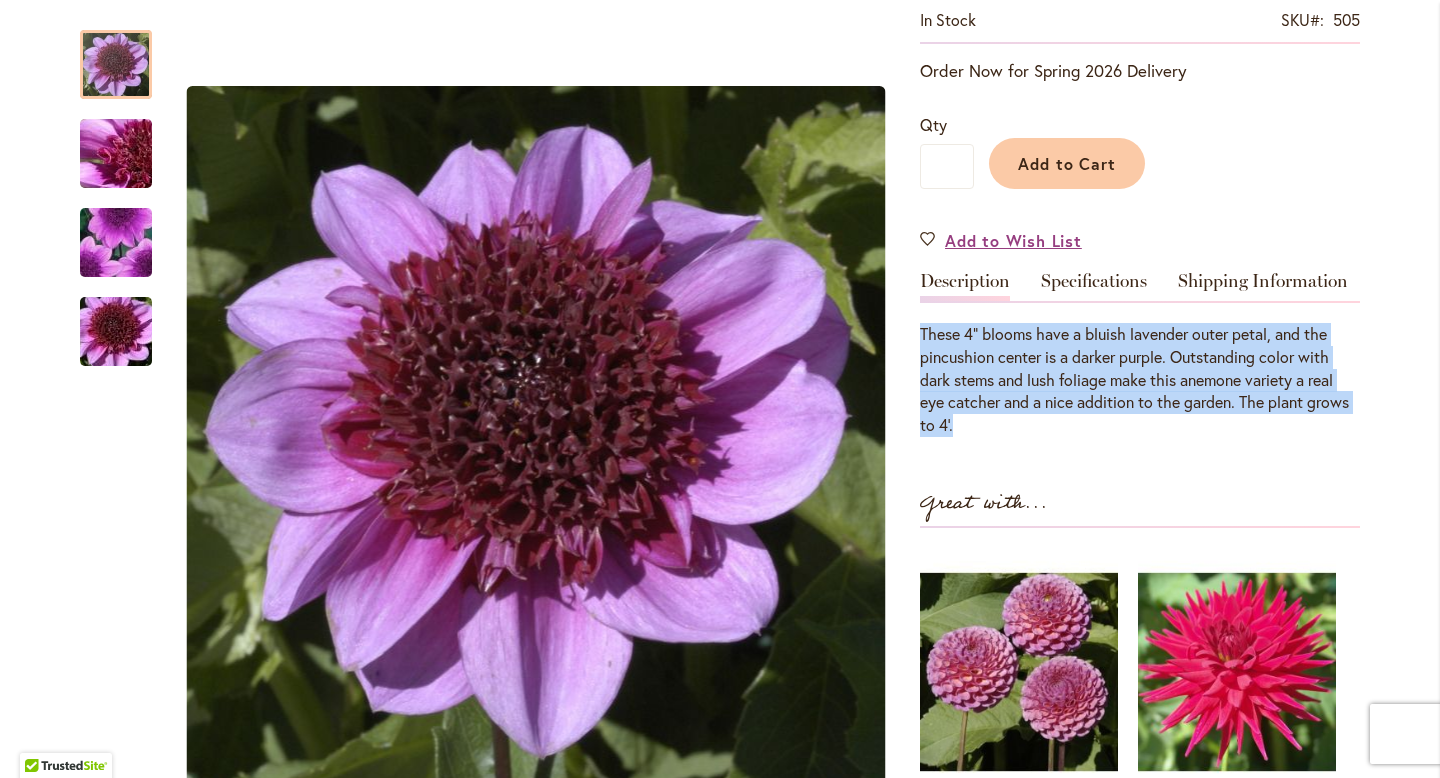 drag, startPoint x: 923, startPoint y: 333, endPoint x: 989, endPoint y: 416, distance: 106.04244 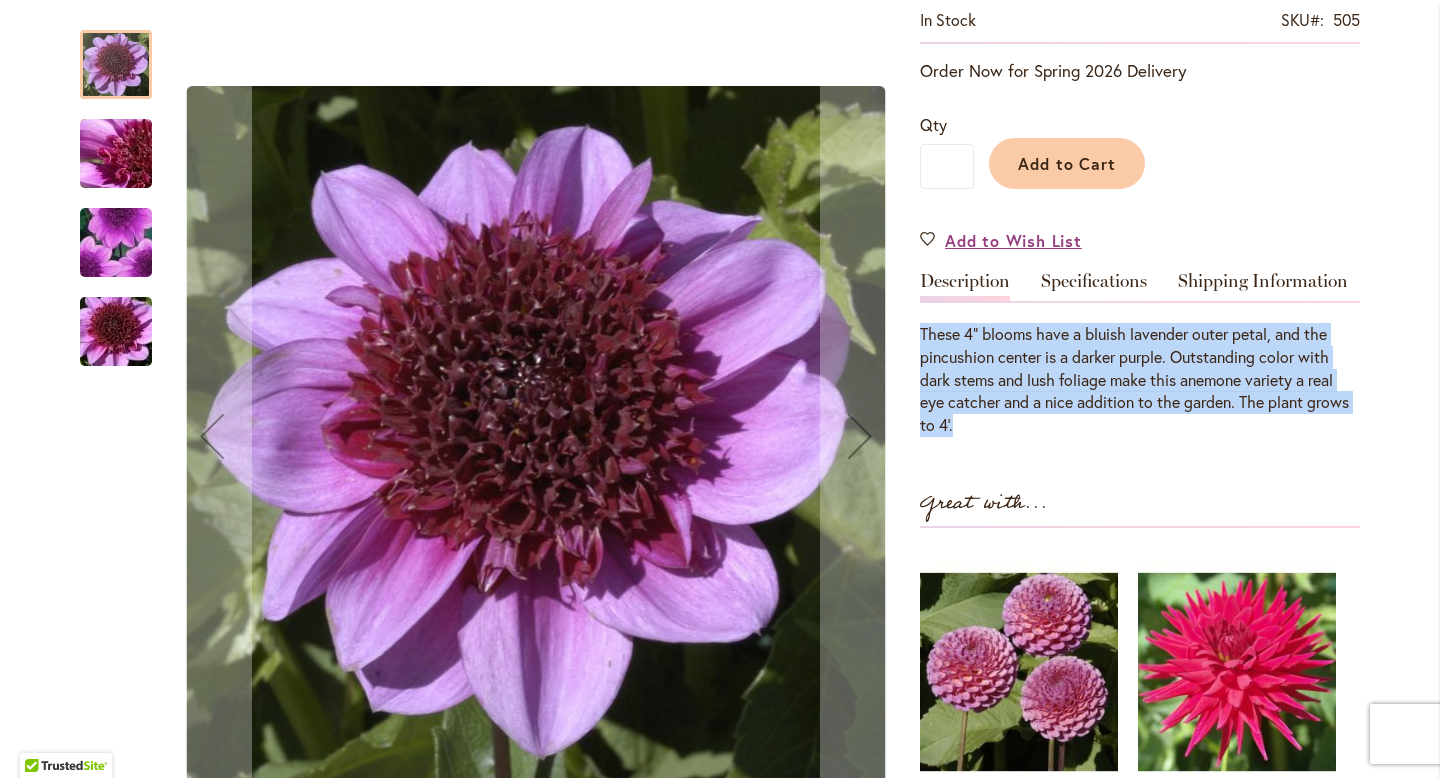 click at bounding box center [116, 154] 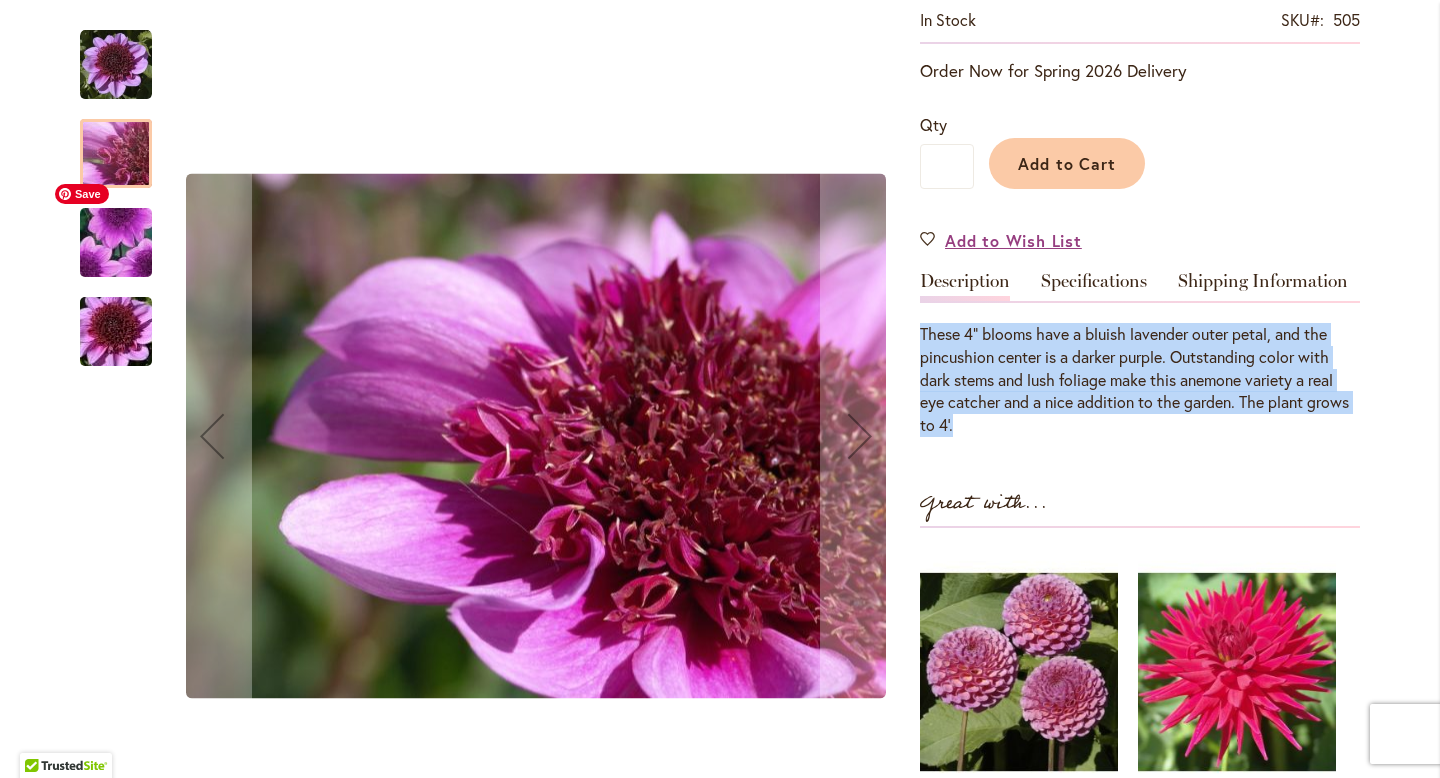 click at bounding box center [116, 243] 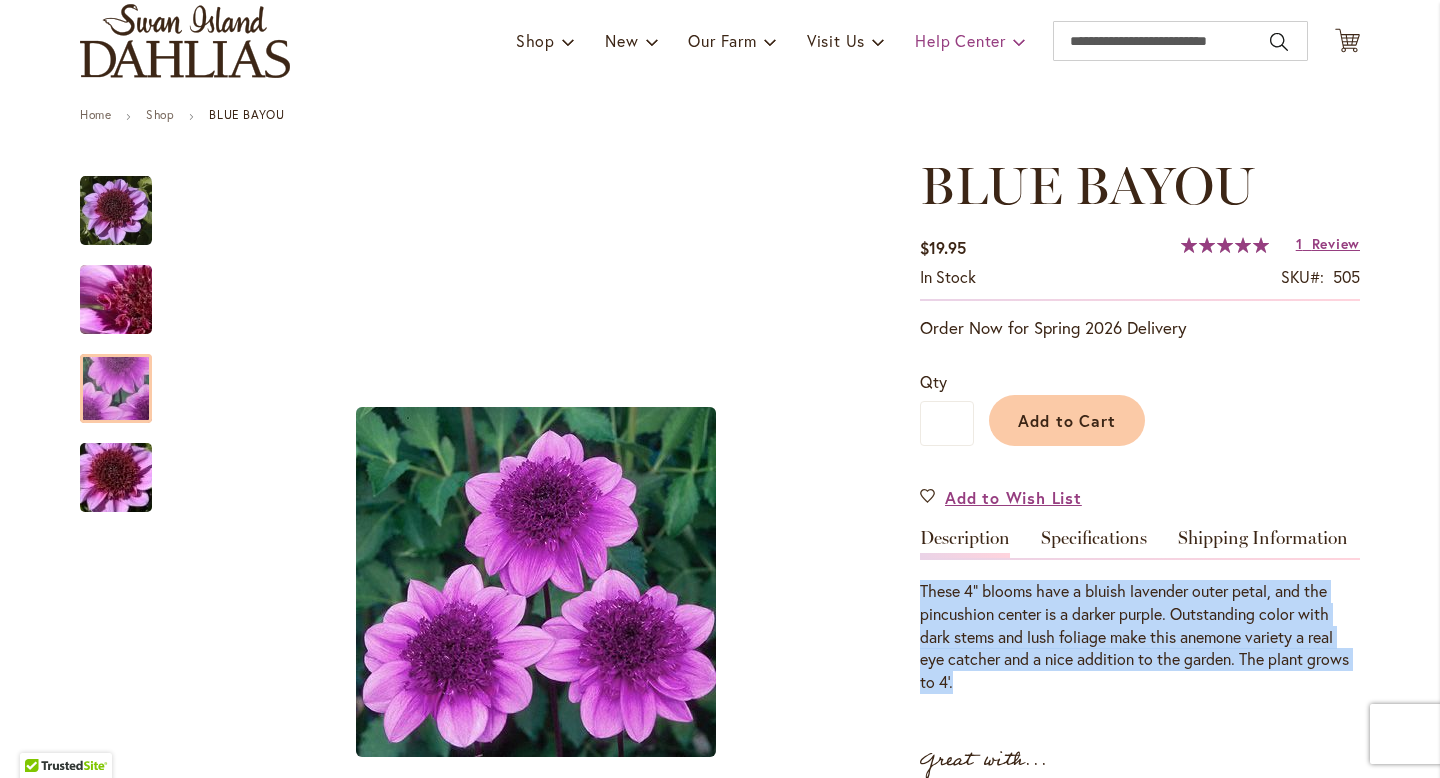 scroll, scrollTop: 131, scrollLeft: 0, axis: vertical 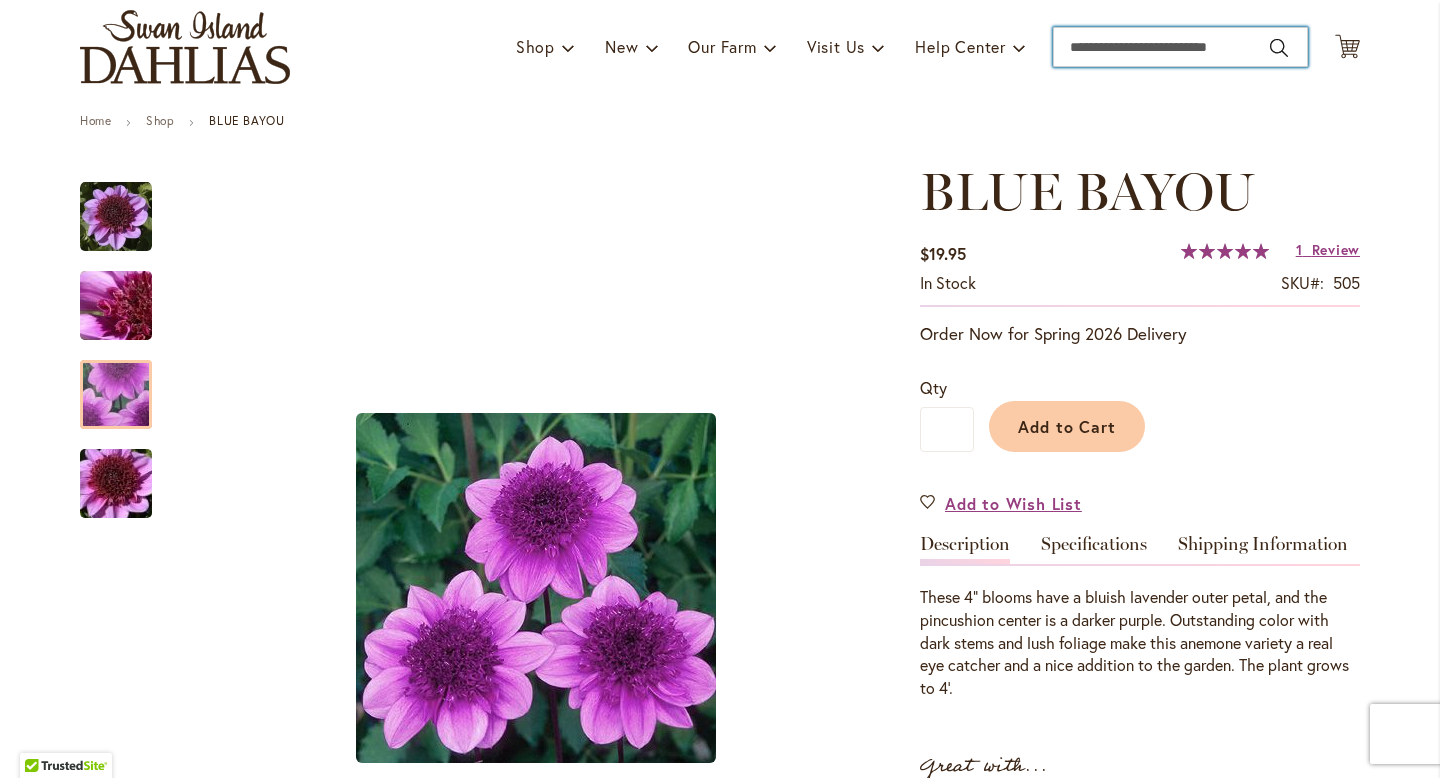 click on "Search" at bounding box center [1180, 47] 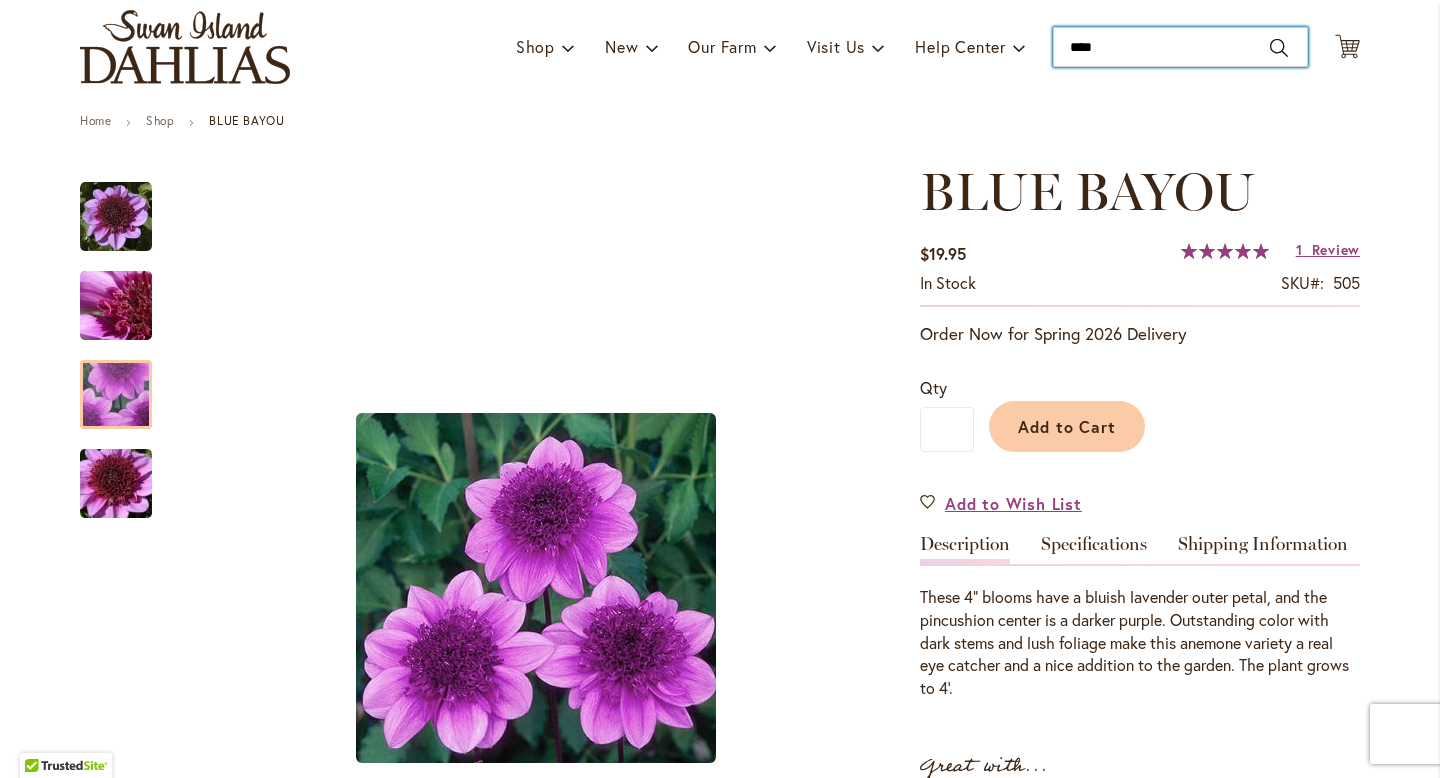 type on "*****" 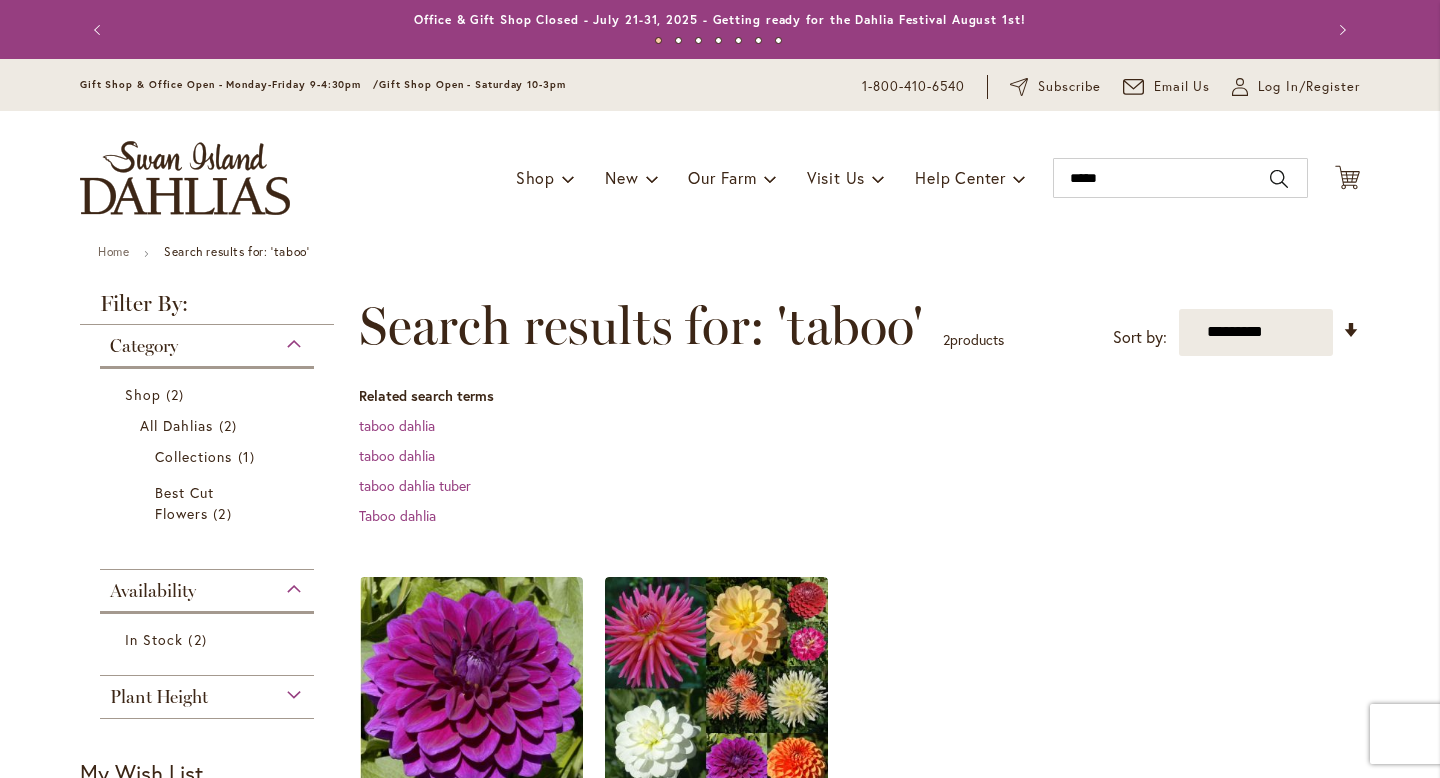 scroll, scrollTop: 0, scrollLeft: 0, axis: both 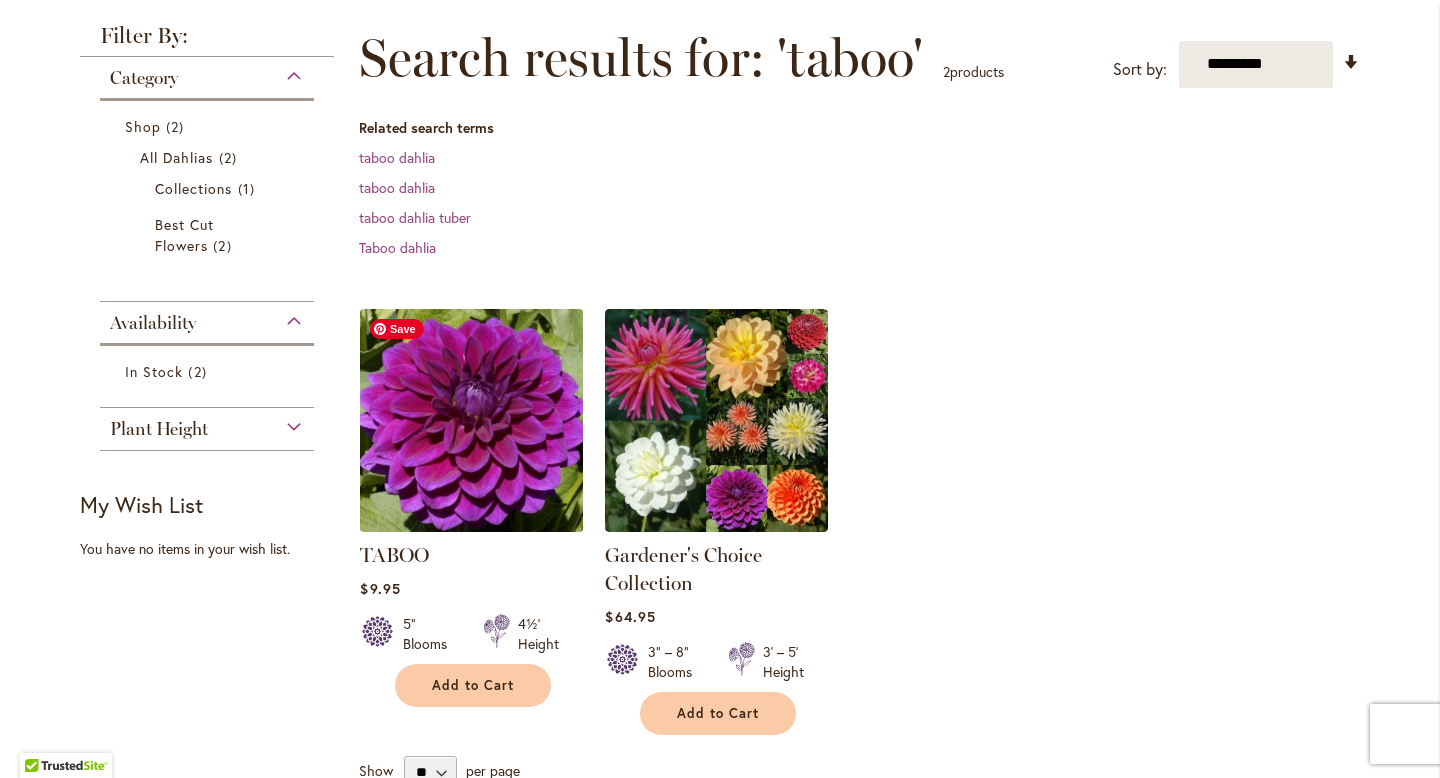 click at bounding box center (472, 420) 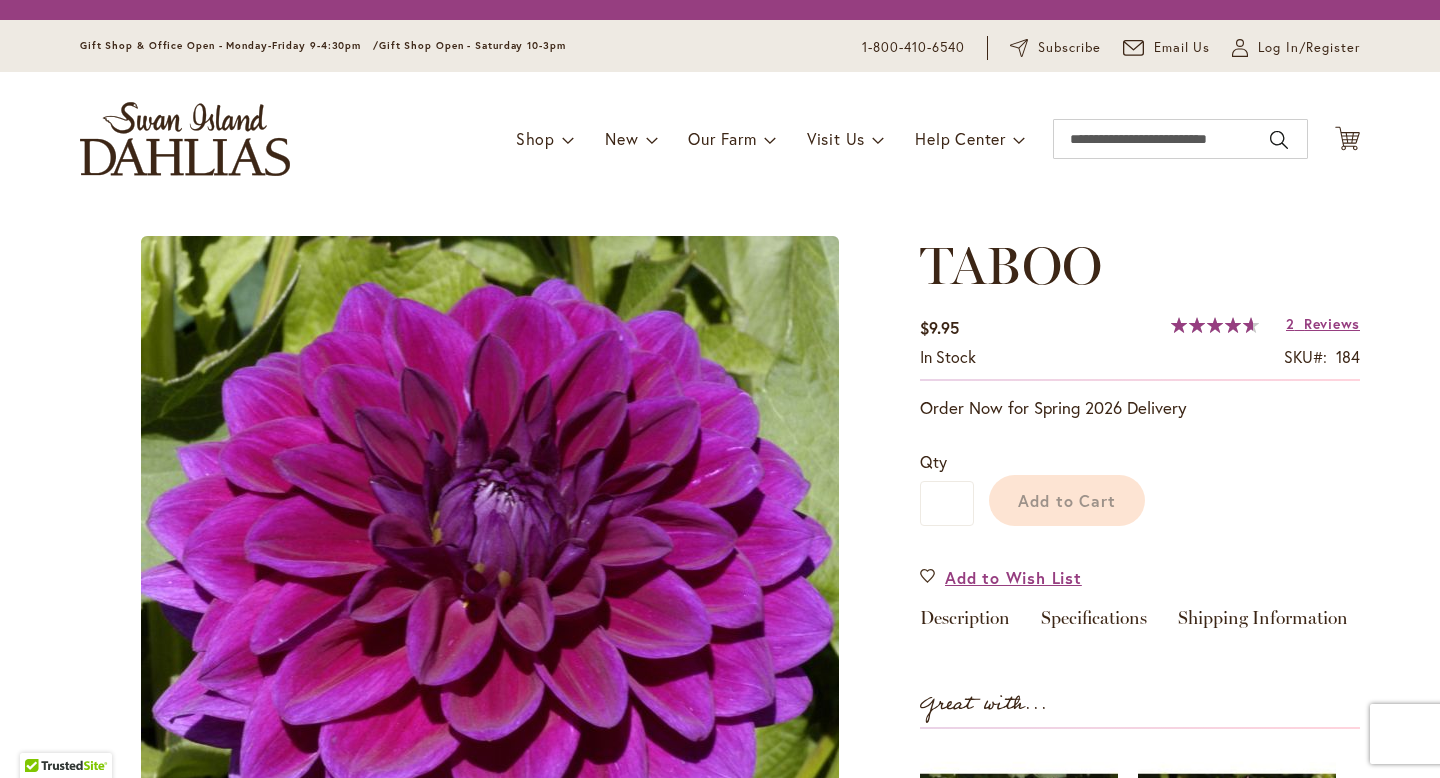 scroll, scrollTop: 0, scrollLeft: 0, axis: both 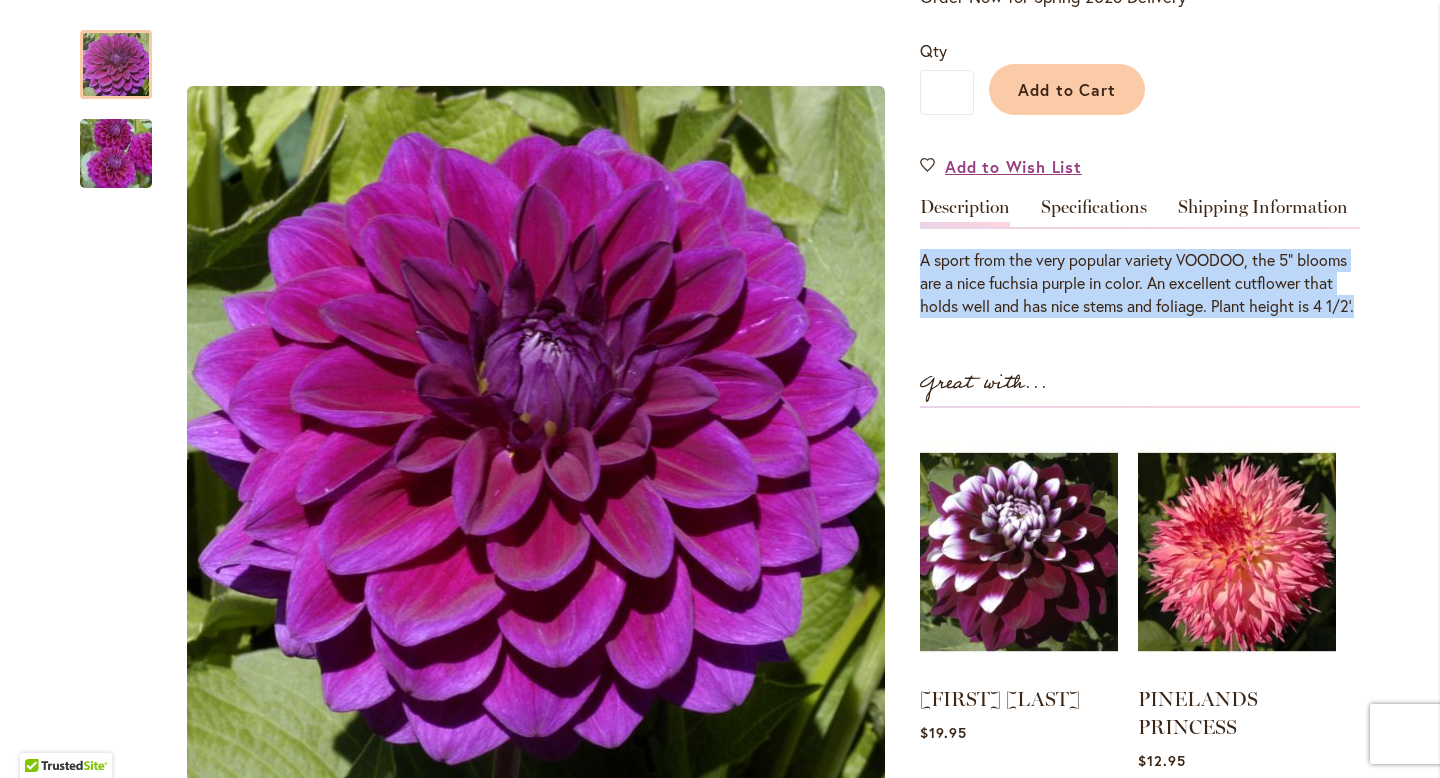 drag, startPoint x: 922, startPoint y: 257, endPoint x: 984, endPoint y: 328, distance: 94.26028 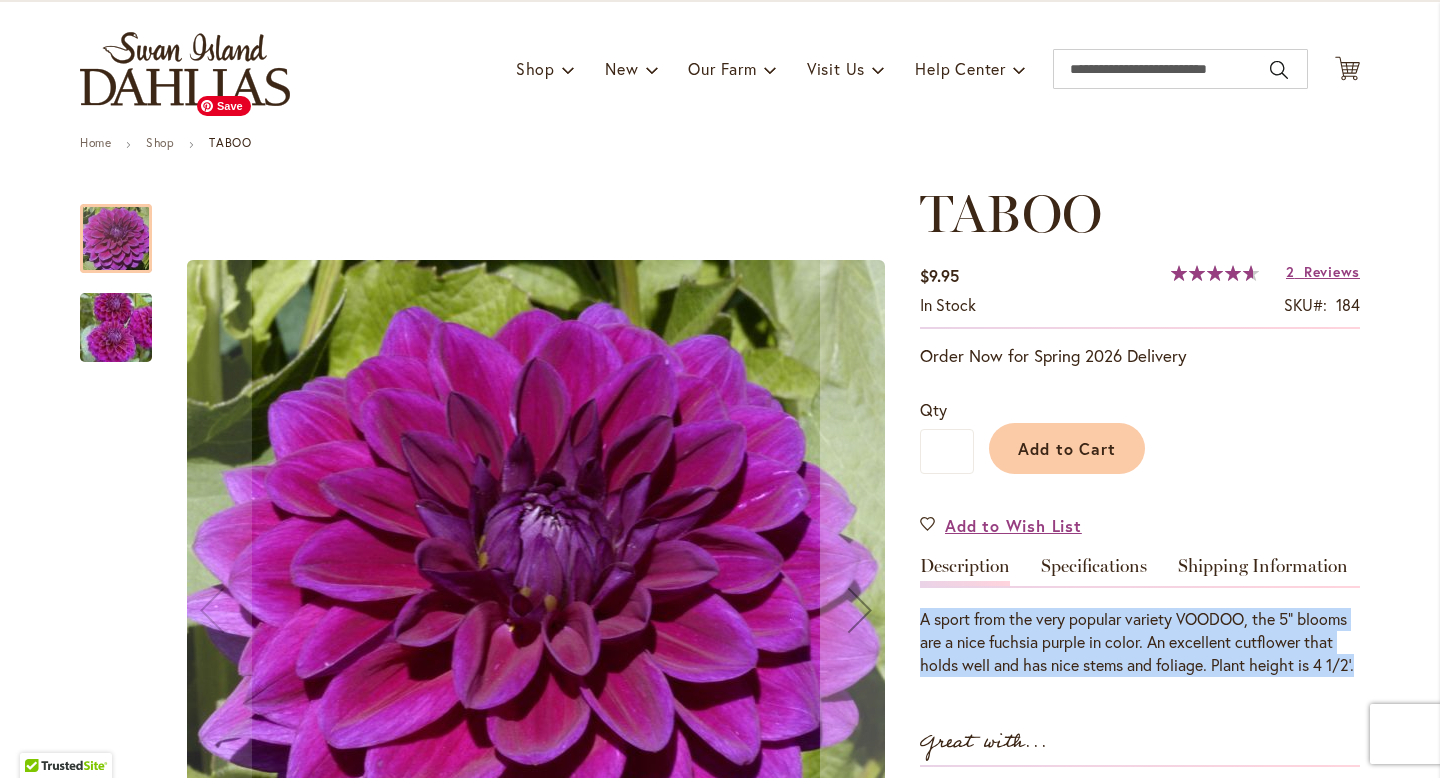 scroll, scrollTop: 0, scrollLeft: 0, axis: both 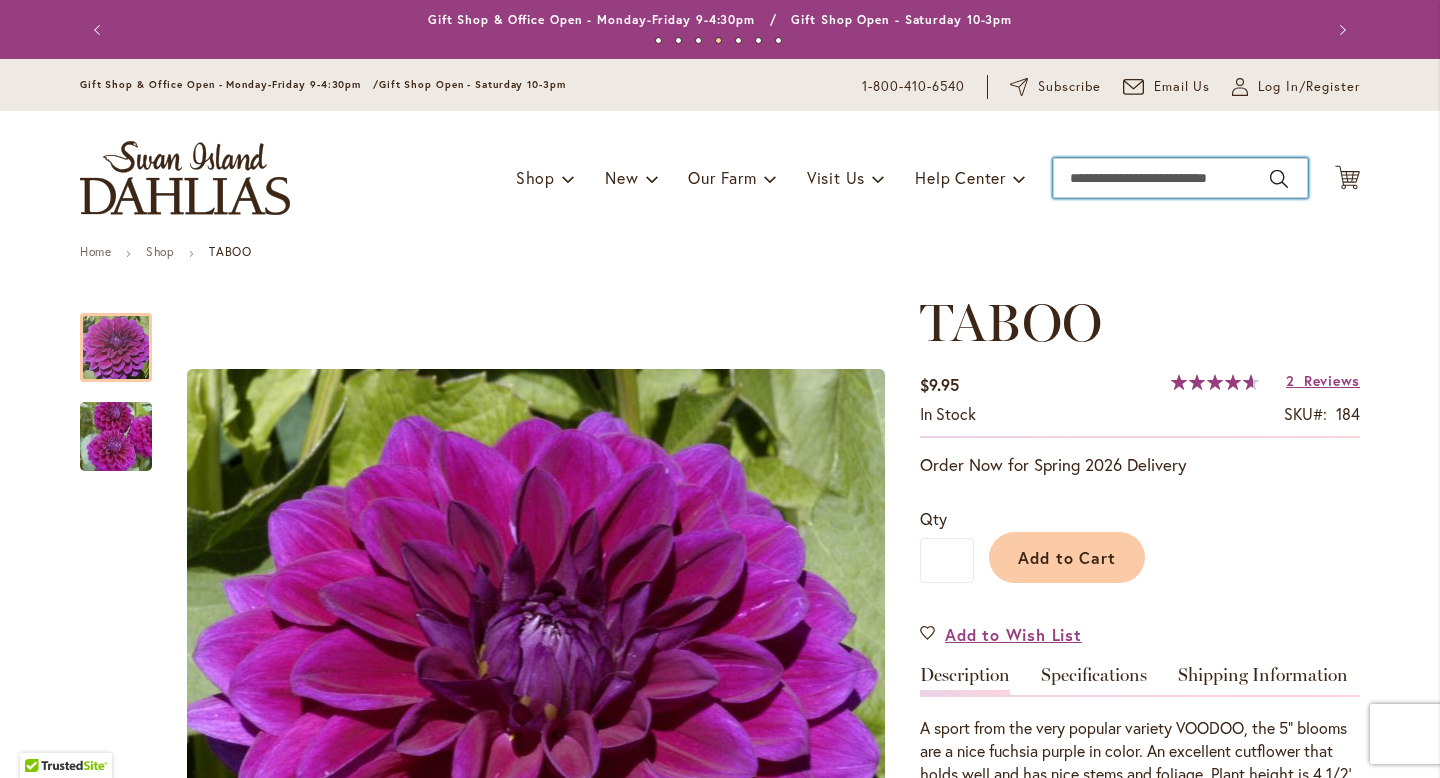 click on "Search" at bounding box center [1180, 178] 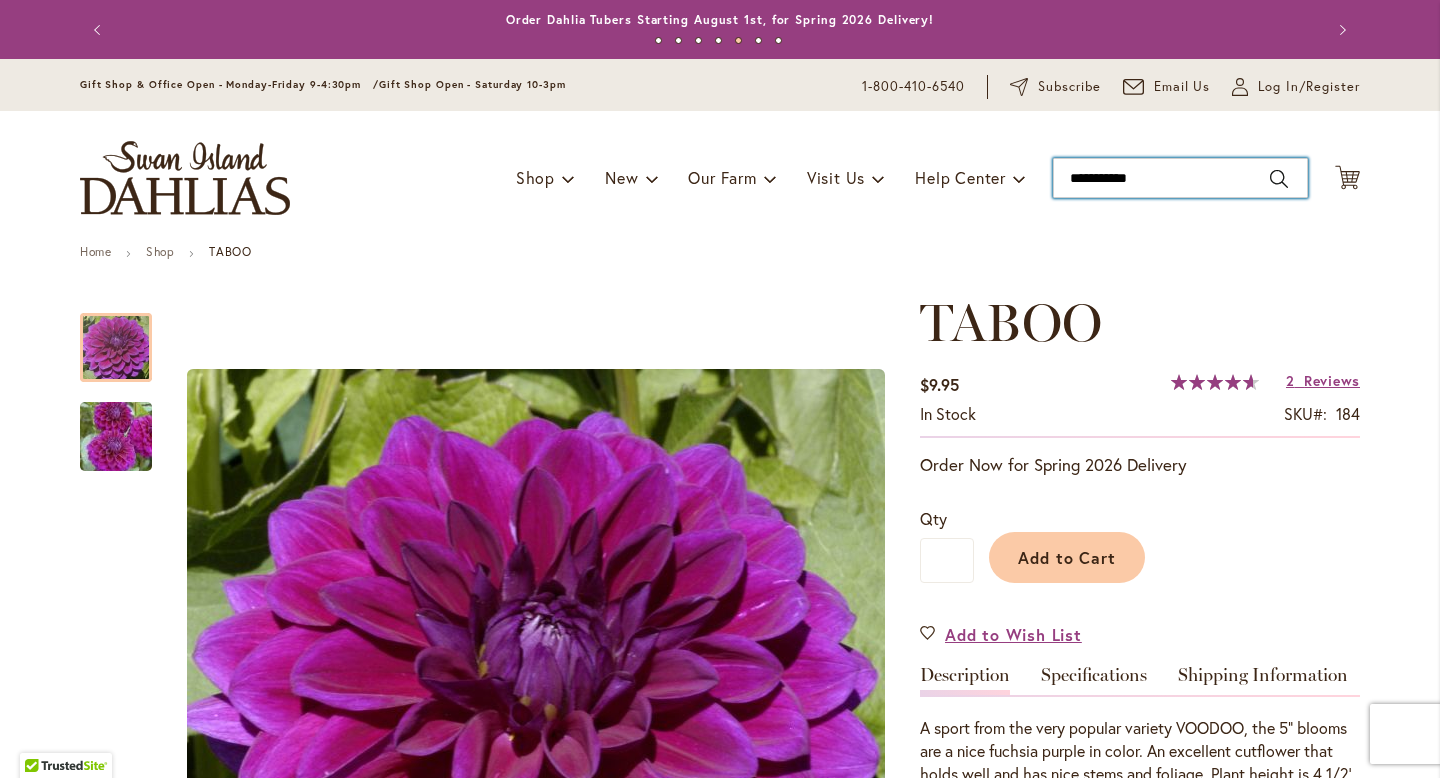 type on "**********" 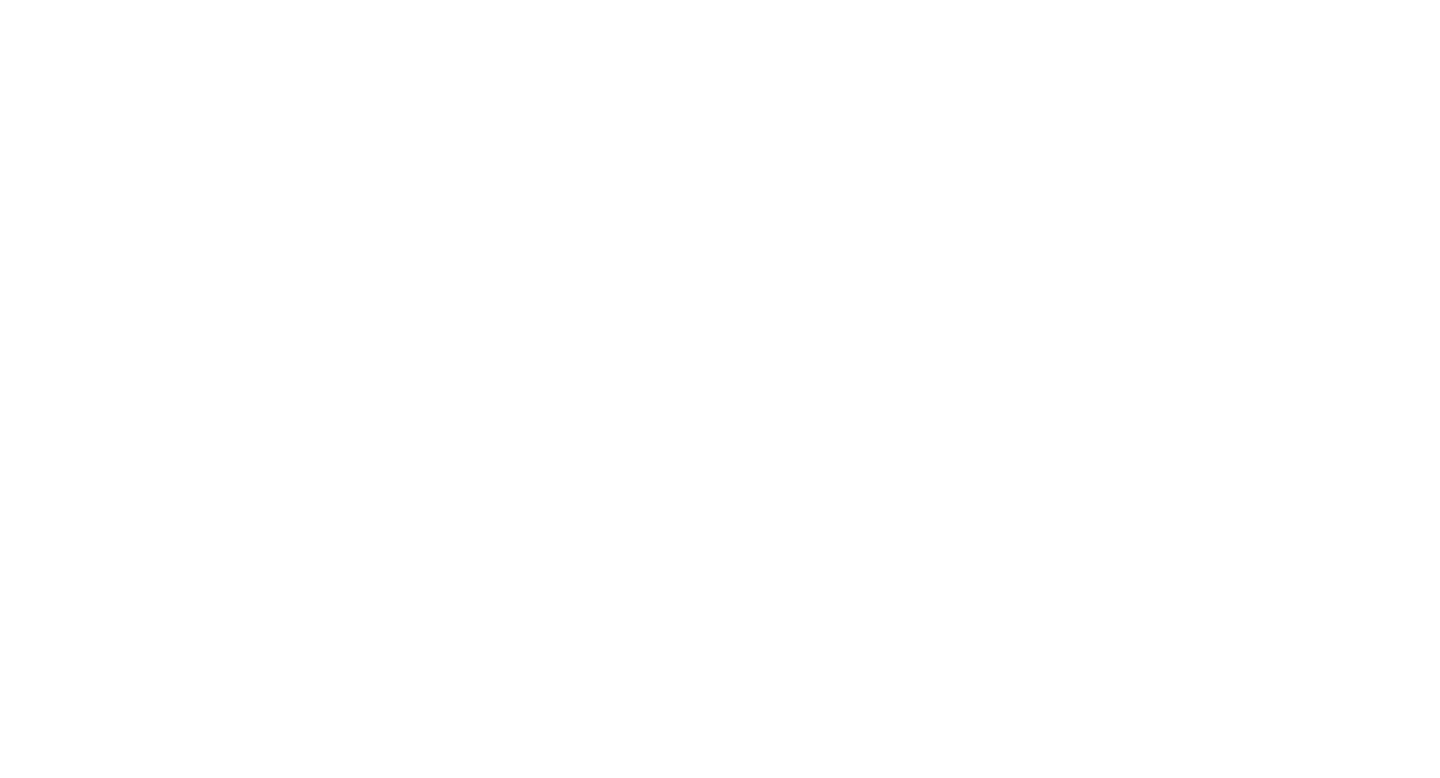 scroll, scrollTop: 0, scrollLeft: 0, axis: both 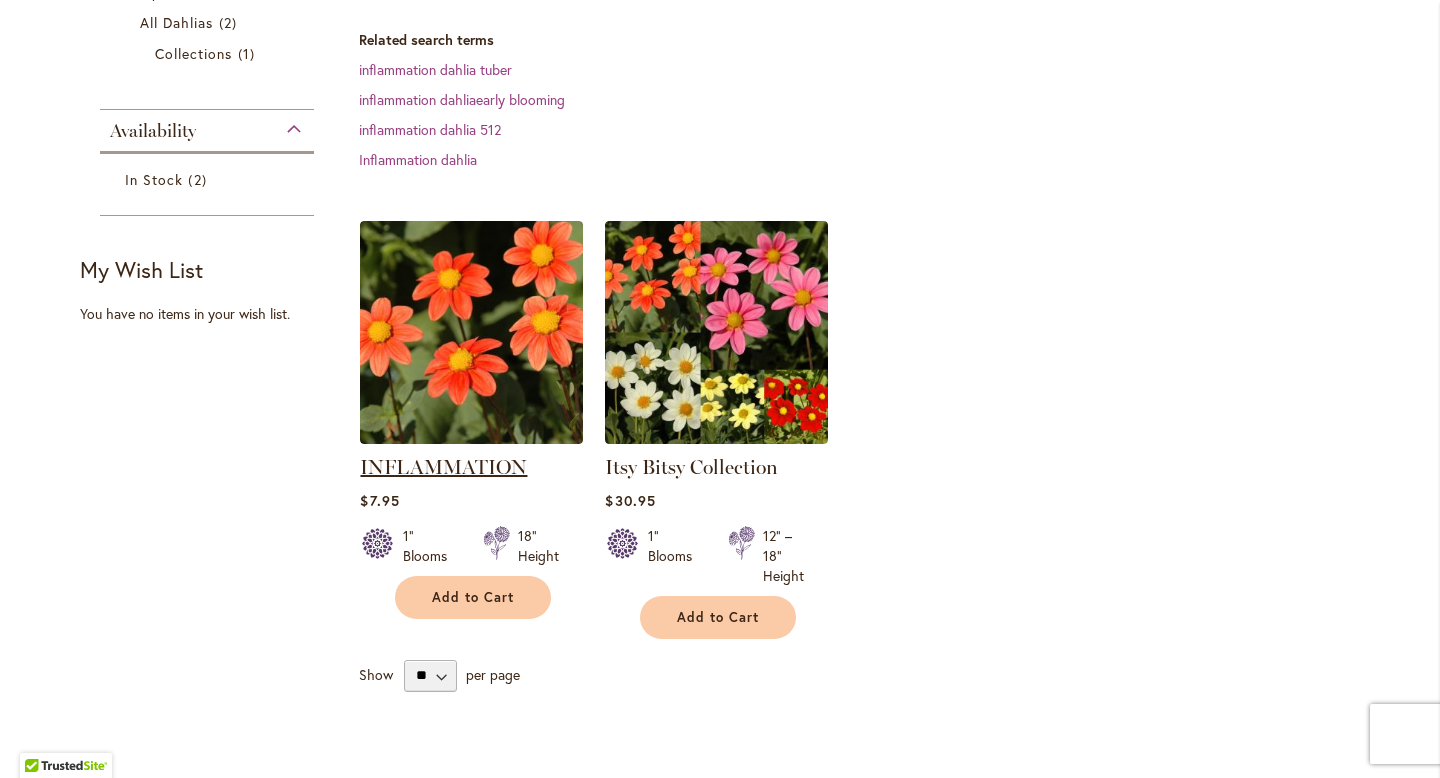 click on "INFLAMMATION" at bounding box center (443, 467) 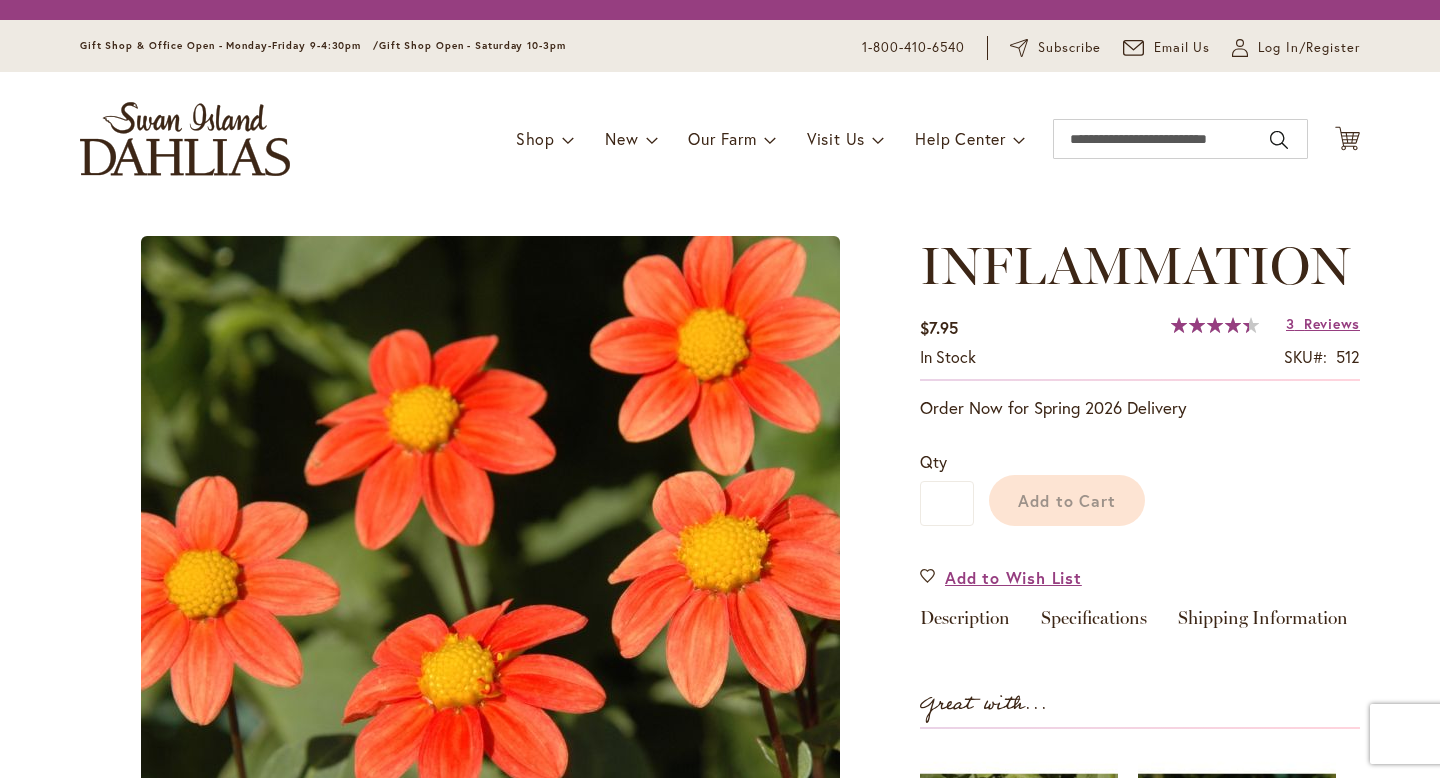 scroll, scrollTop: 0, scrollLeft: 0, axis: both 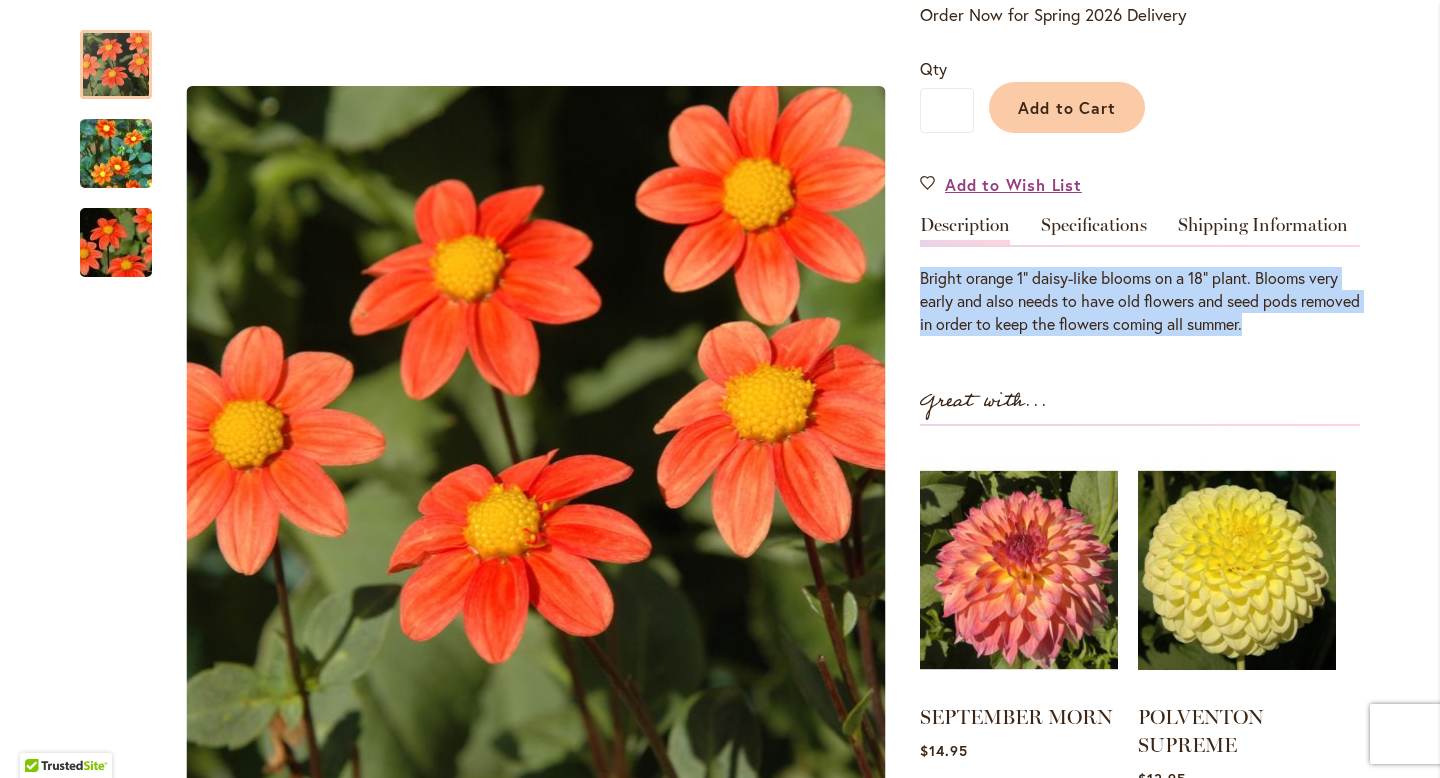 drag, startPoint x: 921, startPoint y: 275, endPoint x: 1315, endPoint y: 324, distance: 397.03525 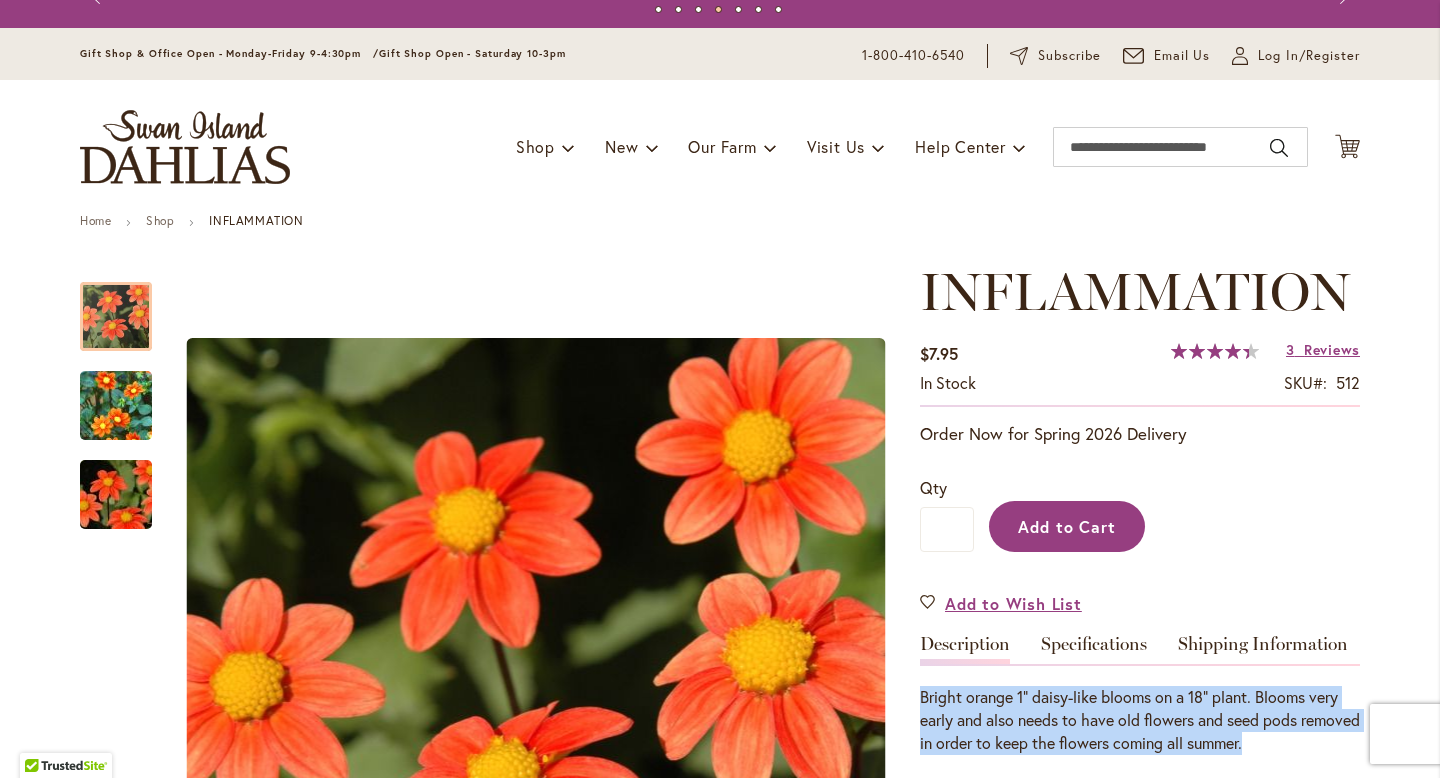 scroll, scrollTop: 26, scrollLeft: 0, axis: vertical 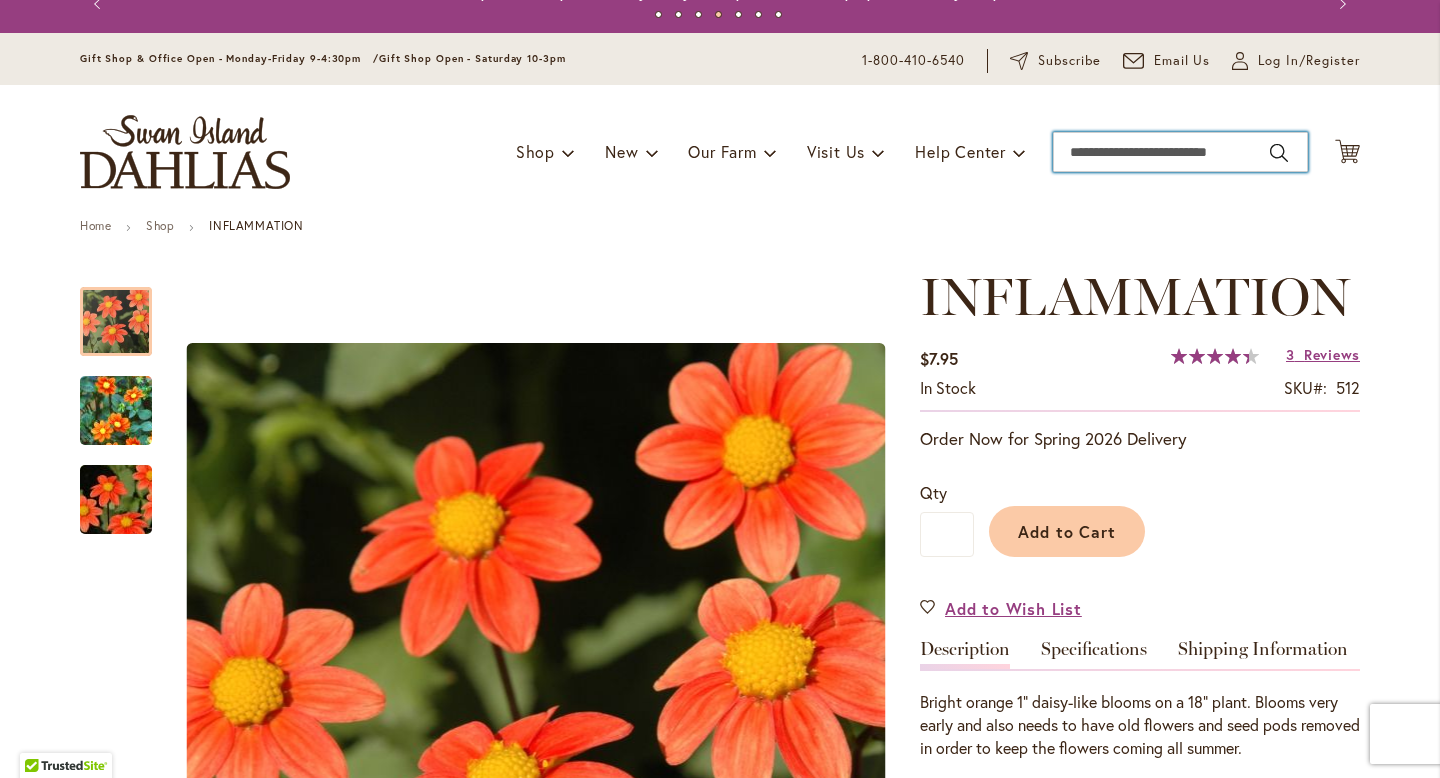 click on "Search" at bounding box center [1180, 152] 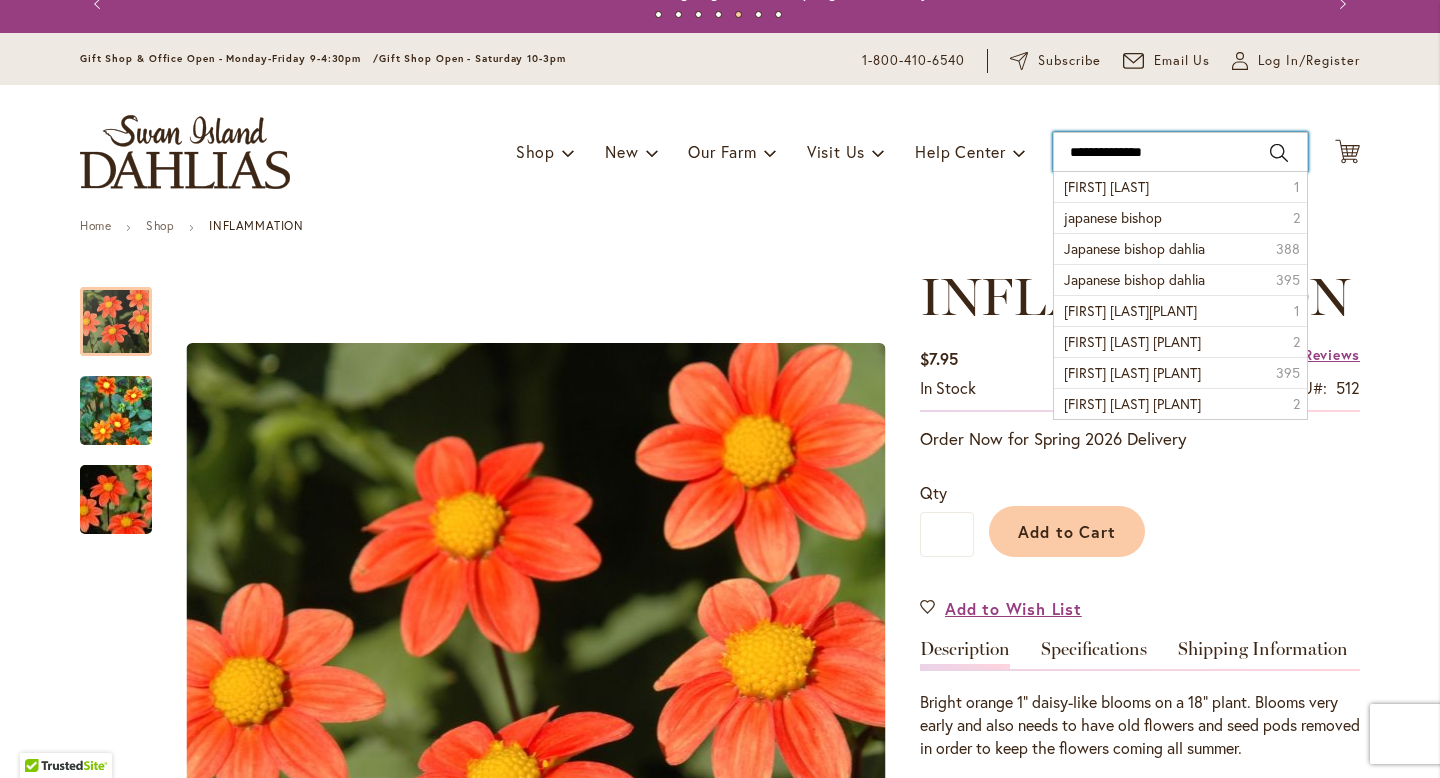 type on "**********" 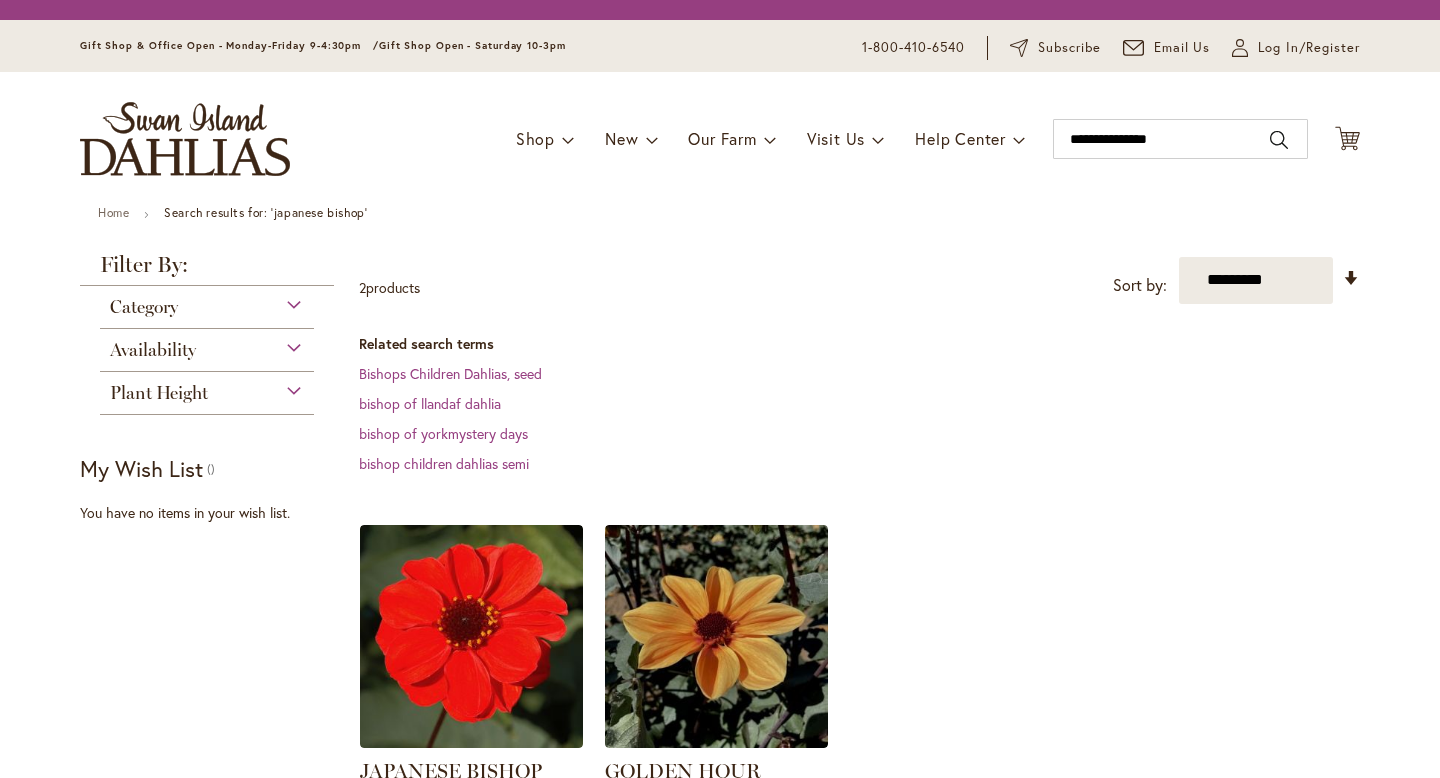 scroll, scrollTop: 0, scrollLeft: 0, axis: both 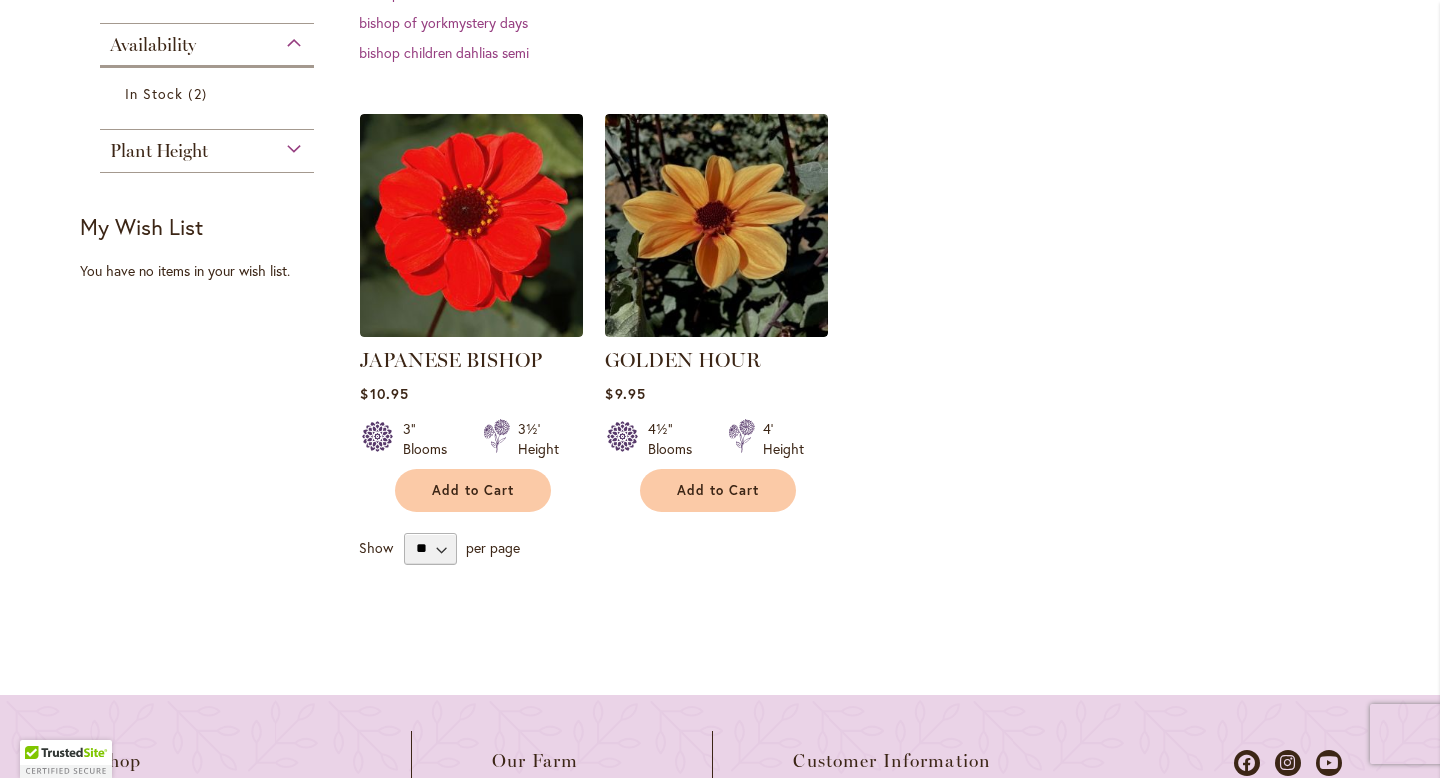 click on "JAPANESE BISHOP
Rating:
100%
3                  Reviews
$10.95
3" Blooms" at bounding box center [471, 308] 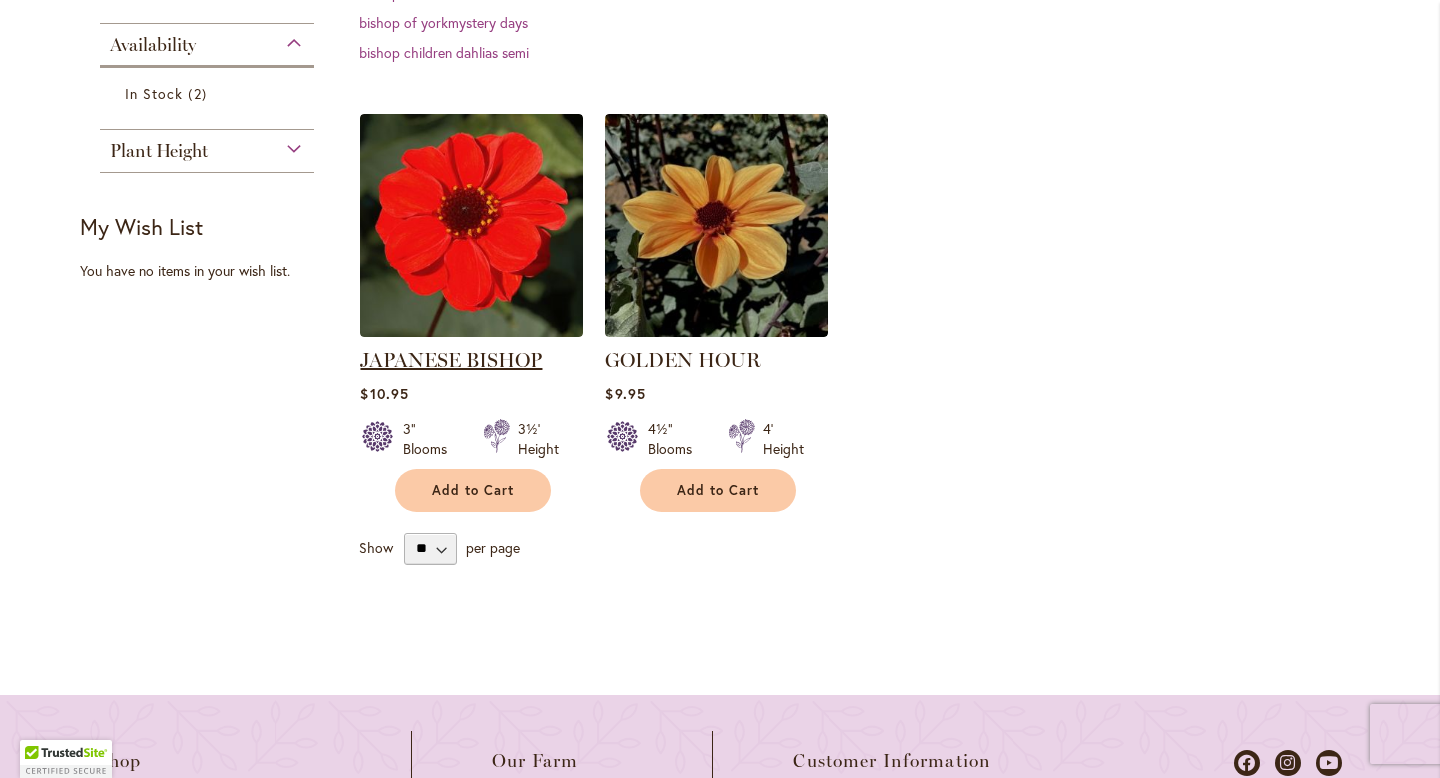click on "JAPANESE BISHOP" at bounding box center [451, 360] 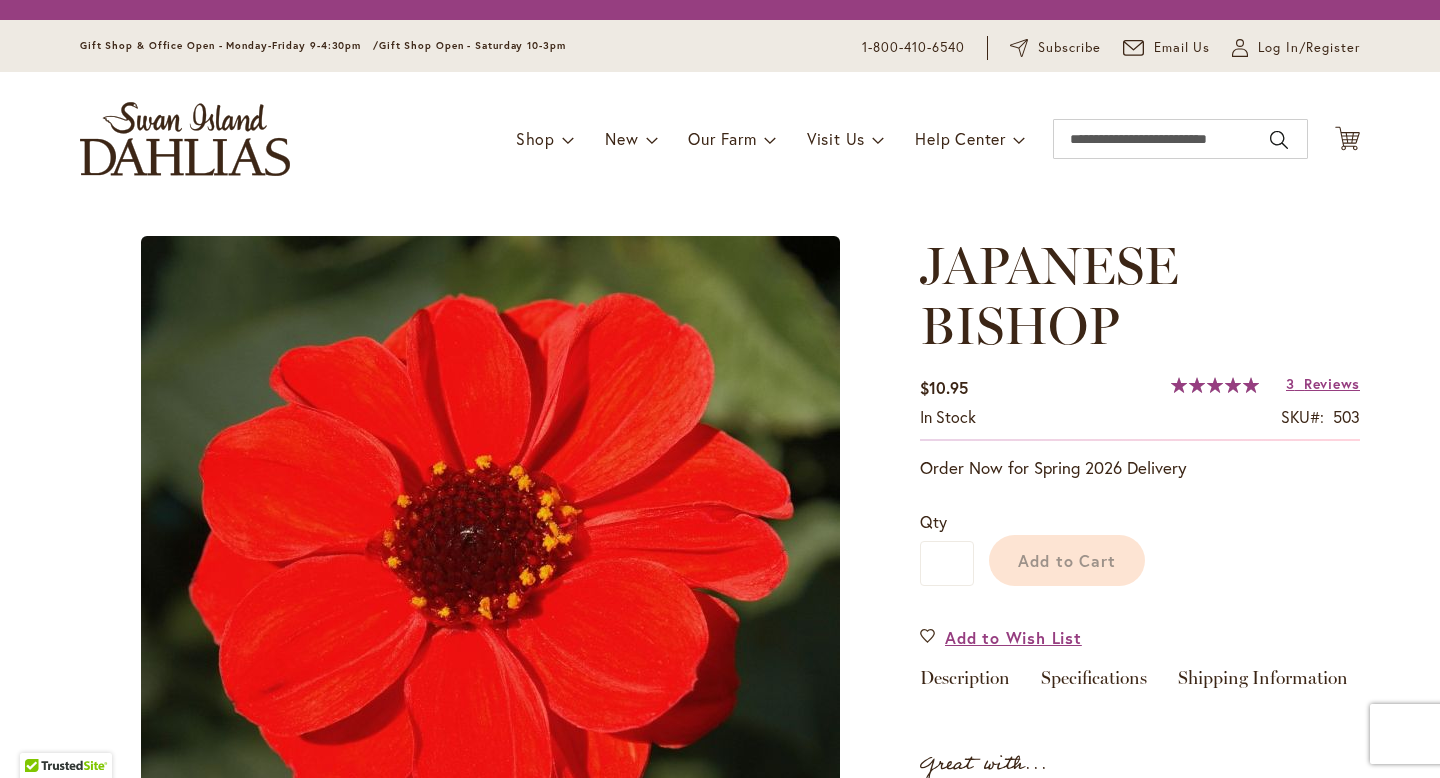 scroll, scrollTop: 0, scrollLeft: 0, axis: both 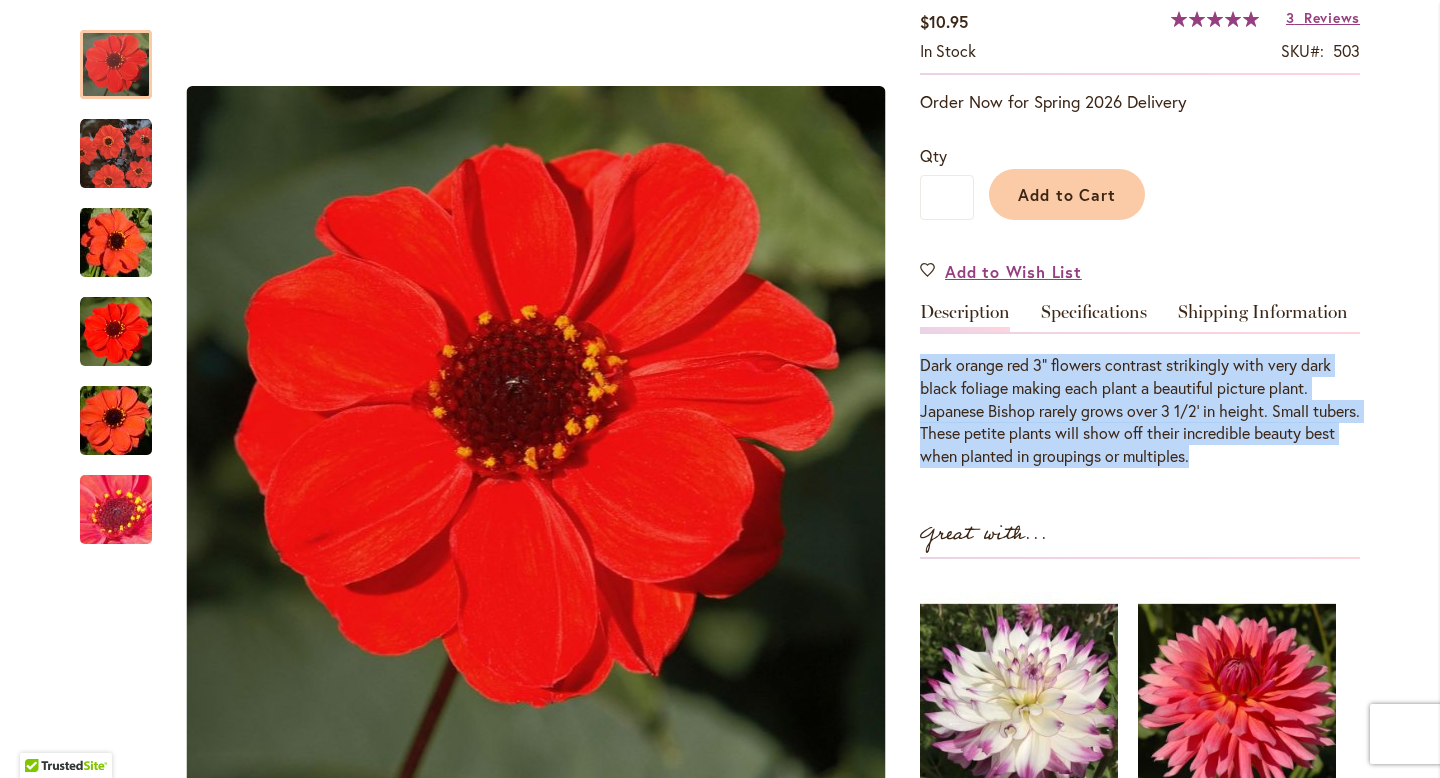 drag, startPoint x: 919, startPoint y: 365, endPoint x: 1243, endPoint y: 448, distance: 334.46225 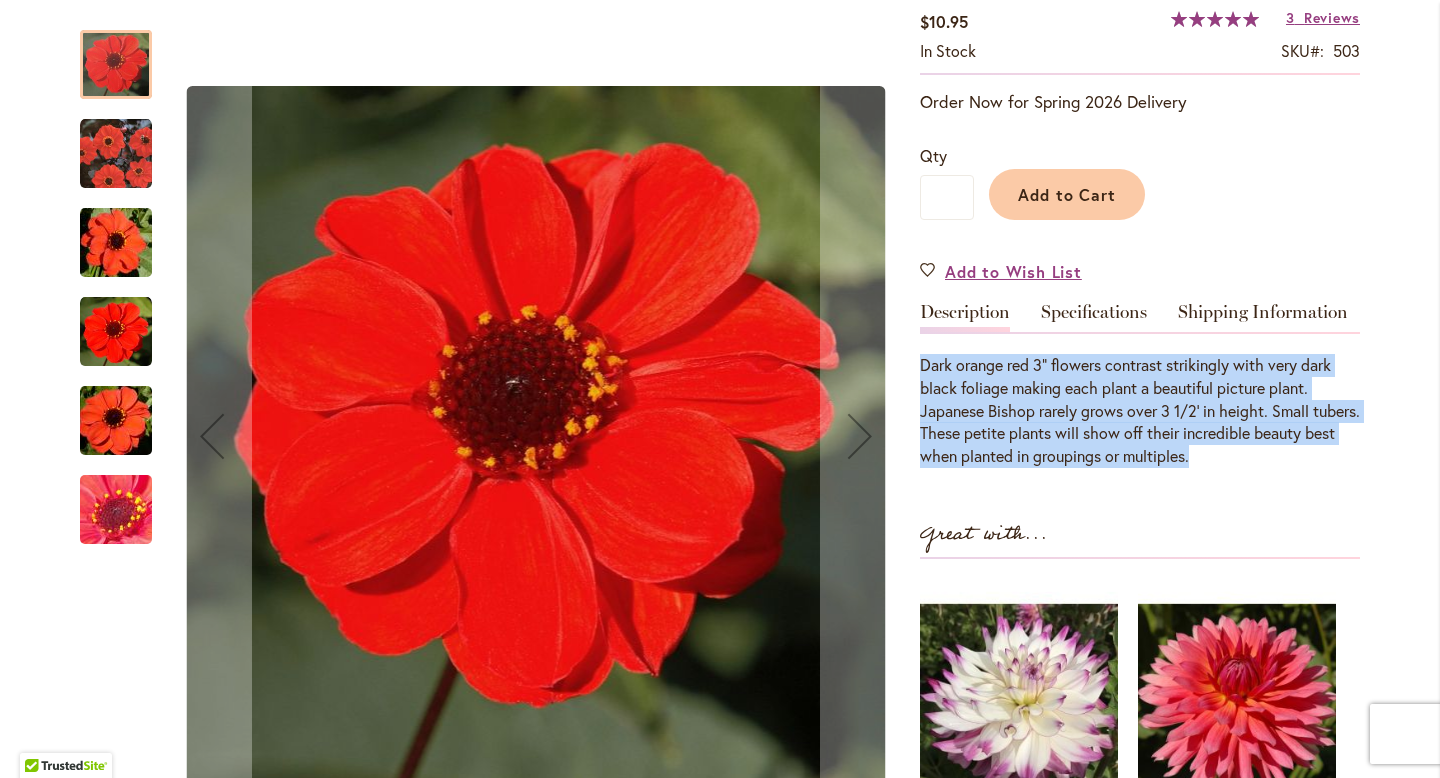 click at bounding box center (116, 154) 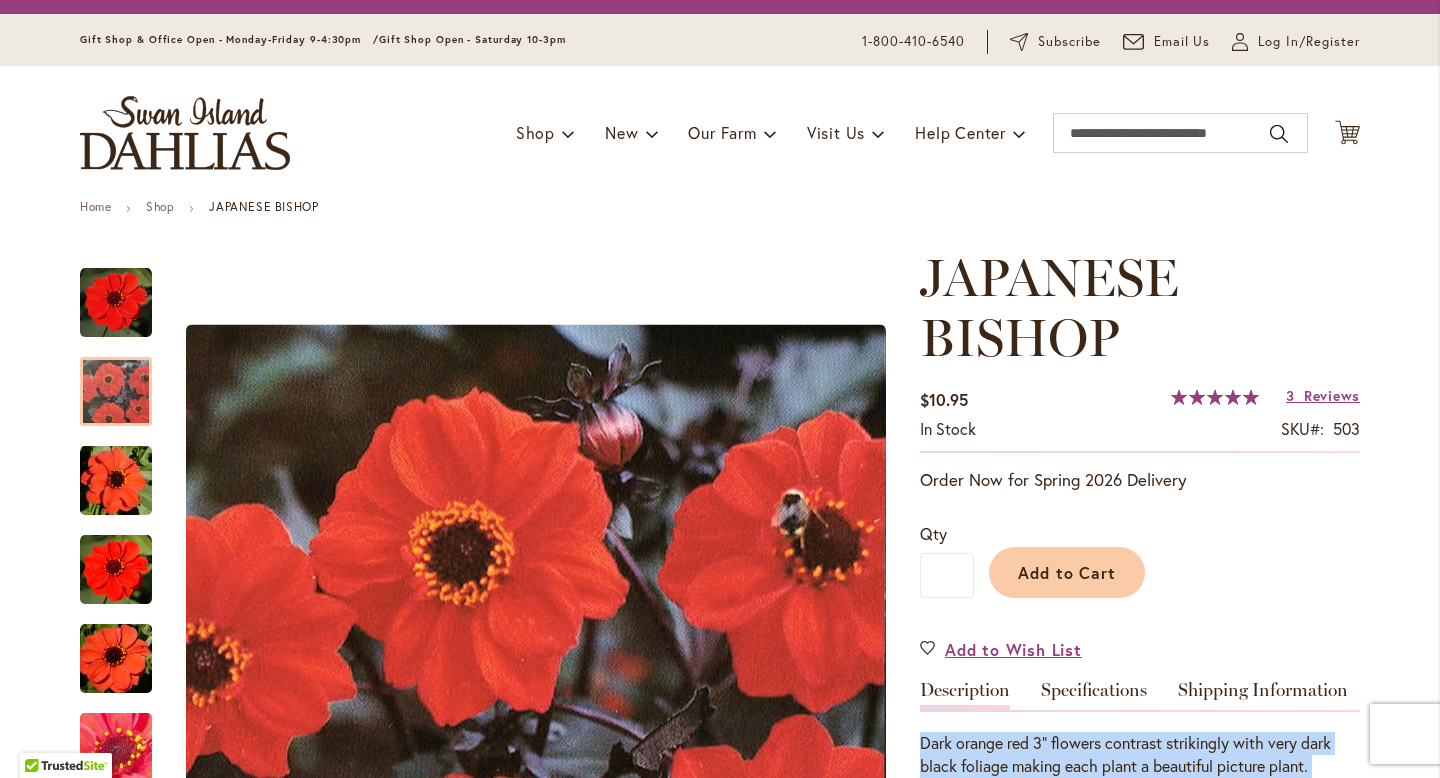scroll, scrollTop: 32, scrollLeft: 0, axis: vertical 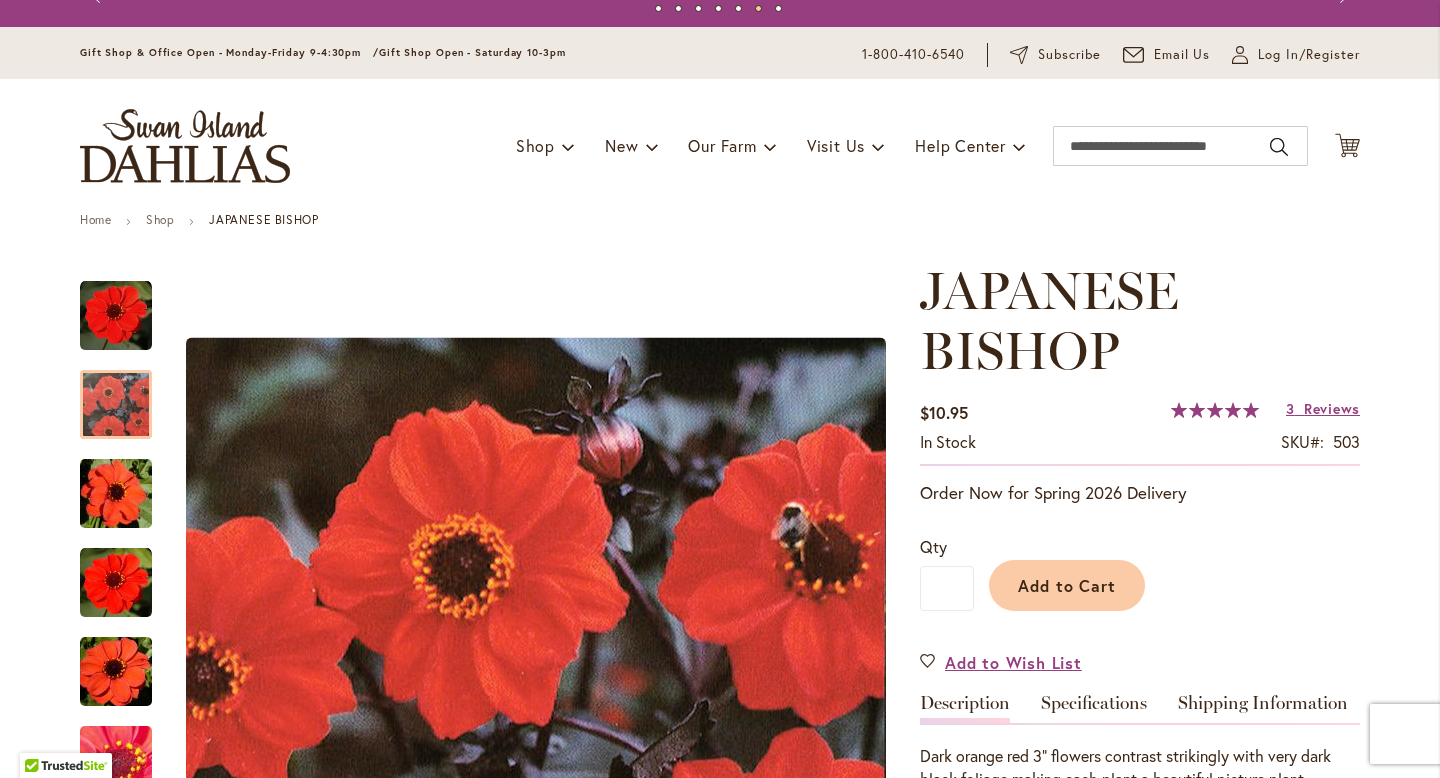 click on "JAPANESE BISHOP" at bounding box center [1049, 320] 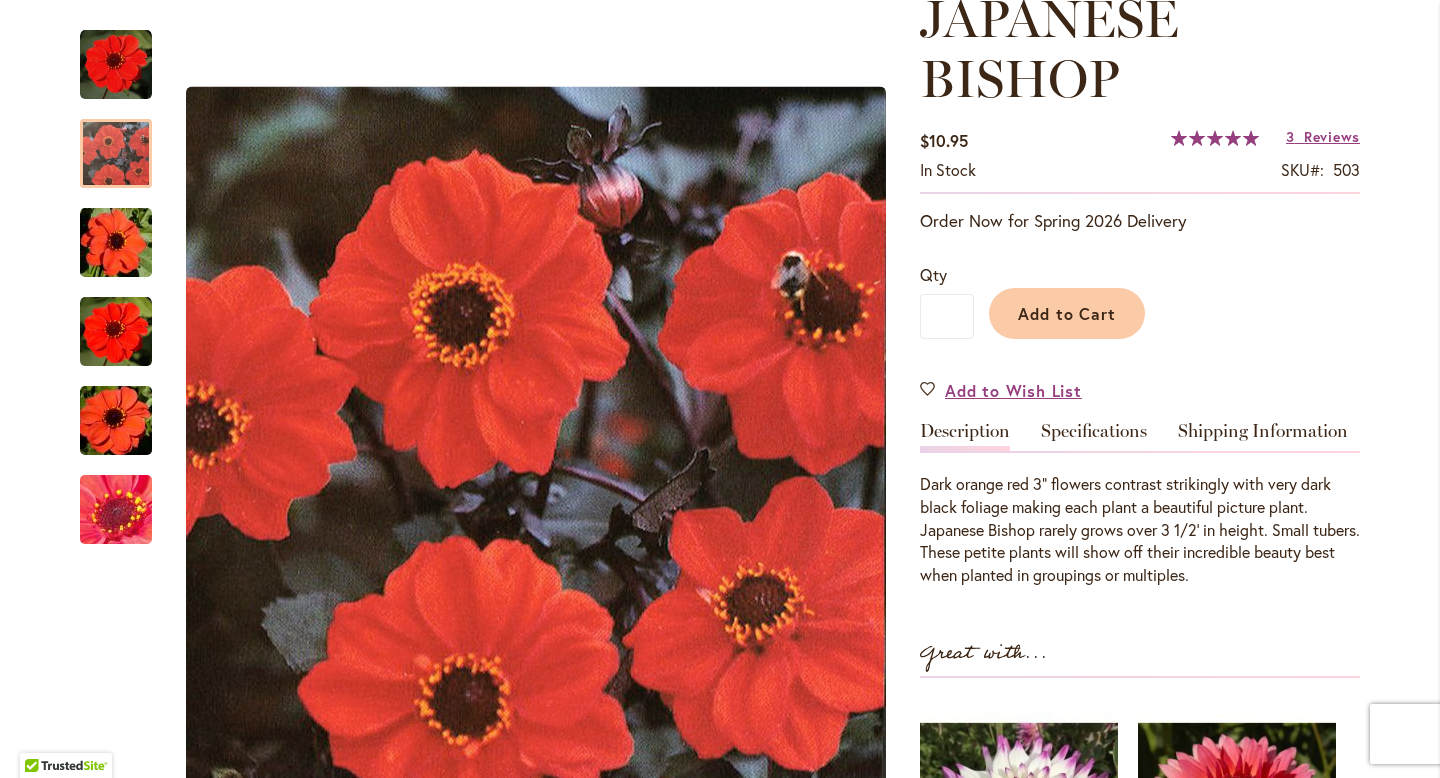 scroll, scrollTop: 307, scrollLeft: 0, axis: vertical 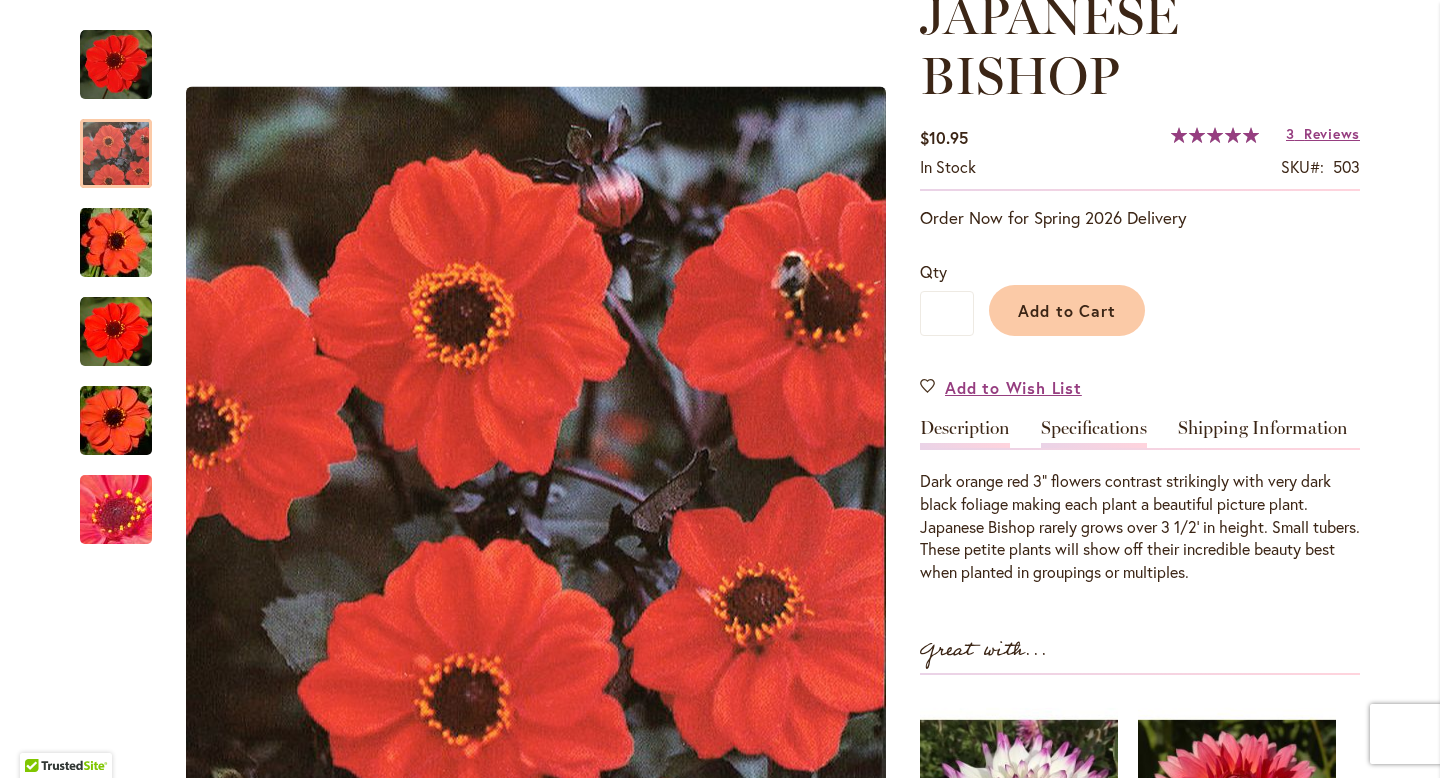click on "Specifications" at bounding box center [1094, 433] 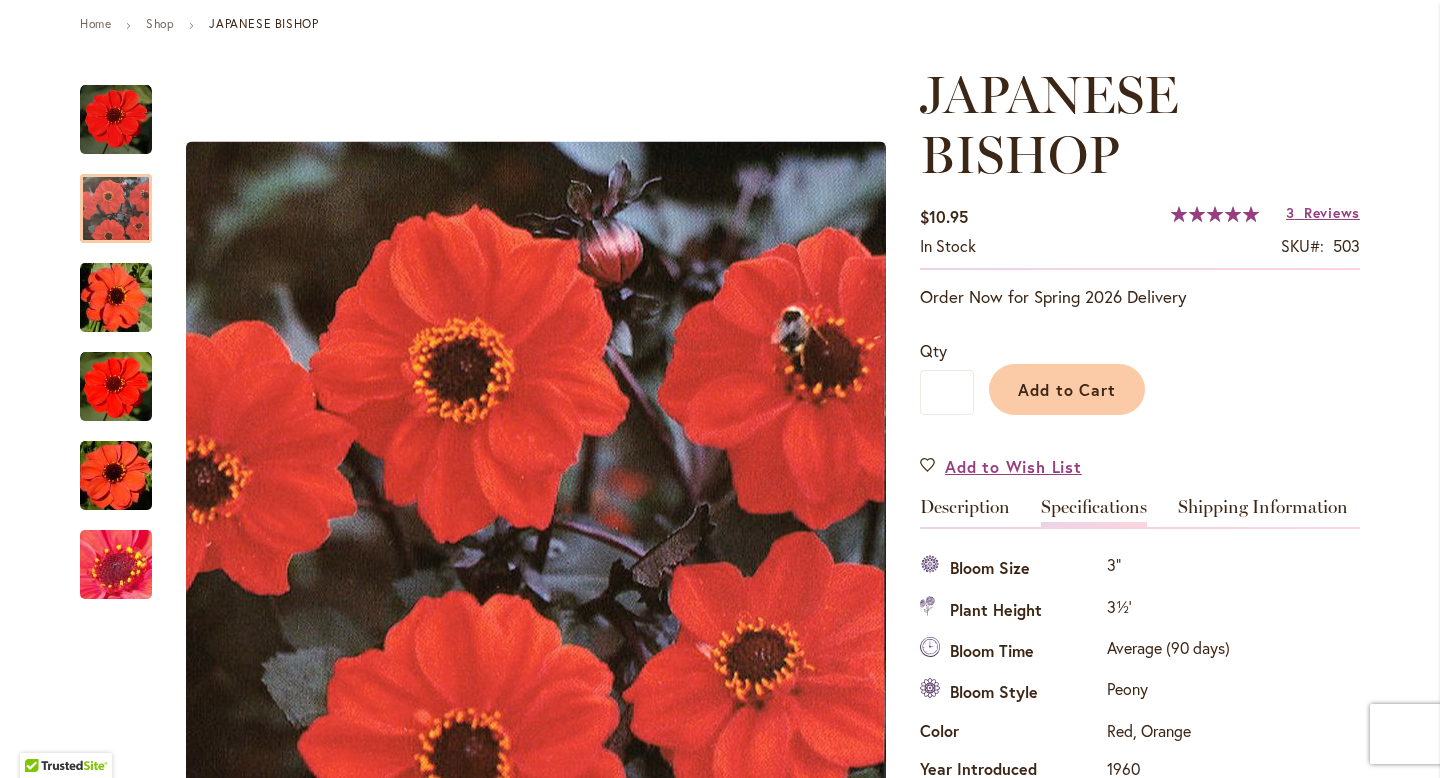scroll, scrollTop: 41, scrollLeft: 0, axis: vertical 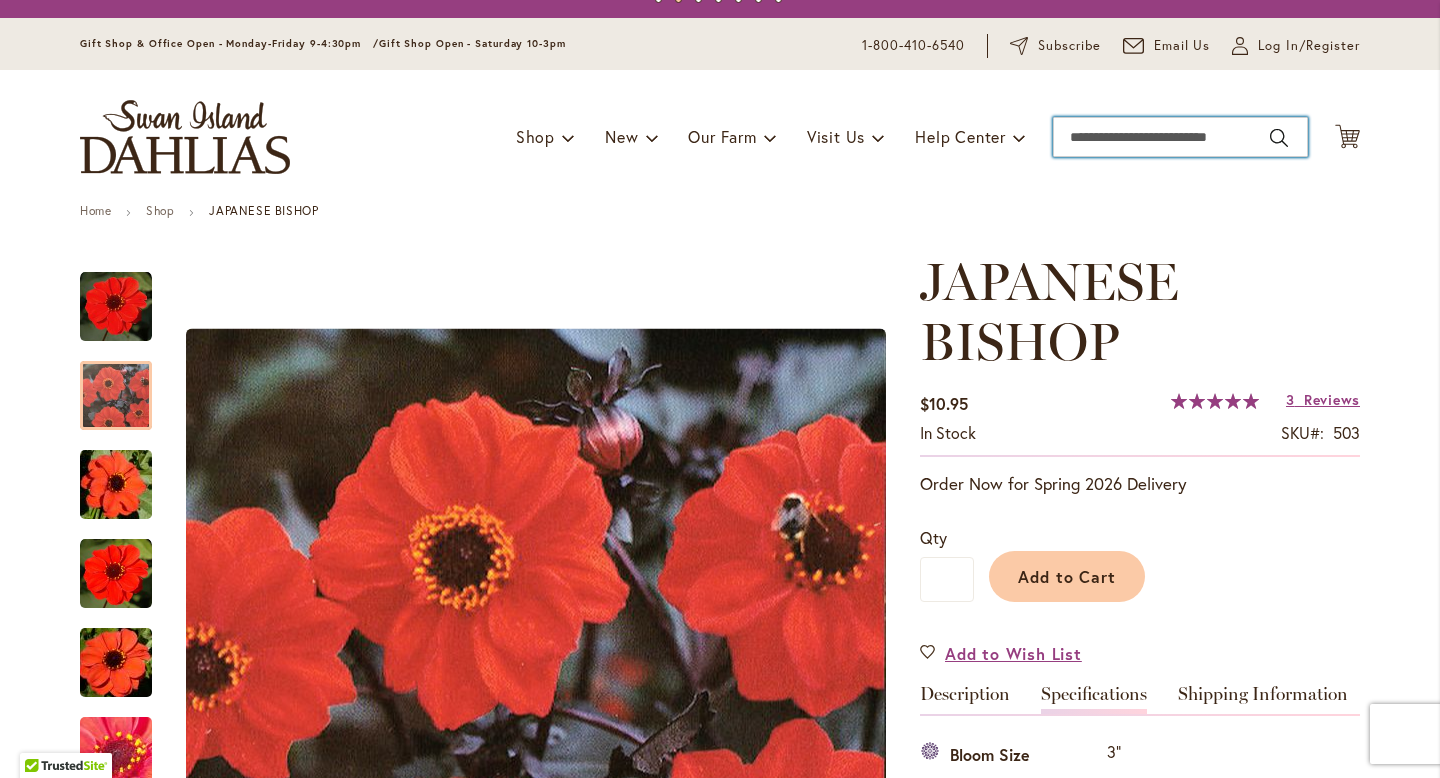 click on "Search" at bounding box center [1180, 137] 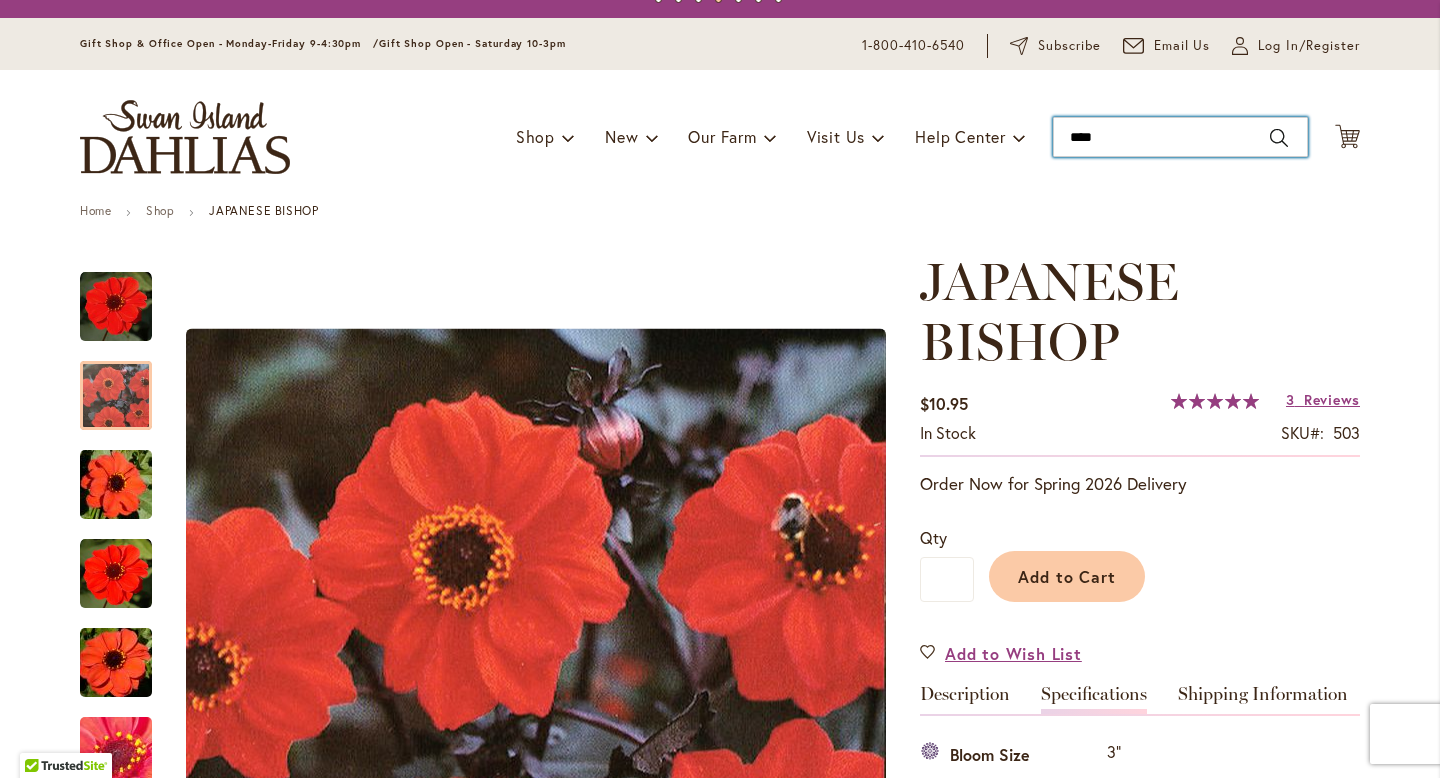 type on "*****" 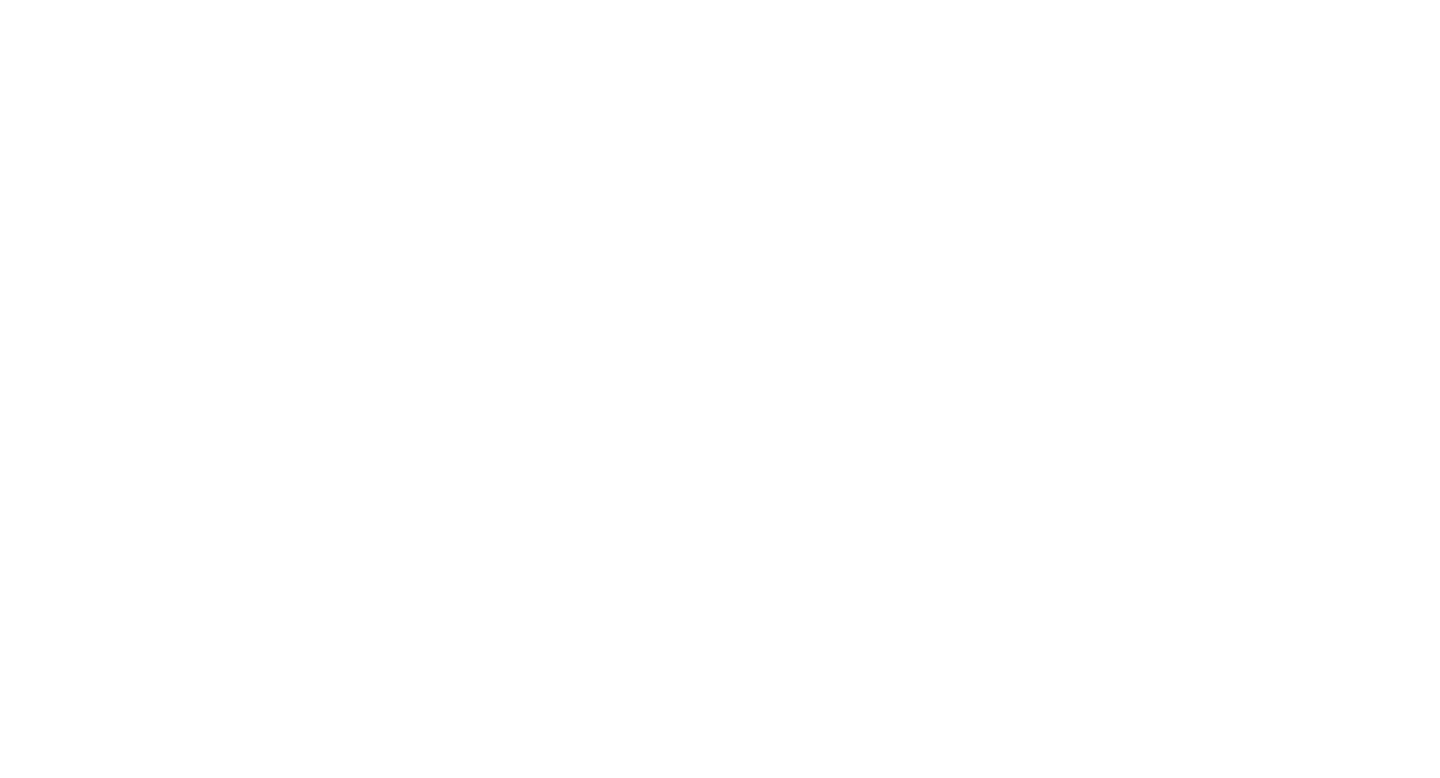 scroll, scrollTop: 0, scrollLeft: 0, axis: both 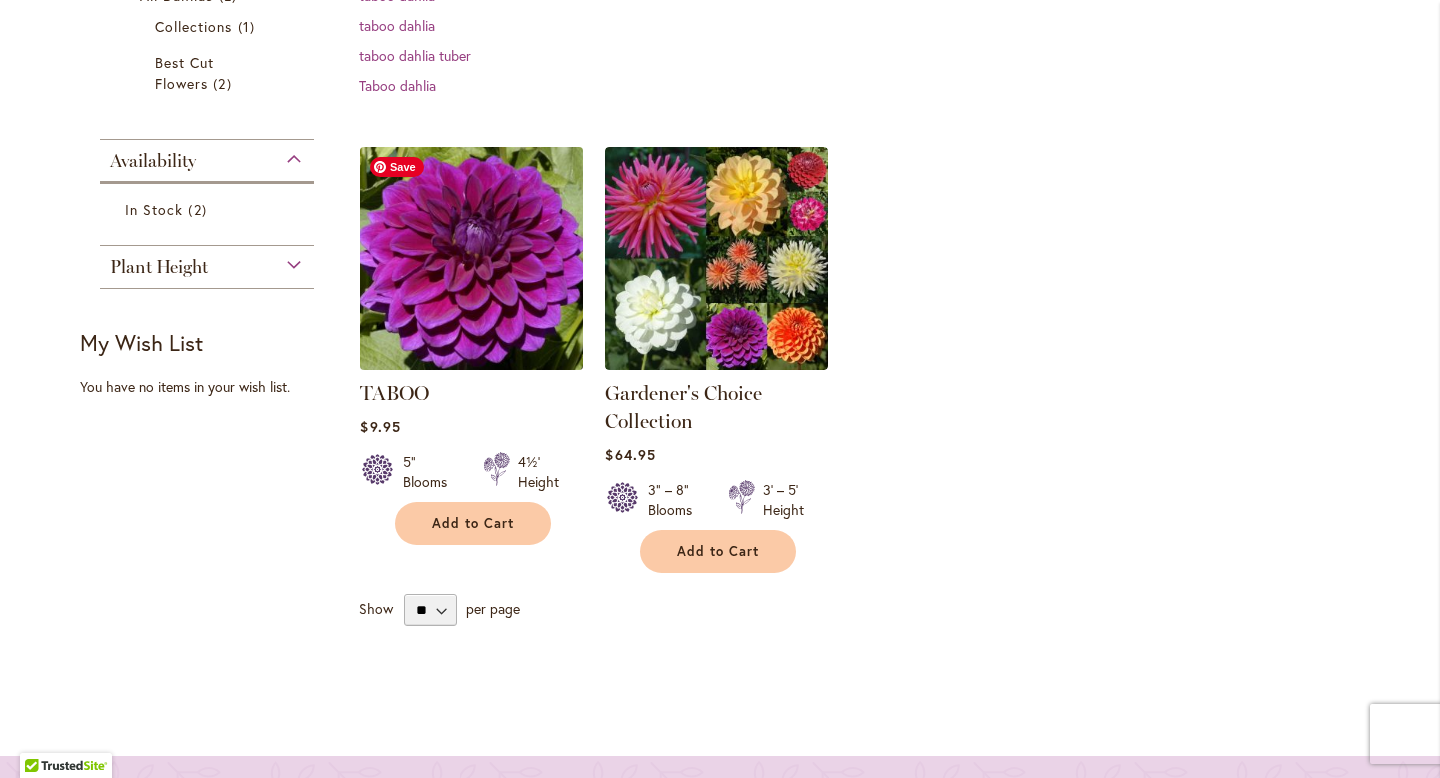 click at bounding box center (472, 258) 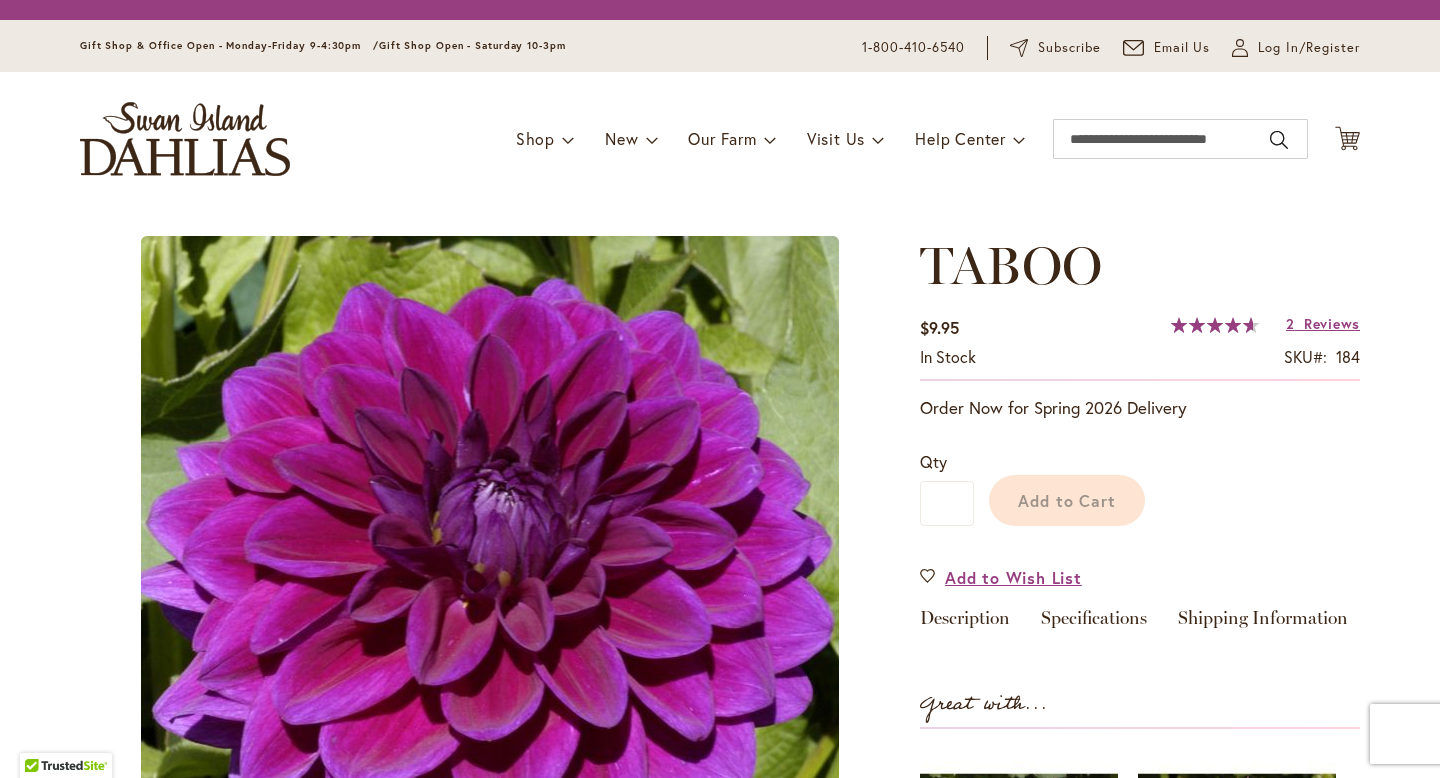 scroll, scrollTop: 0, scrollLeft: 0, axis: both 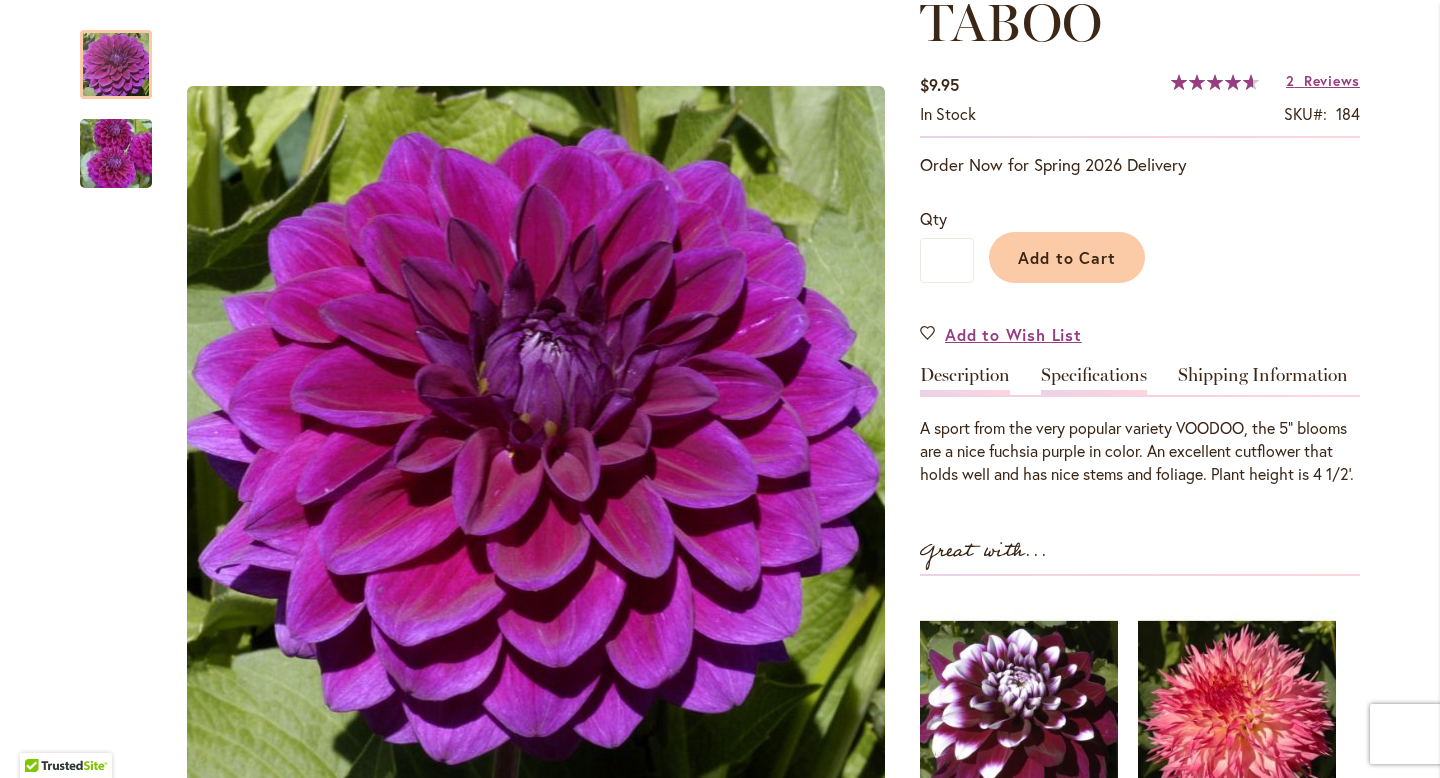 click on "Specifications" at bounding box center (1094, 380) 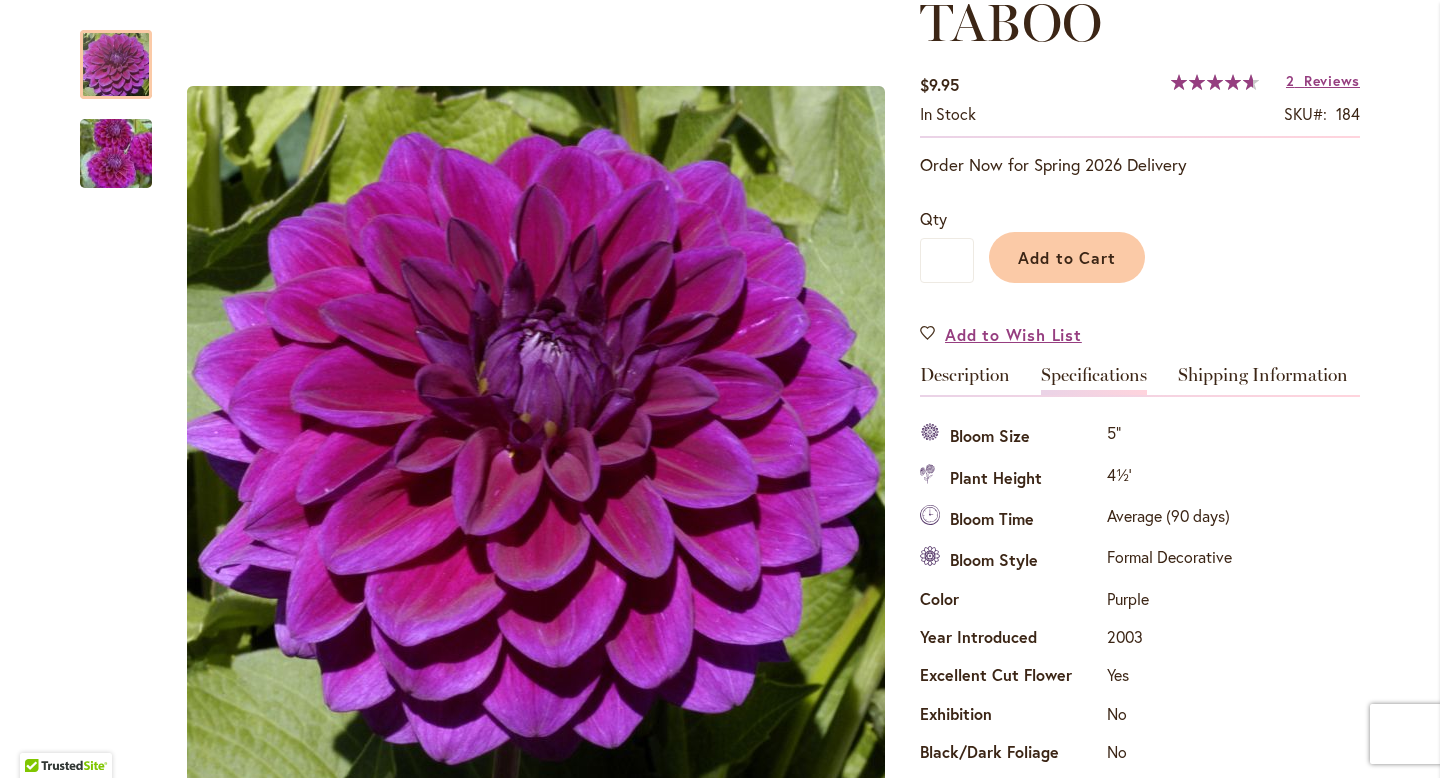 scroll, scrollTop: 665, scrollLeft: 0, axis: vertical 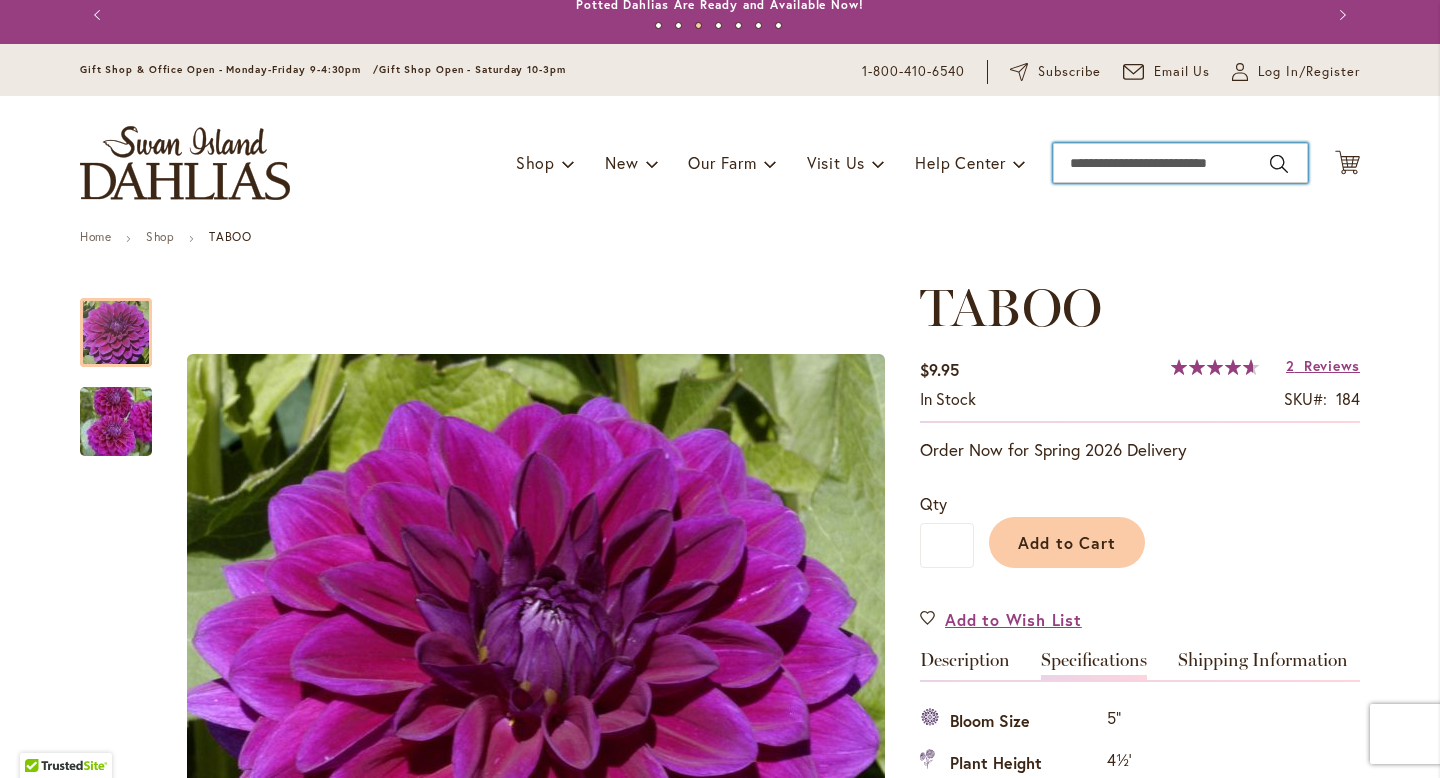 click on "Search" at bounding box center [1180, 163] 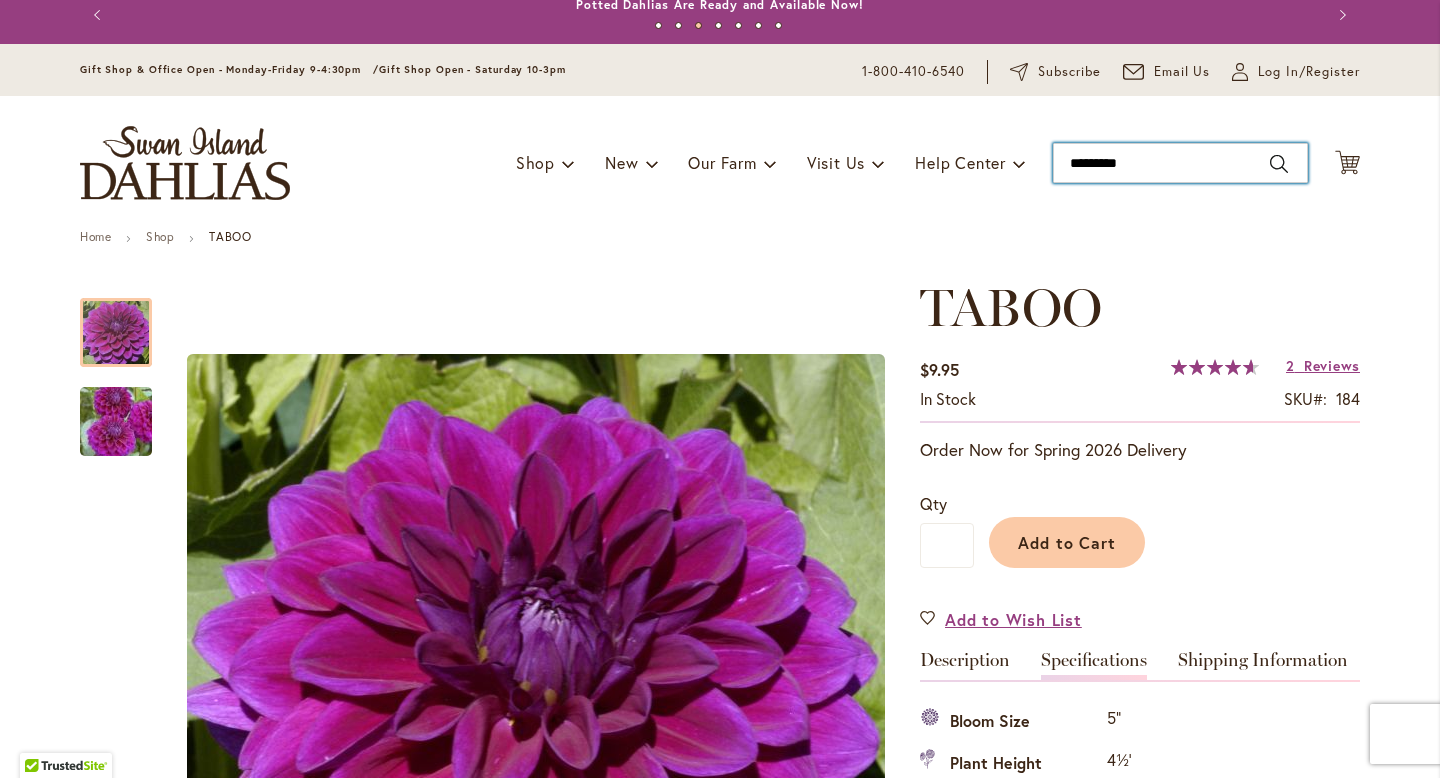 type on "**********" 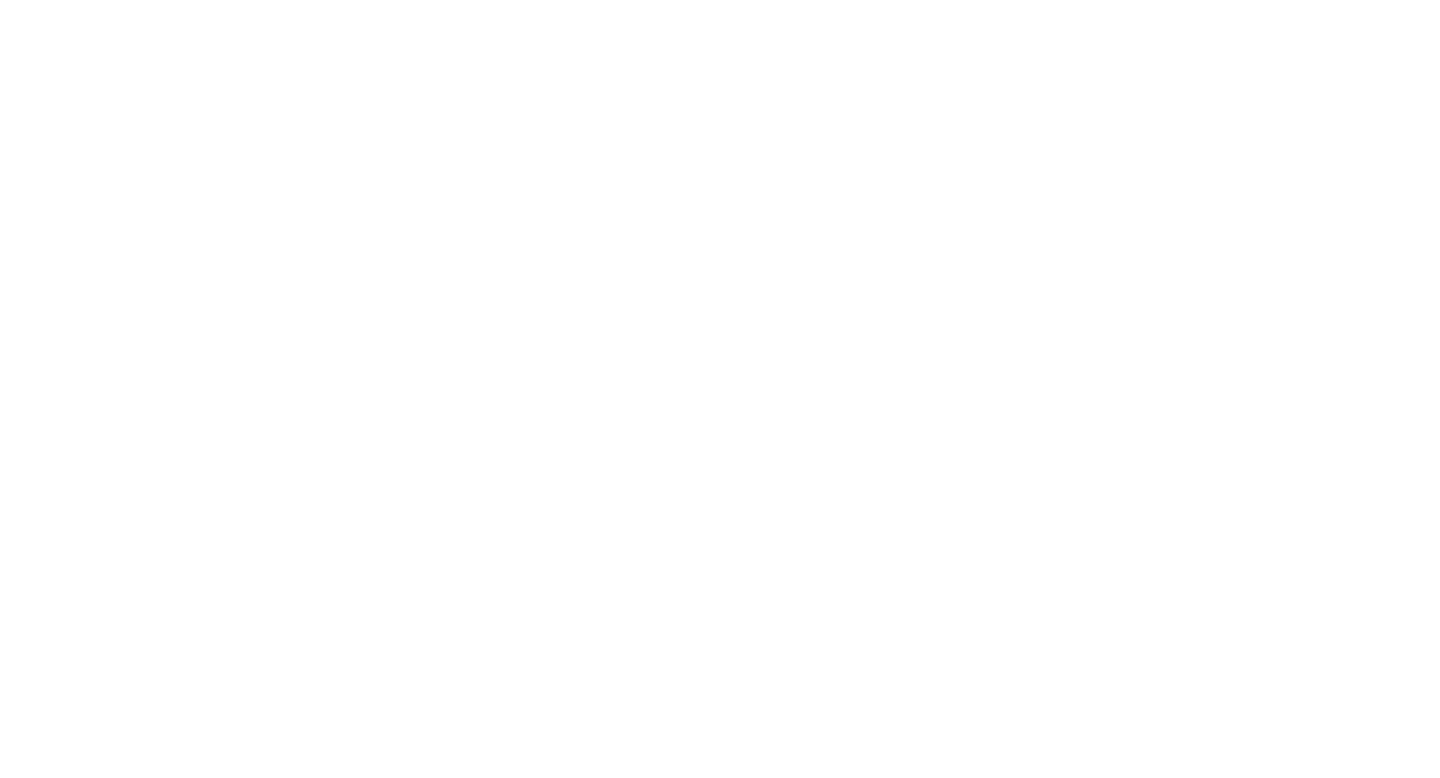 scroll, scrollTop: 0, scrollLeft: 0, axis: both 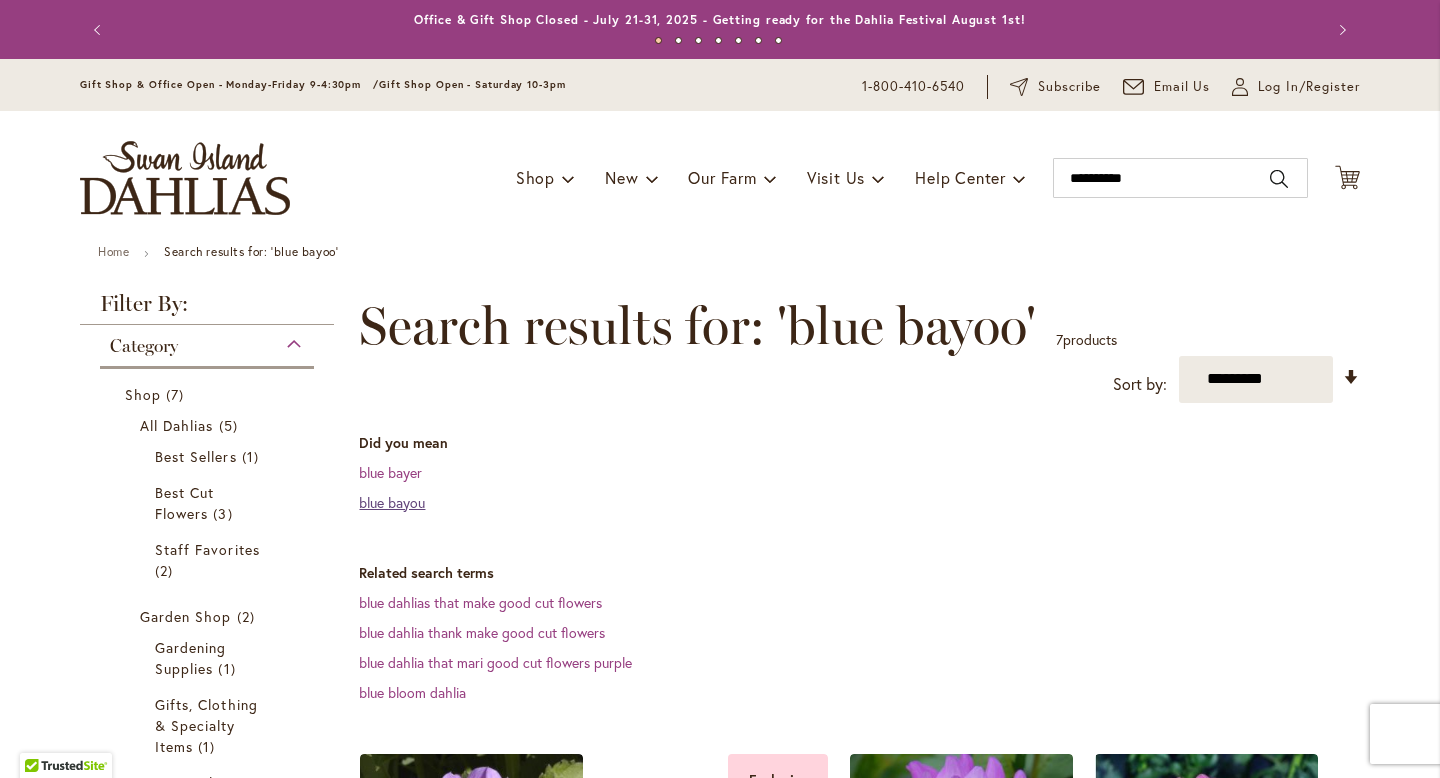 click on "blue bayou" at bounding box center [392, 502] 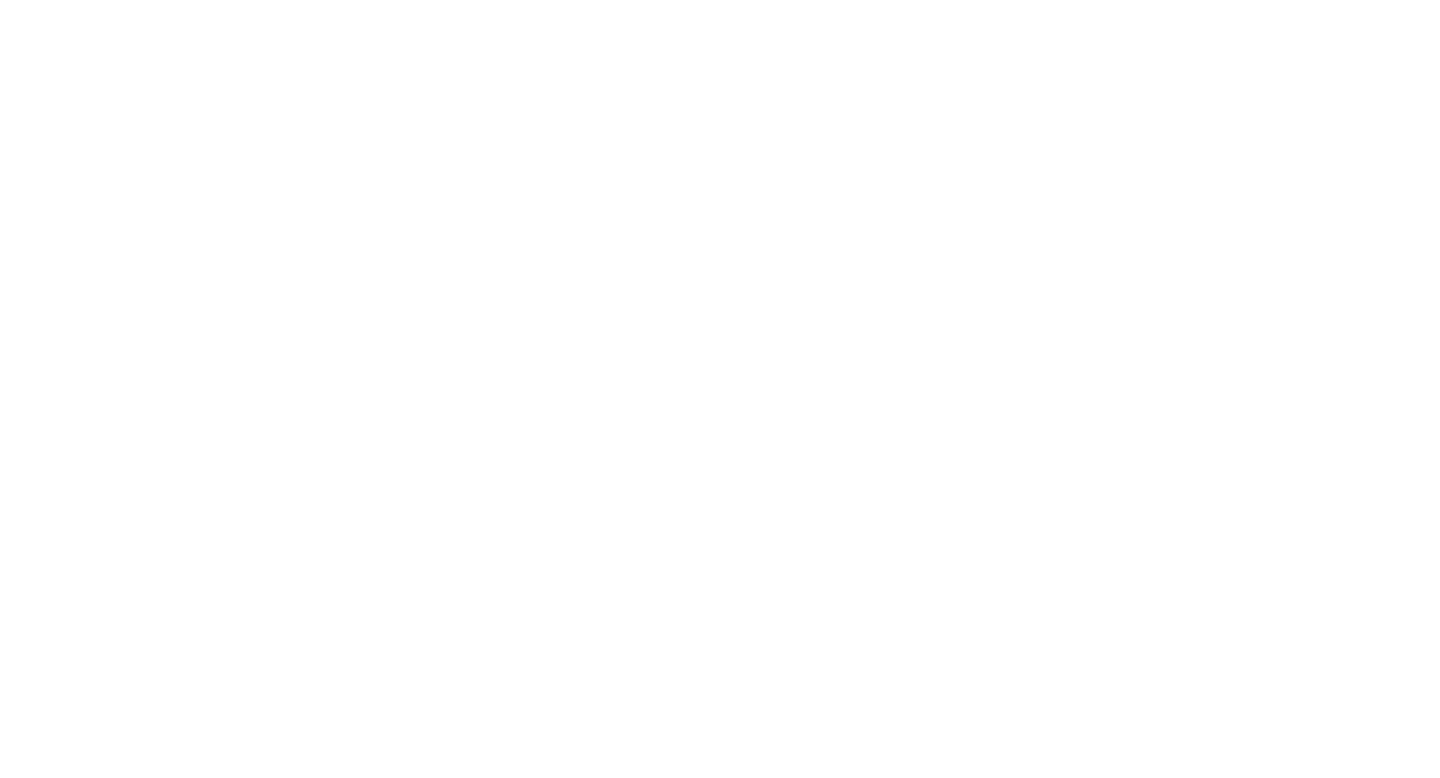 scroll, scrollTop: 0, scrollLeft: 0, axis: both 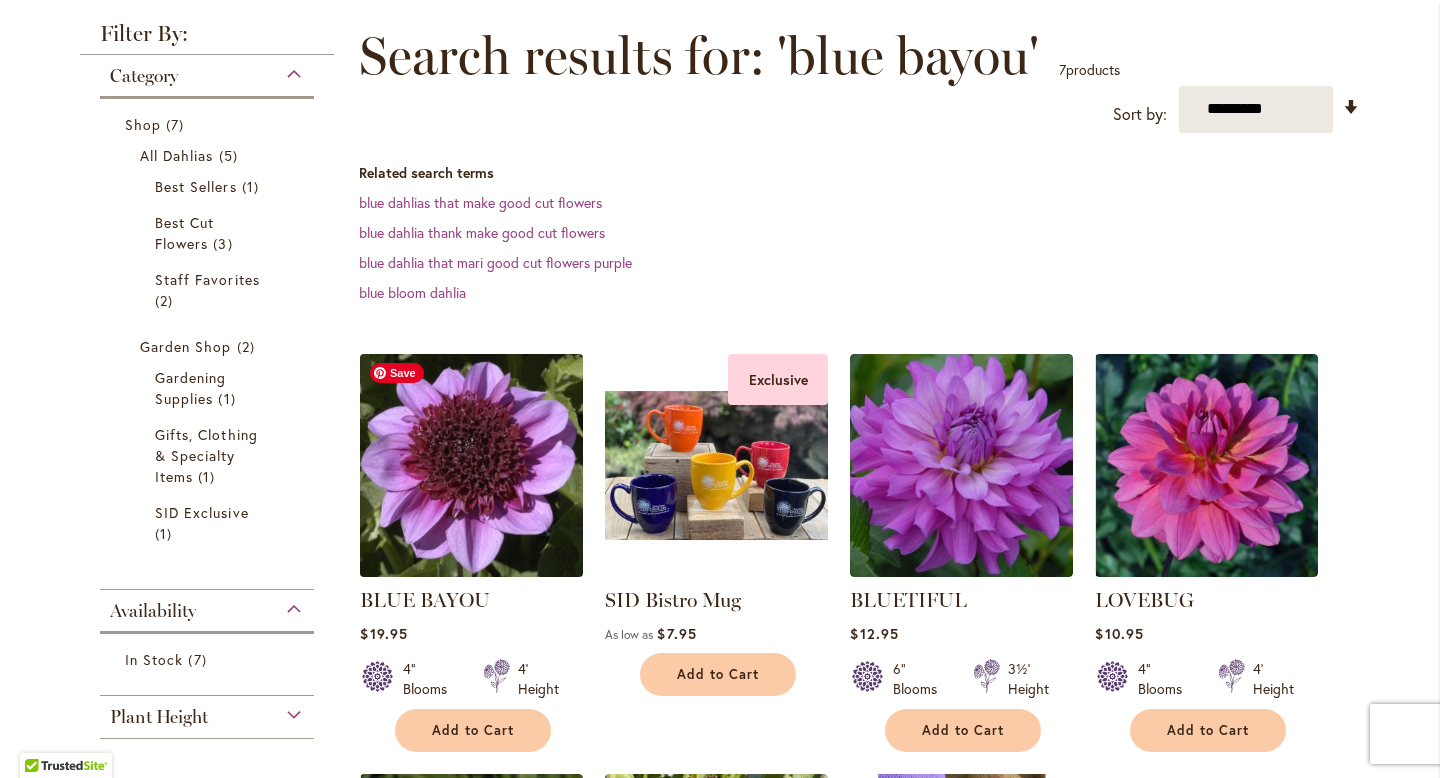 click at bounding box center (472, 465) 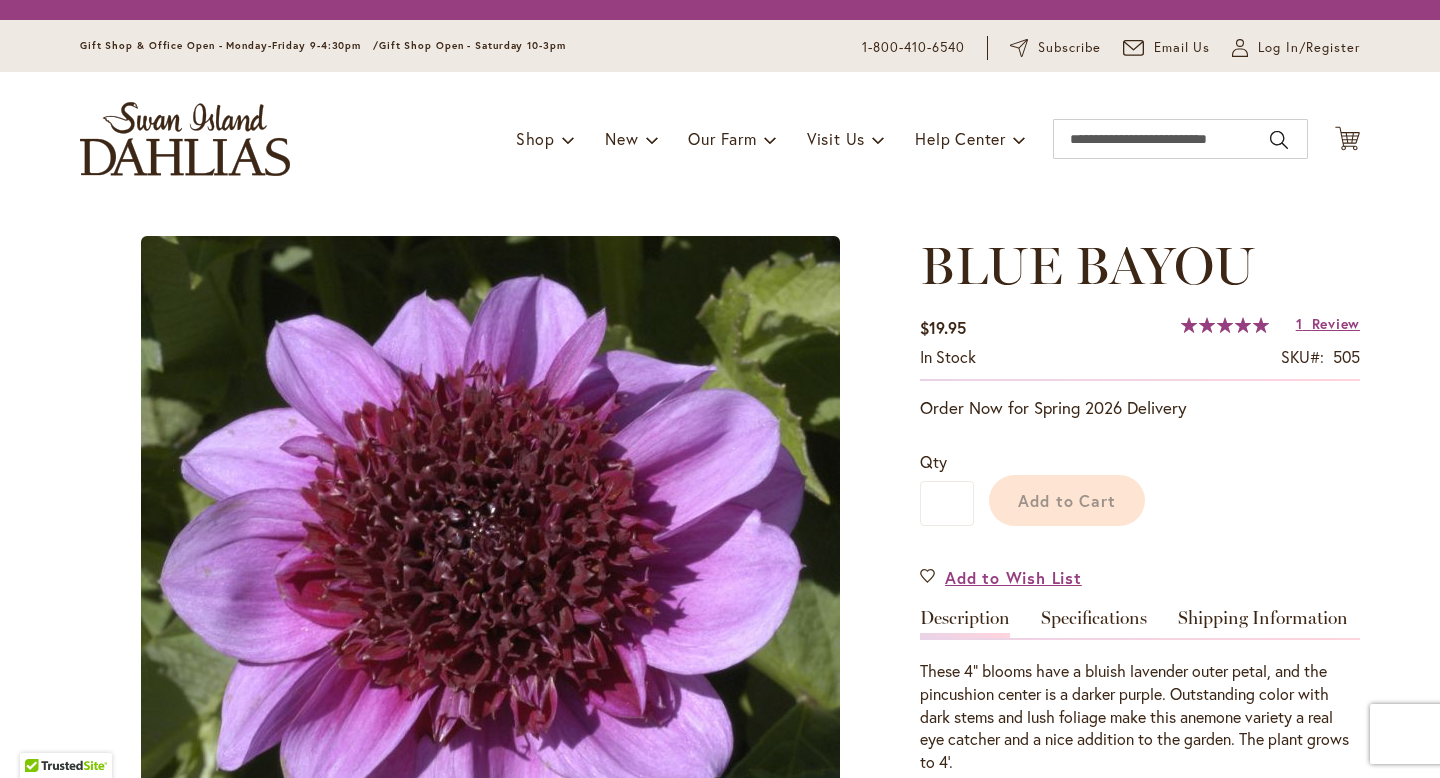 scroll, scrollTop: 0, scrollLeft: 0, axis: both 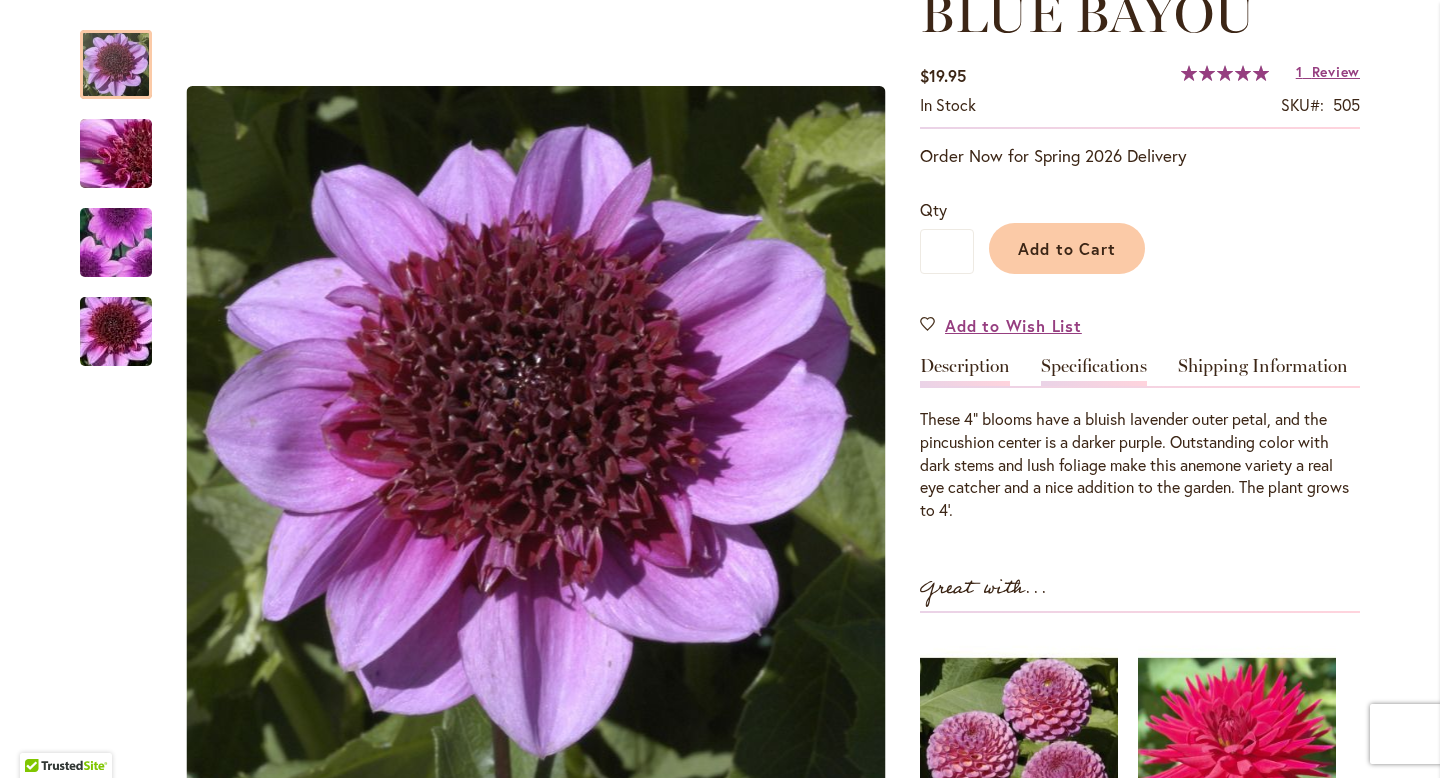 click on "Specifications" at bounding box center (1094, 371) 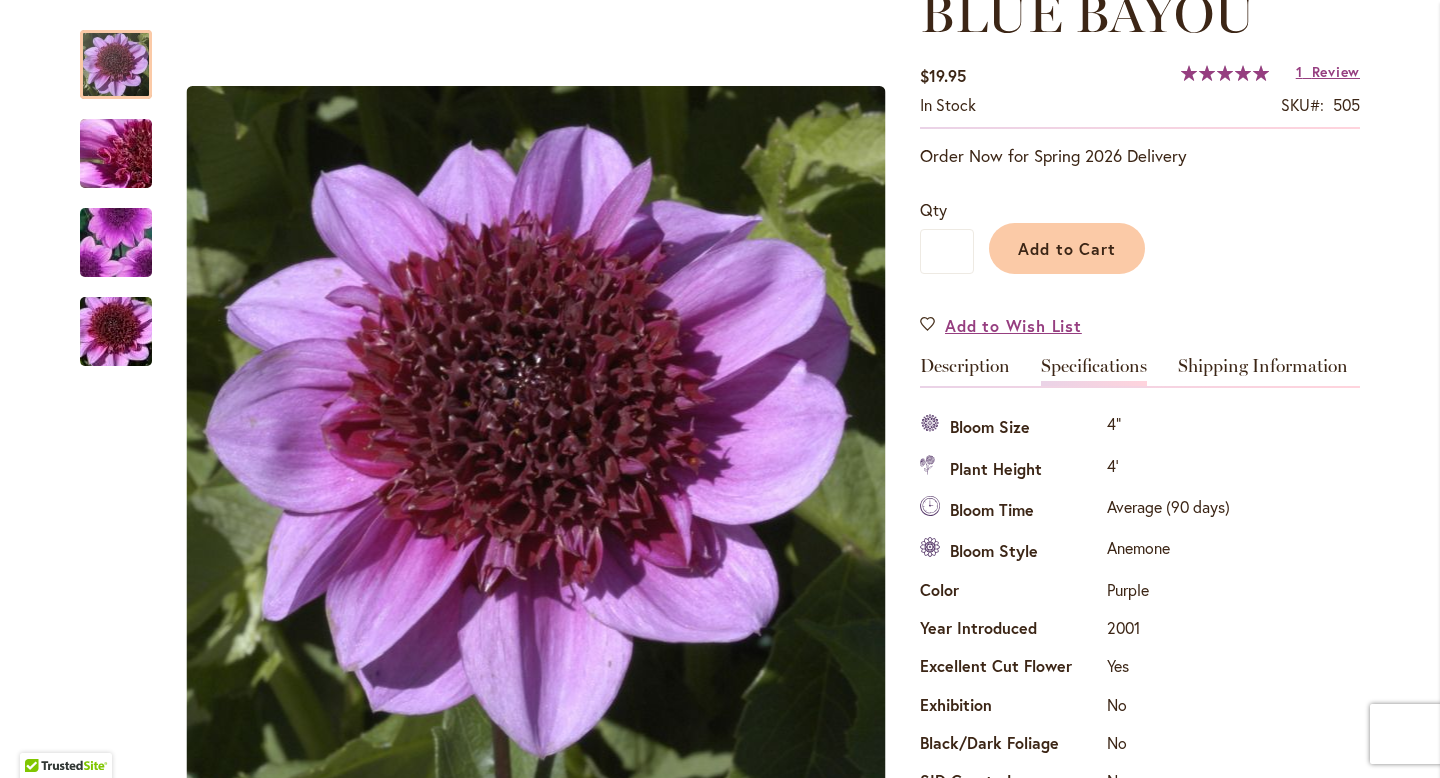 scroll, scrollTop: 665, scrollLeft: 0, axis: vertical 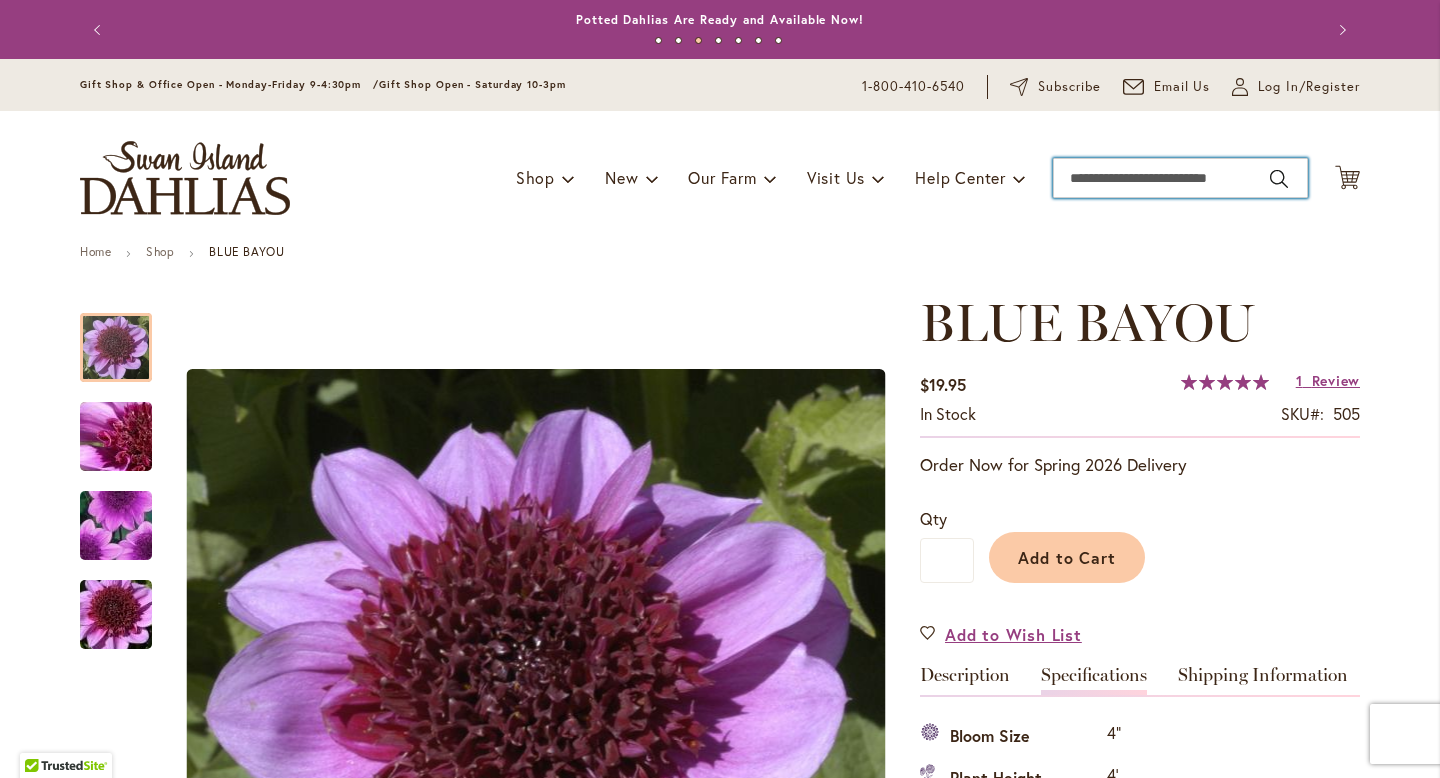 click on "Search" at bounding box center [1180, 178] 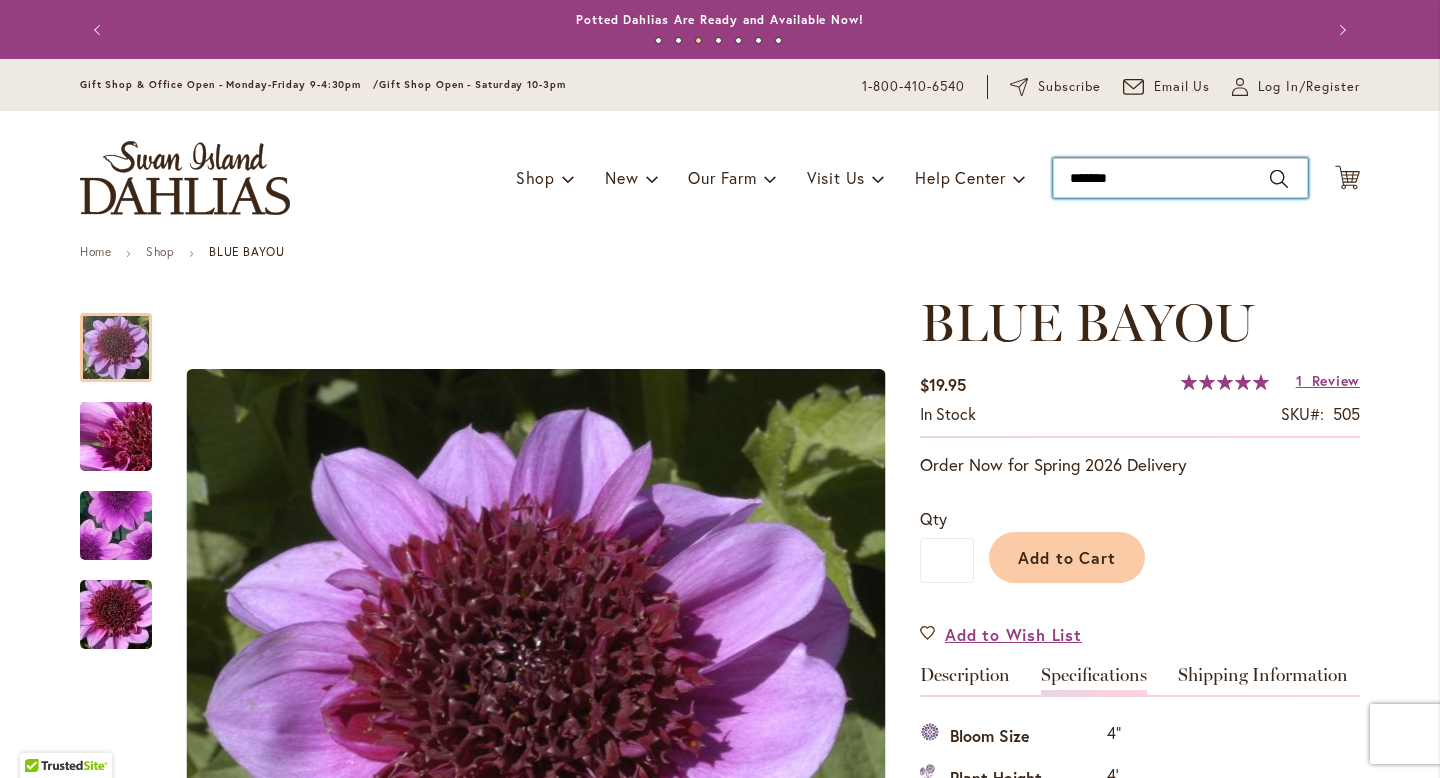 type on "********" 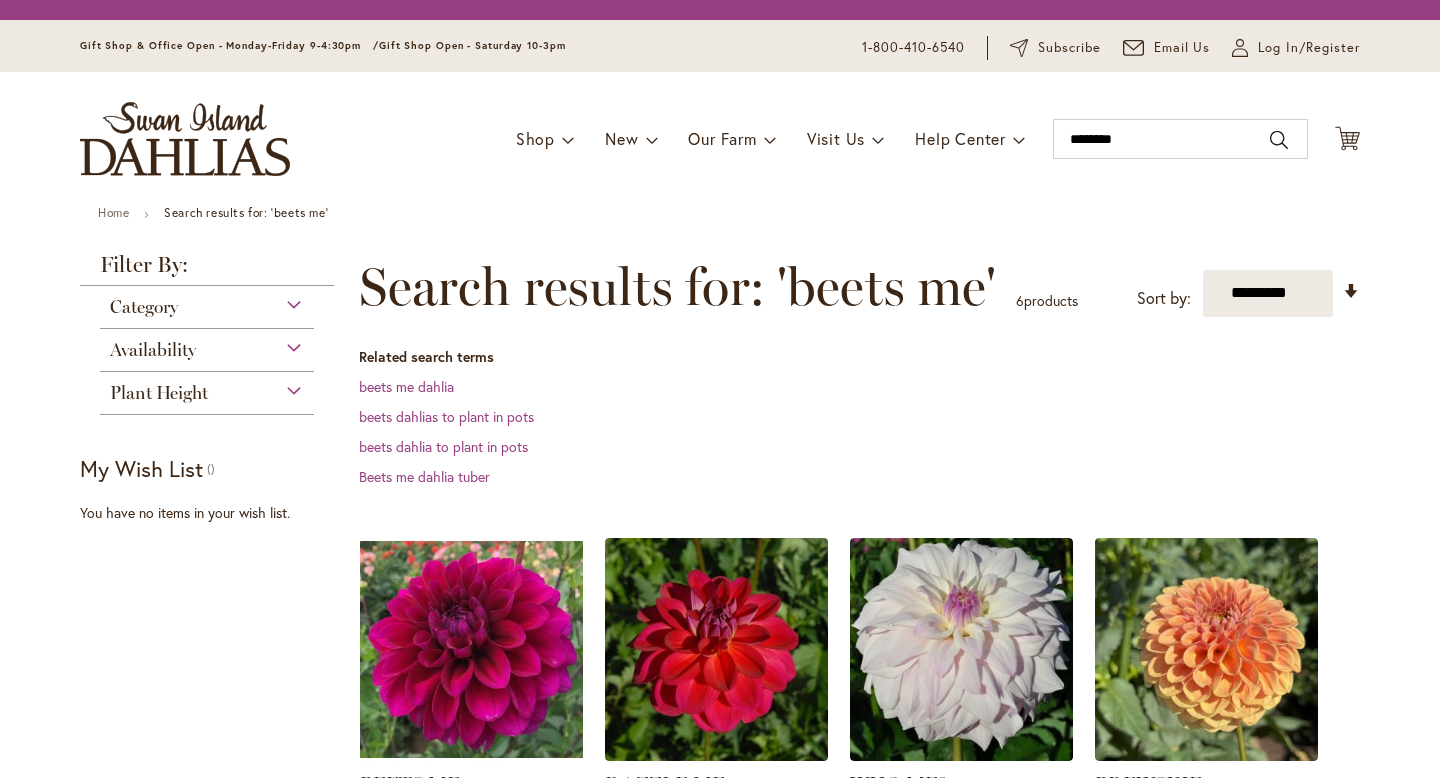 scroll, scrollTop: 0, scrollLeft: 0, axis: both 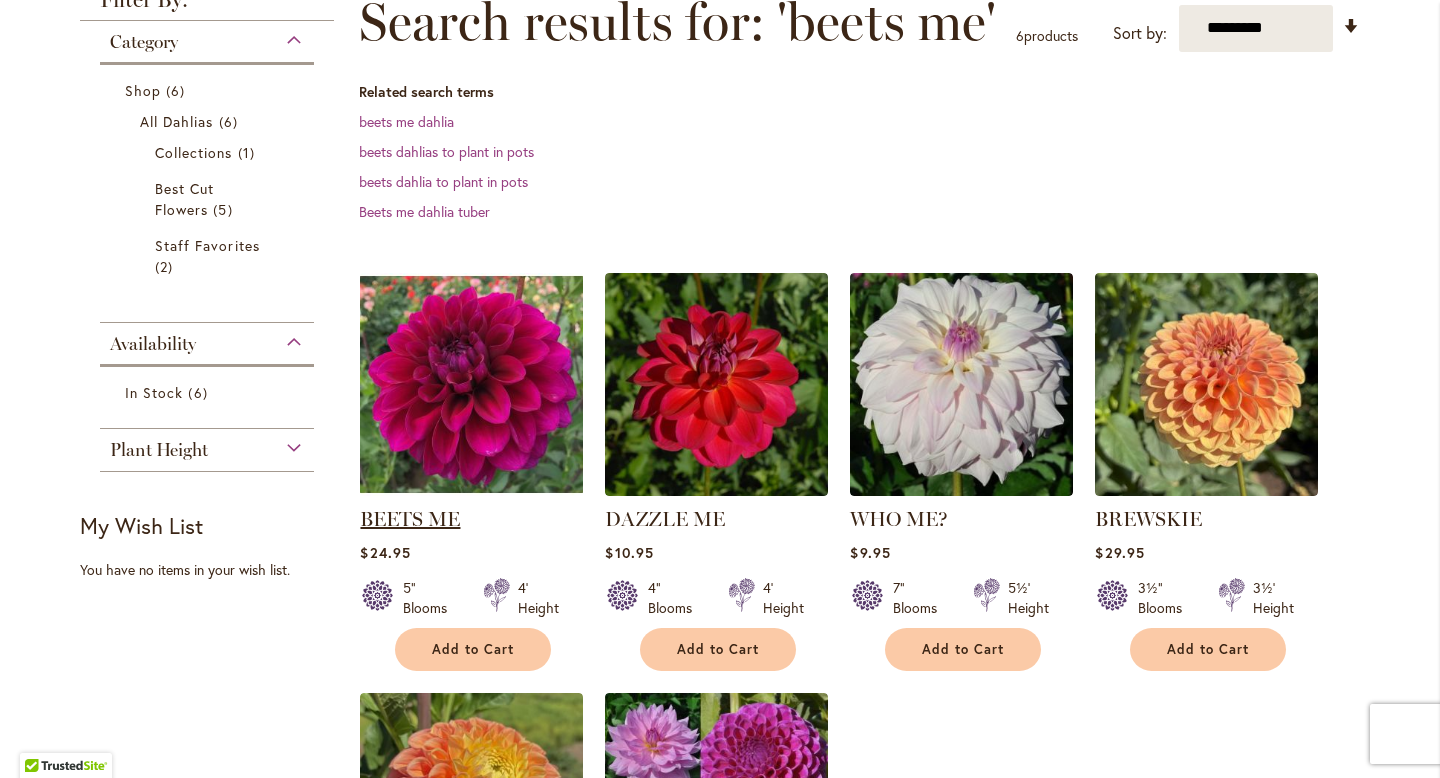 click on "BEETS ME" at bounding box center [410, 519] 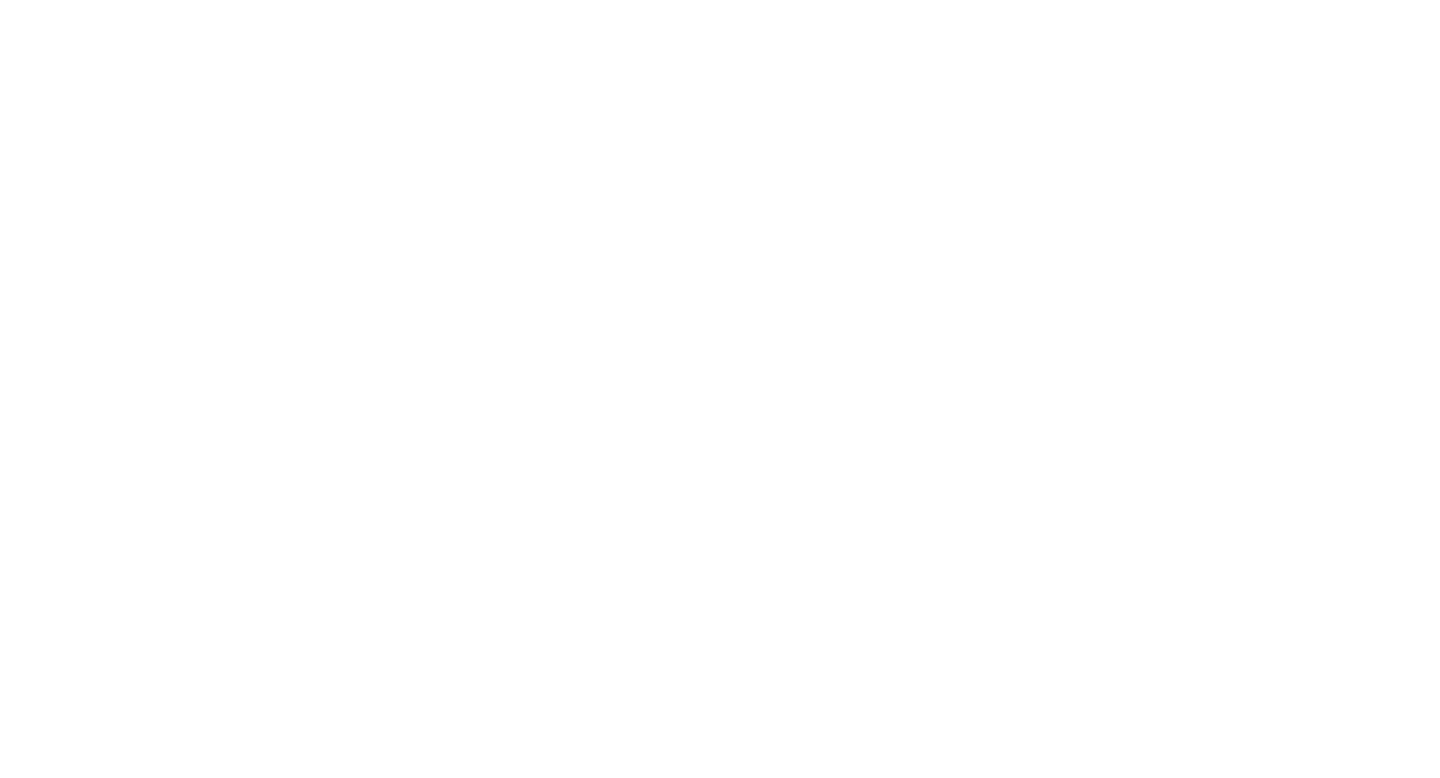 scroll, scrollTop: 0, scrollLeft: 0, axis: both 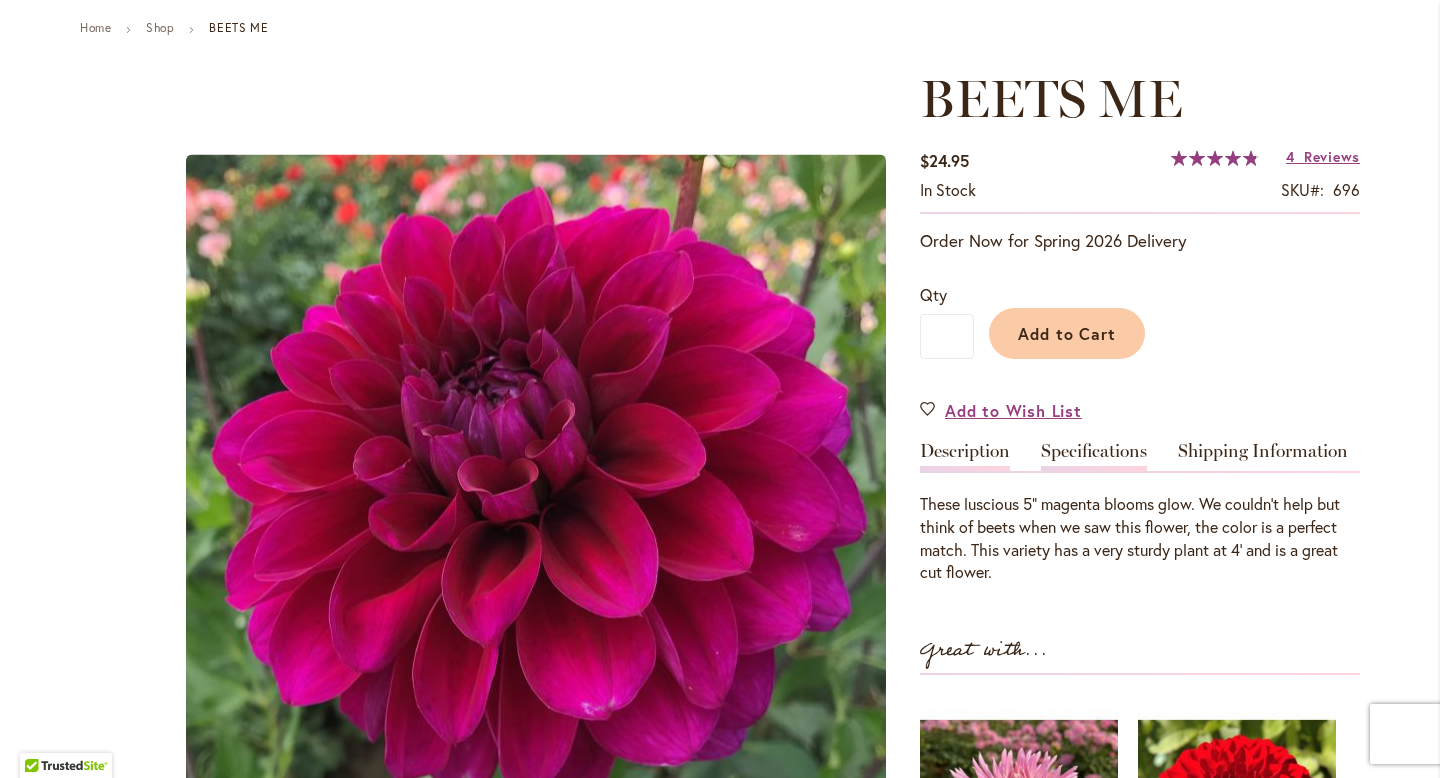click on "Specifications" at bounding box center [1094, 456] 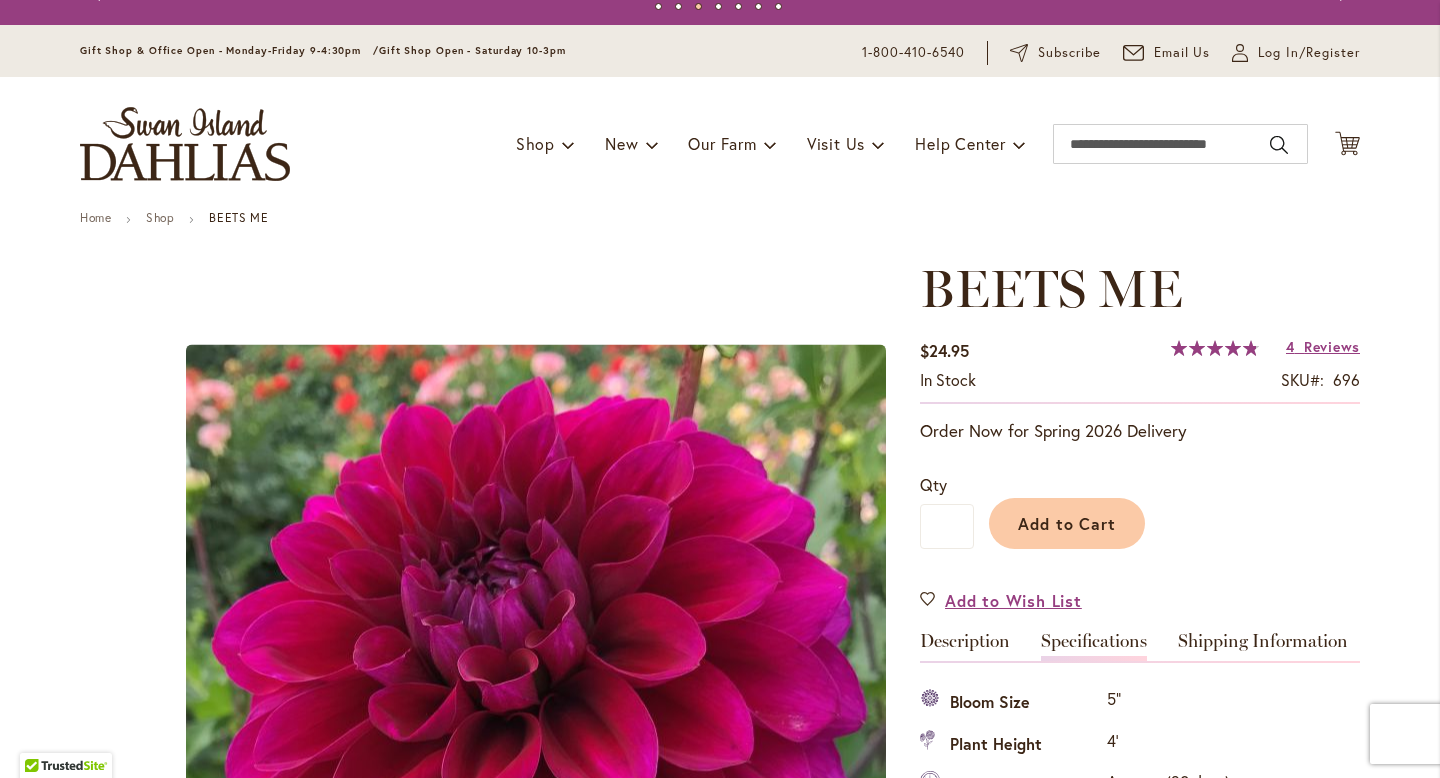scroll, scrollTop: 0, scrollLeft: 0, axis: both 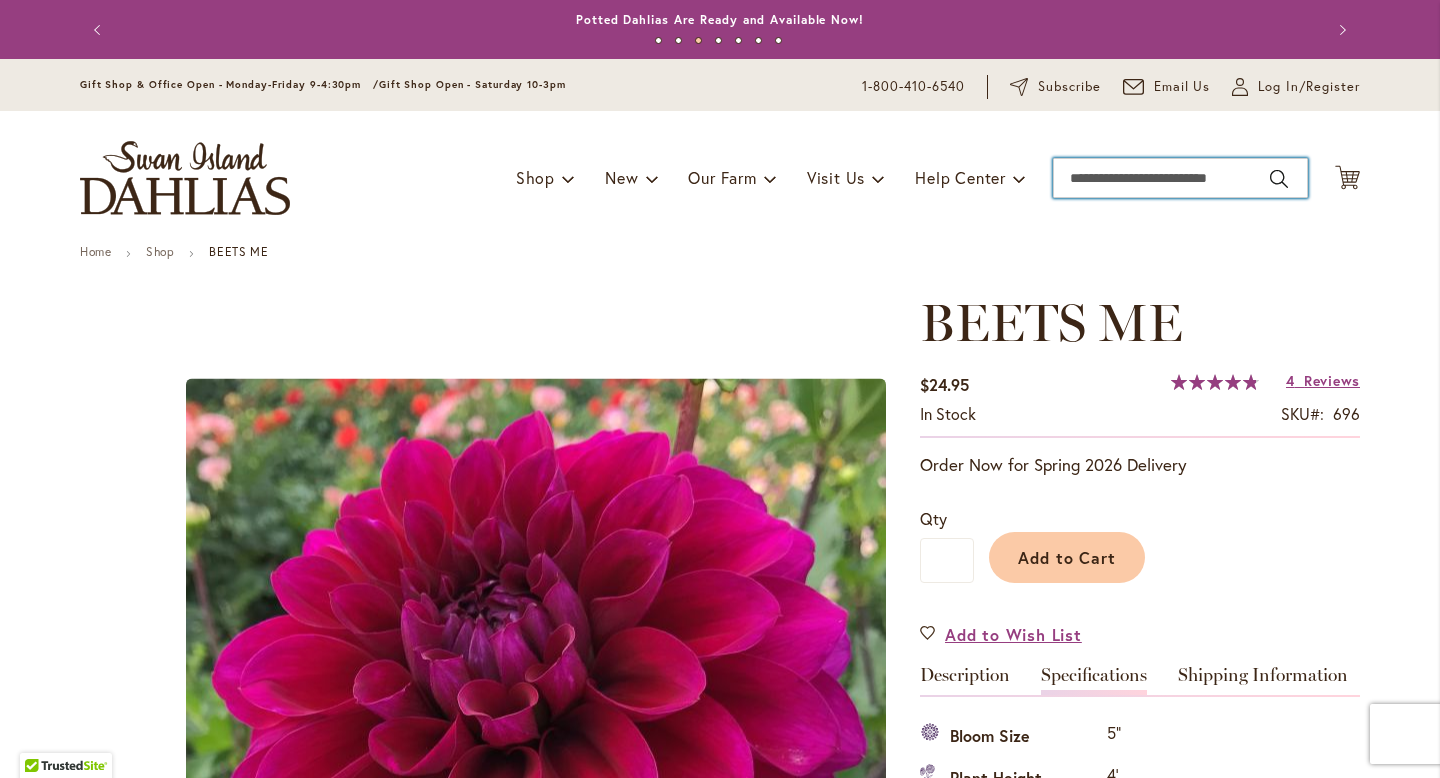 click on "Search" at bounding box center [1180, 178] 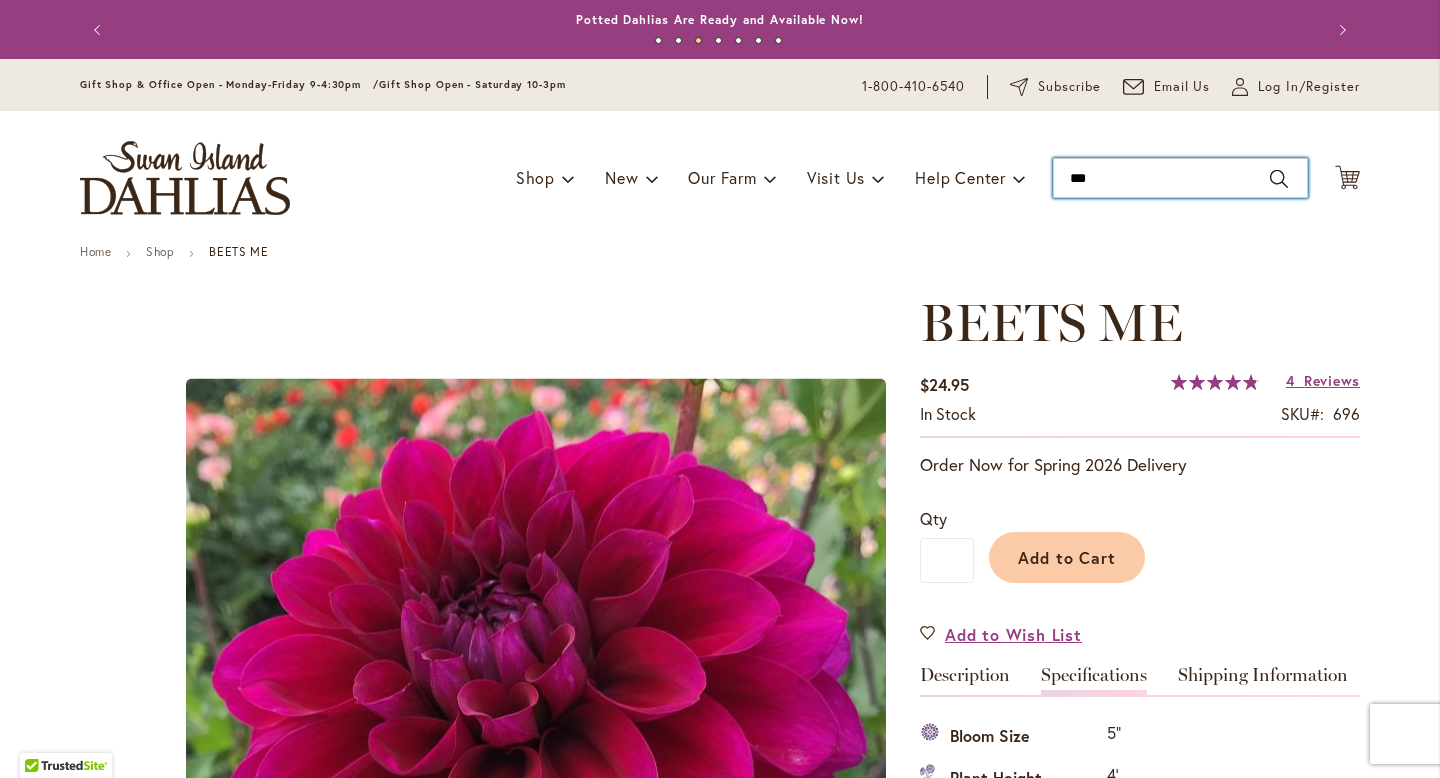type on "****" 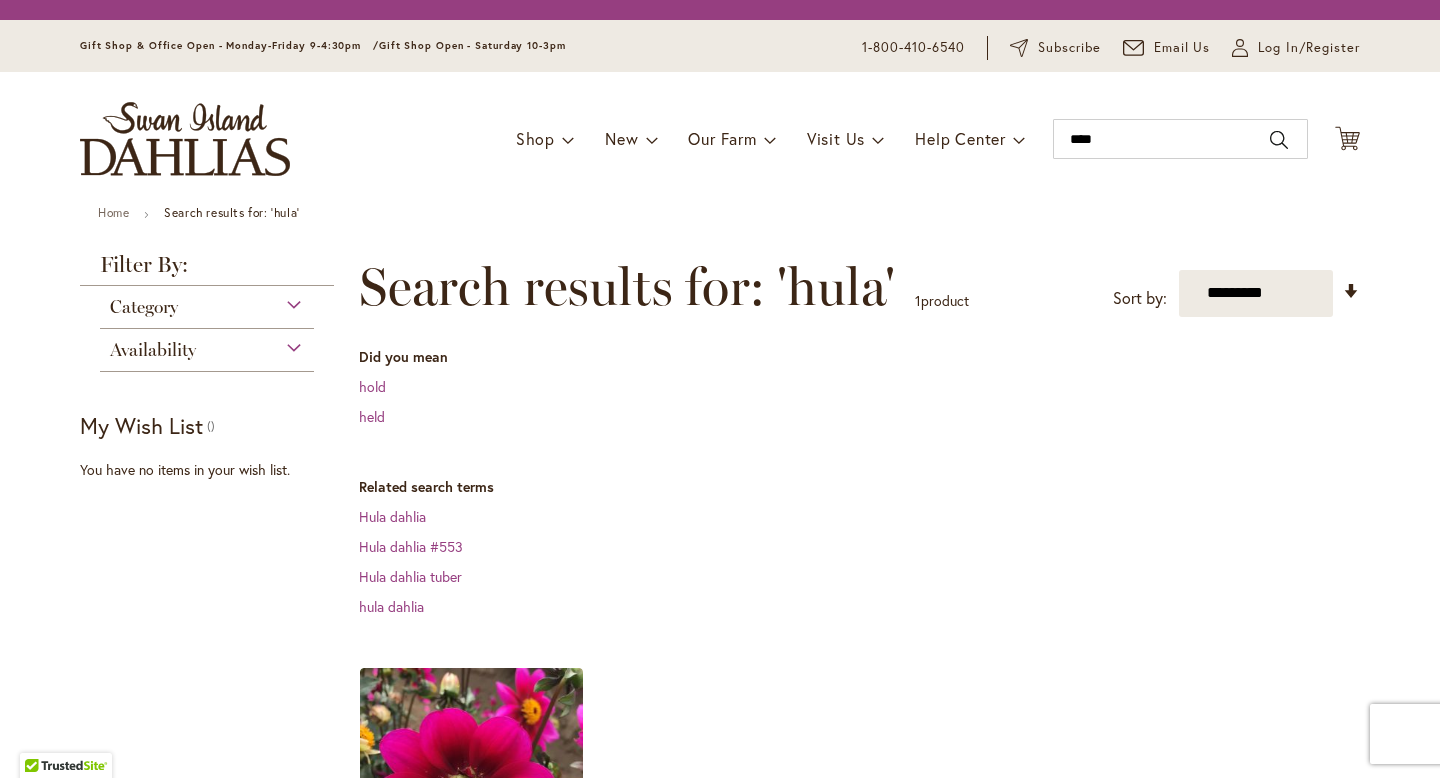 scroll, scrollTop: 0, scrollLeft: 0, axis: both 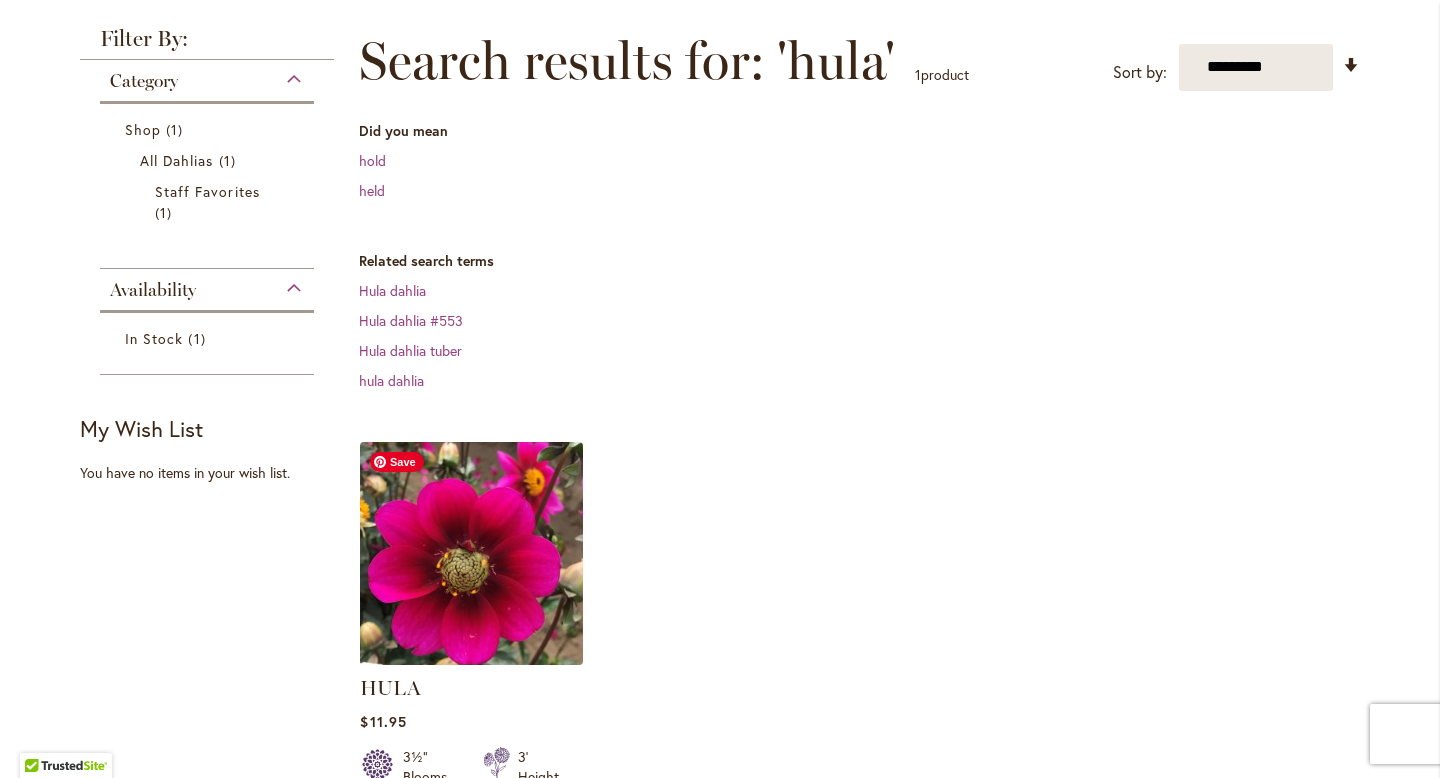 click at bounding box center (472, 553) 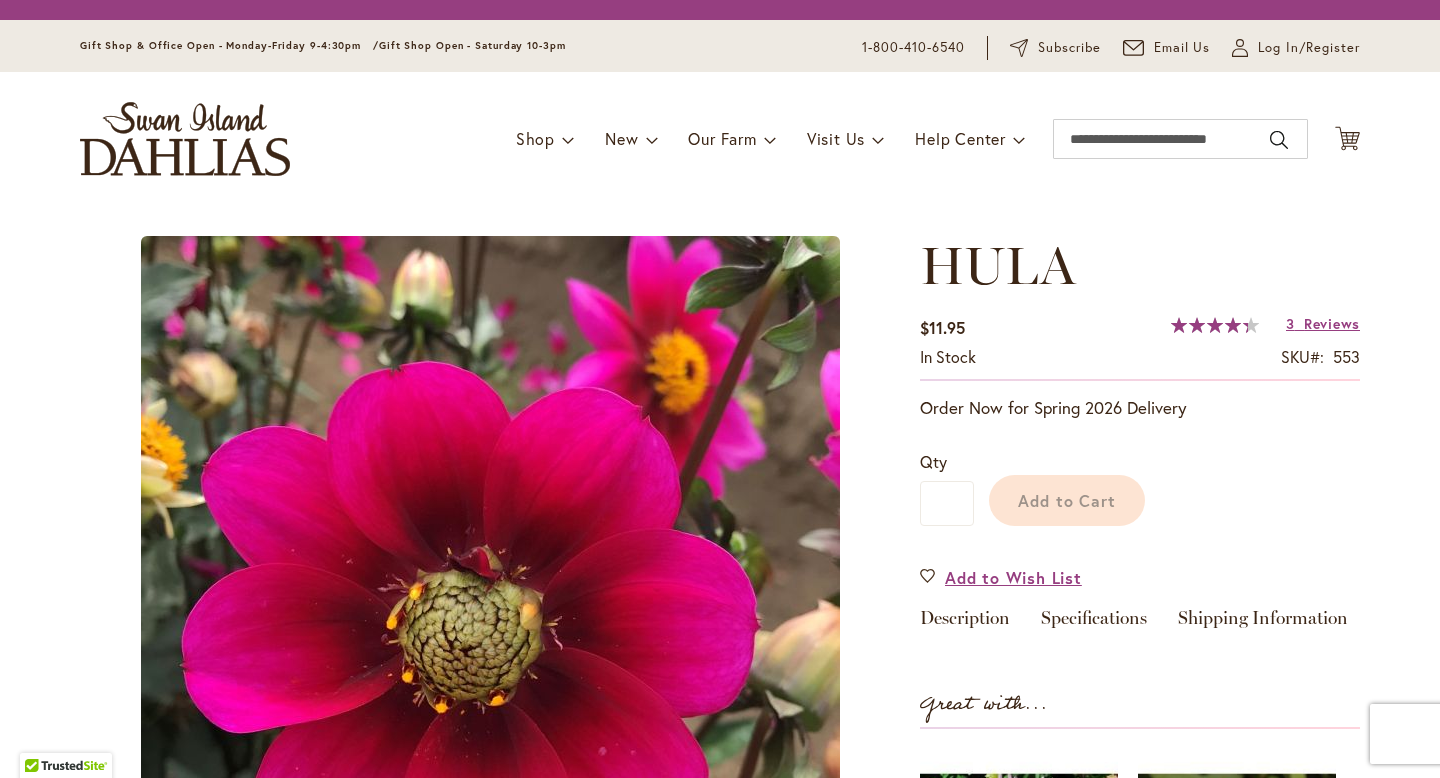 scroll, scrollTop: 0, scrollLeft: 0, axis: both 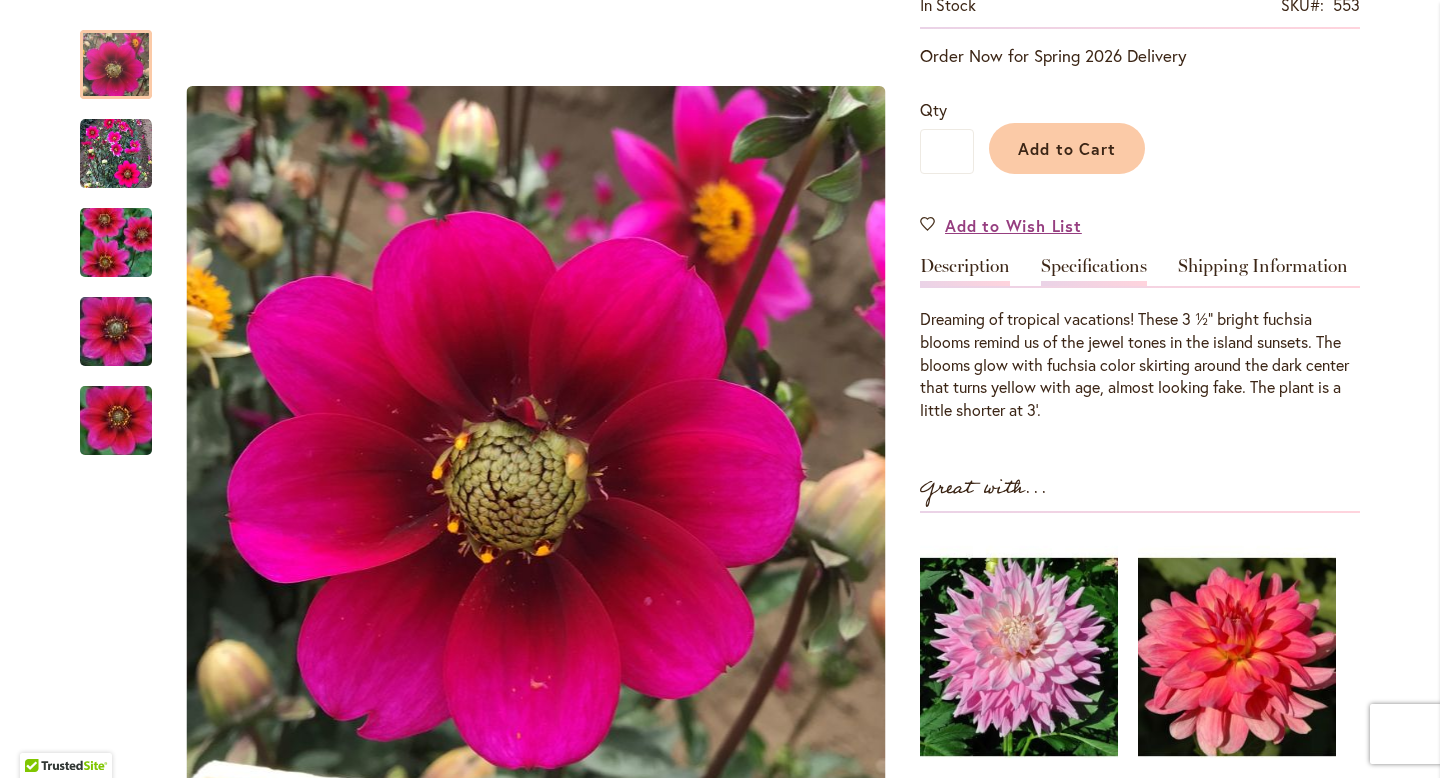 click on "Specifications" at bounding box center (1094, 271) 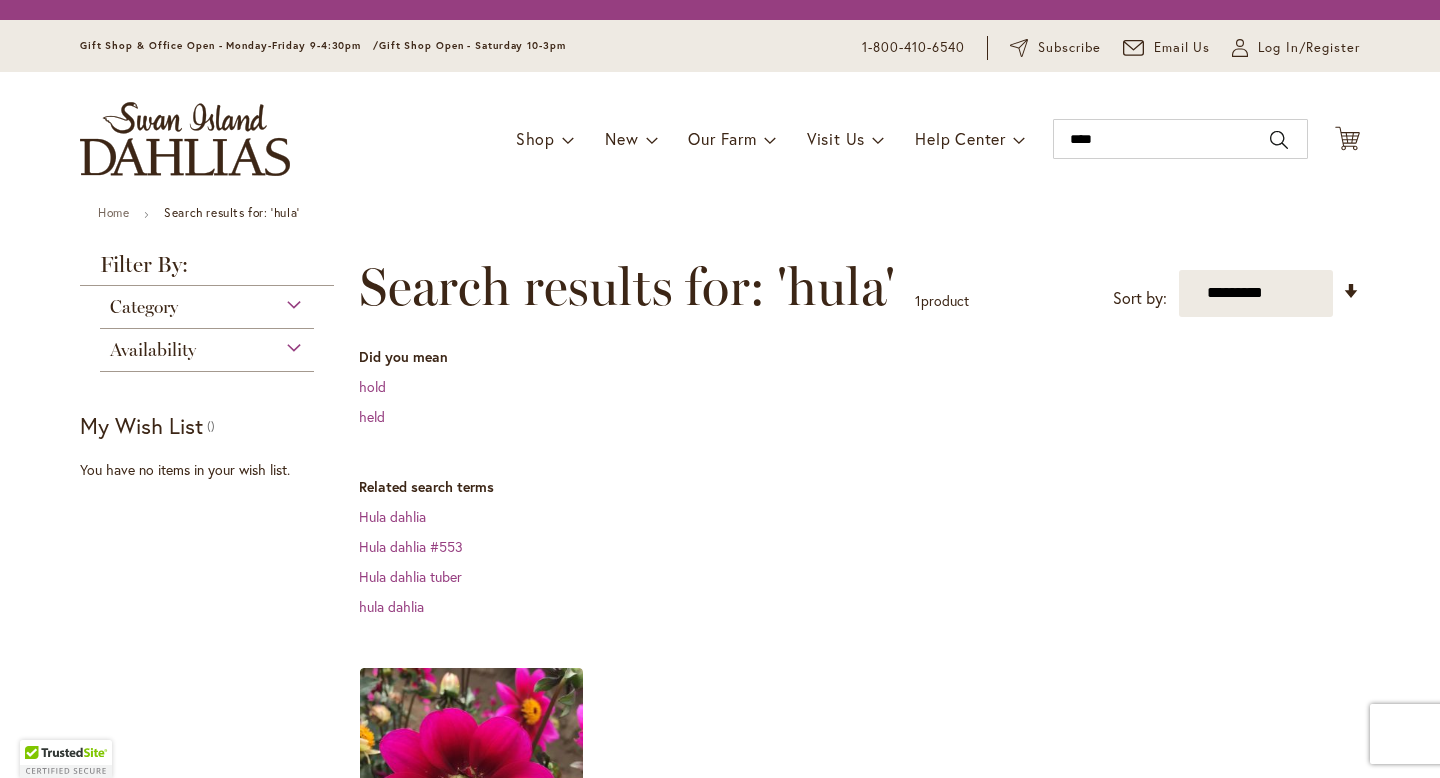scroll, scrollTop: 0, scrollLeft: 0, axis: both 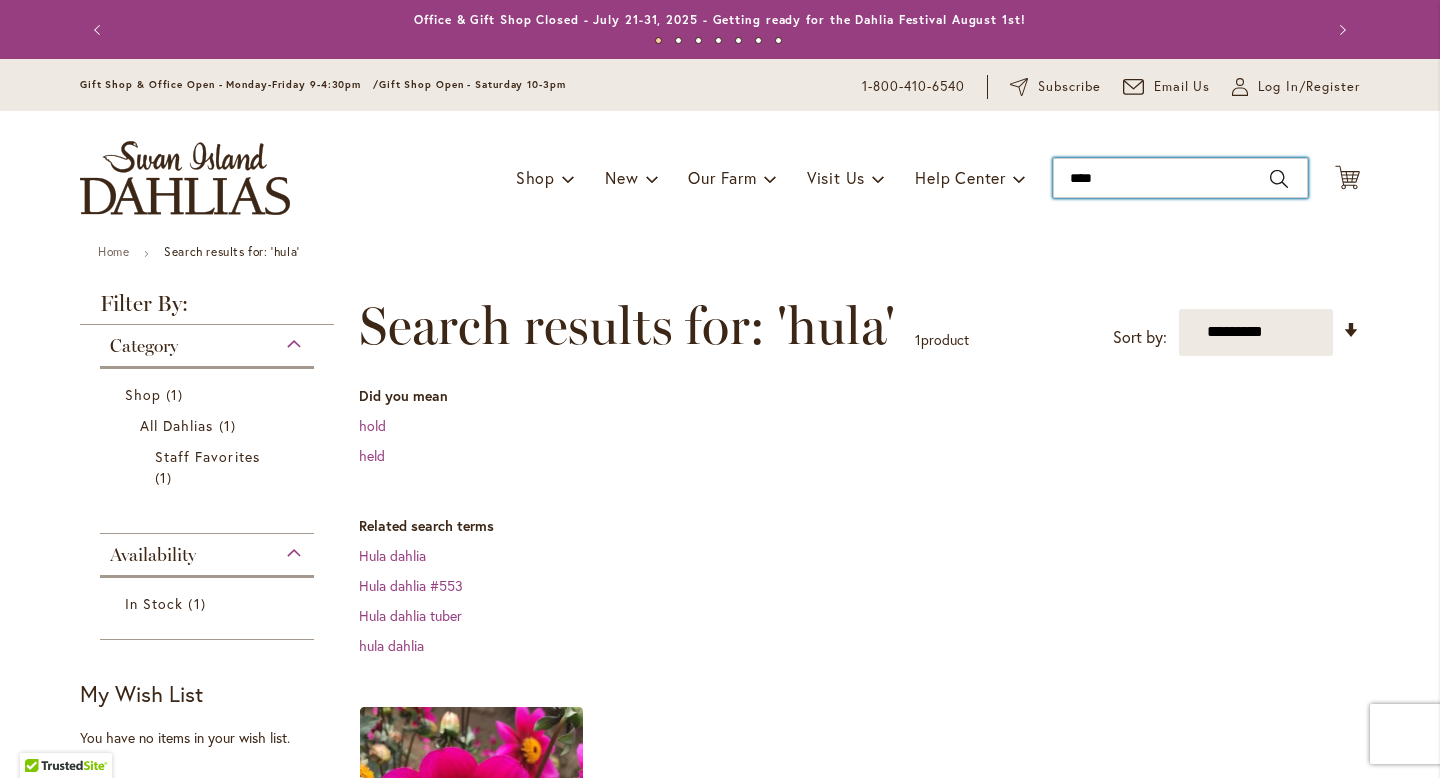 click on "****" at bounding box center (1180, 178) 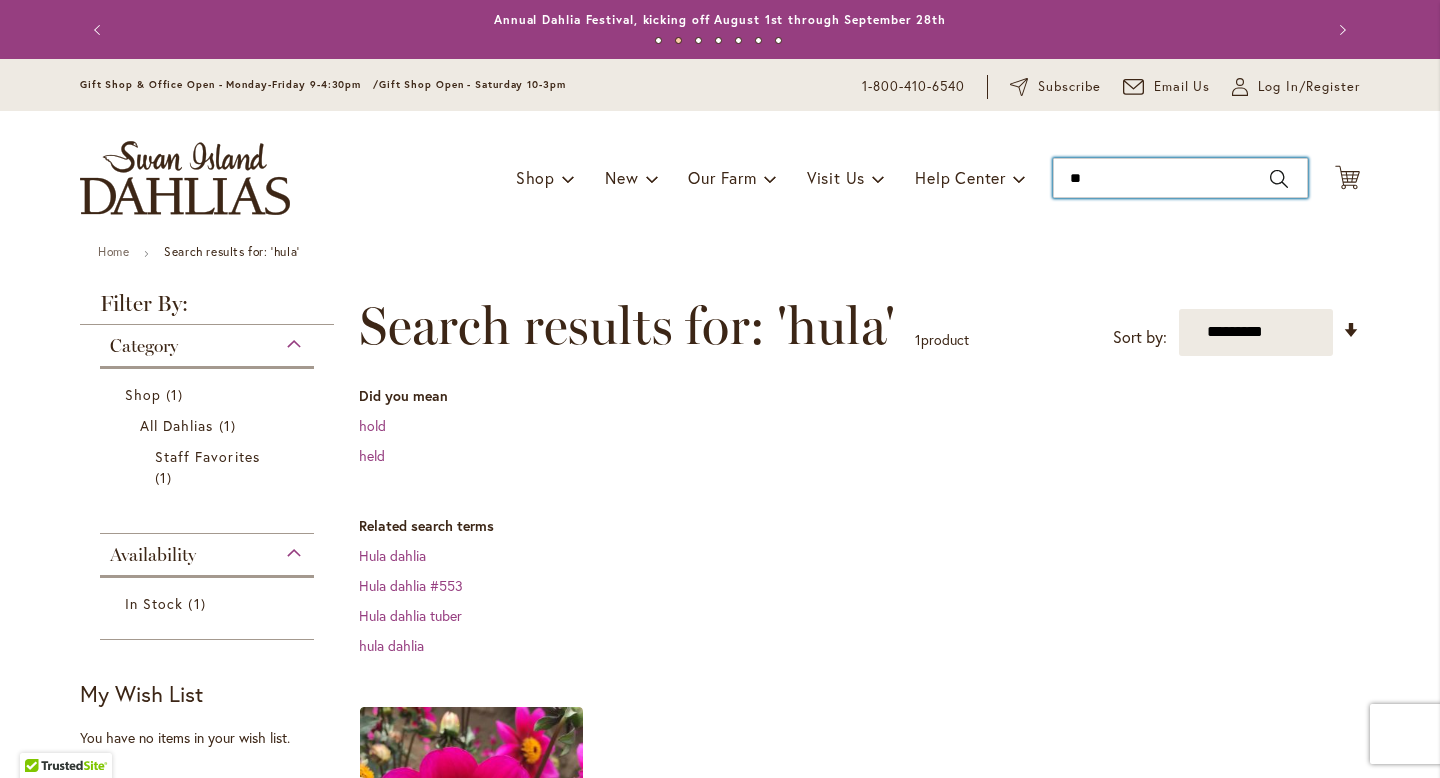 type on "*" 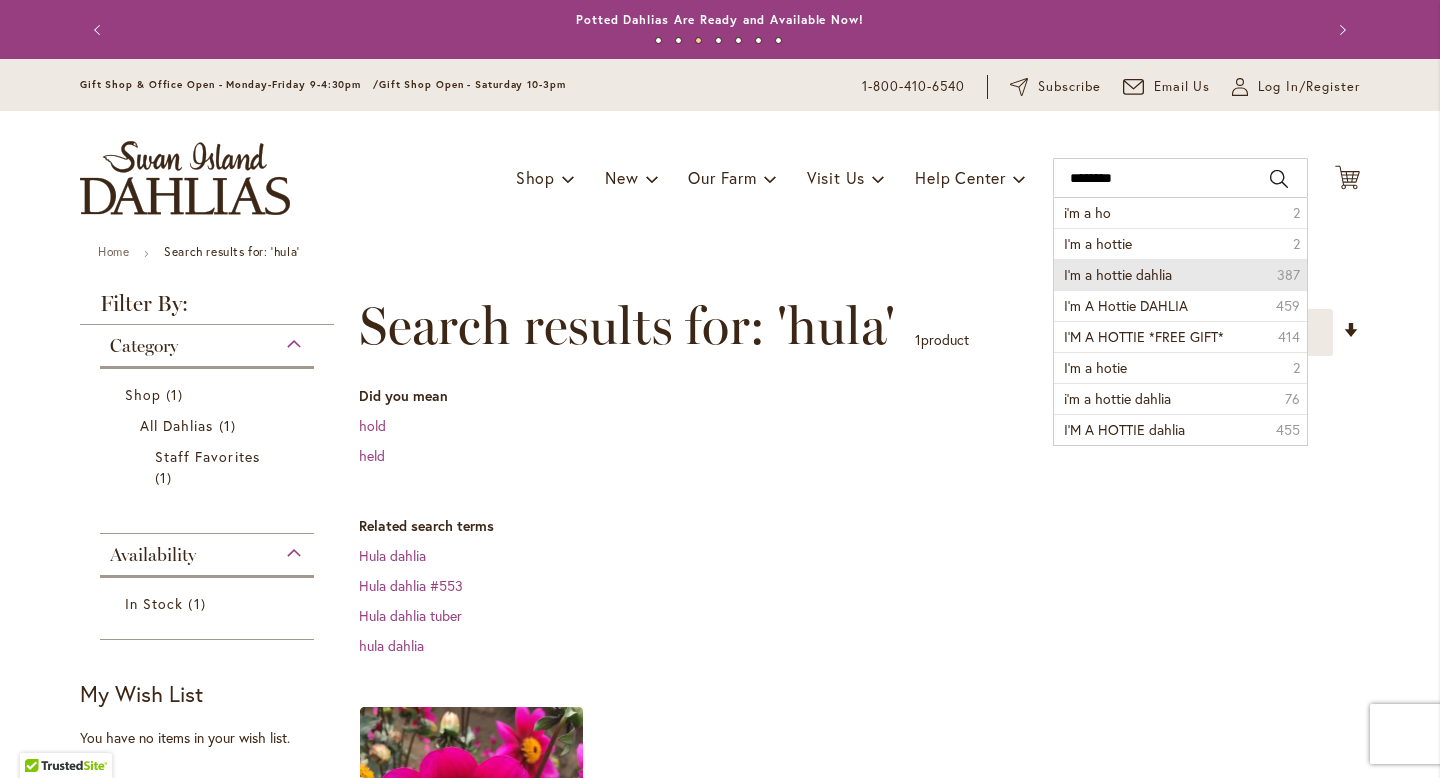 click on "I'm a hottie dahlia 387" at bounding box center [1180, 274] 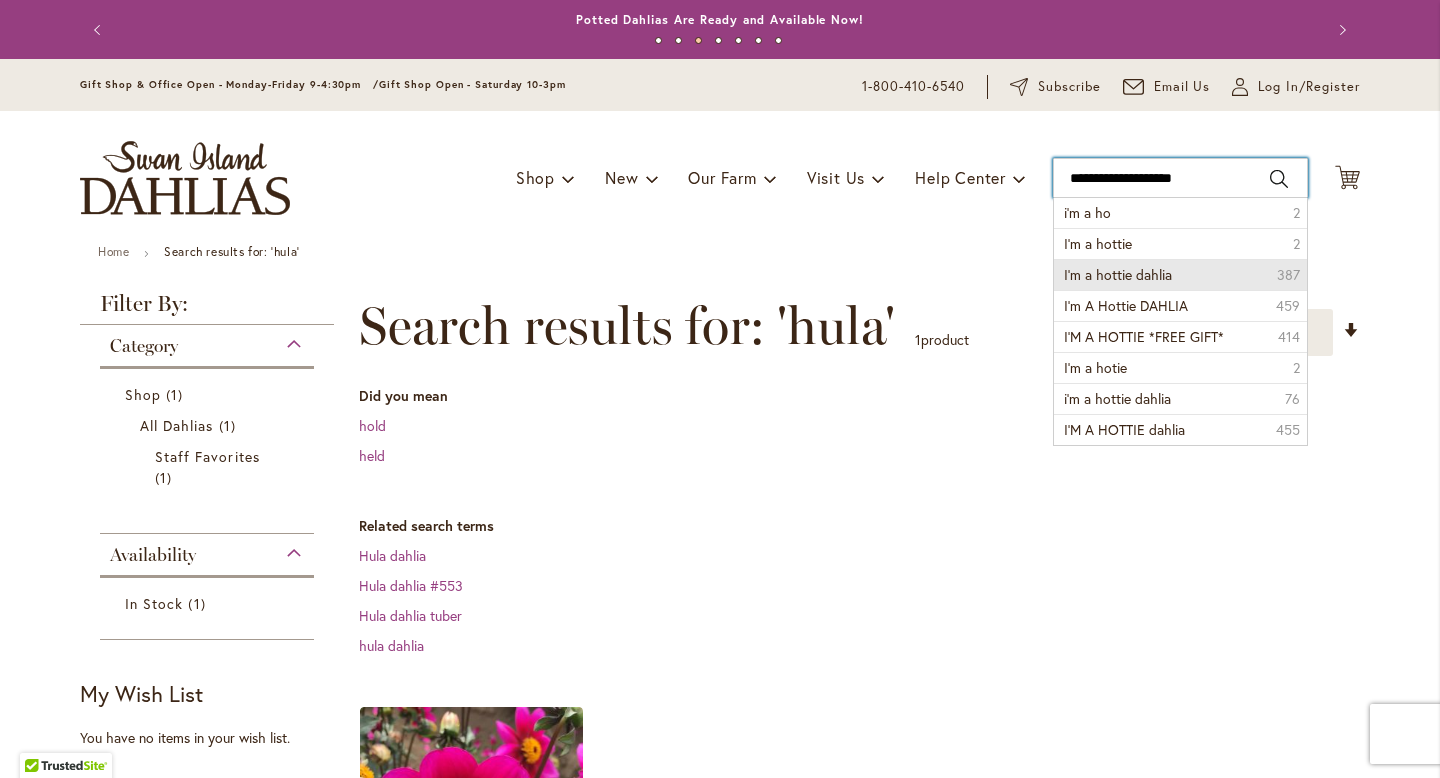 type on "**********" 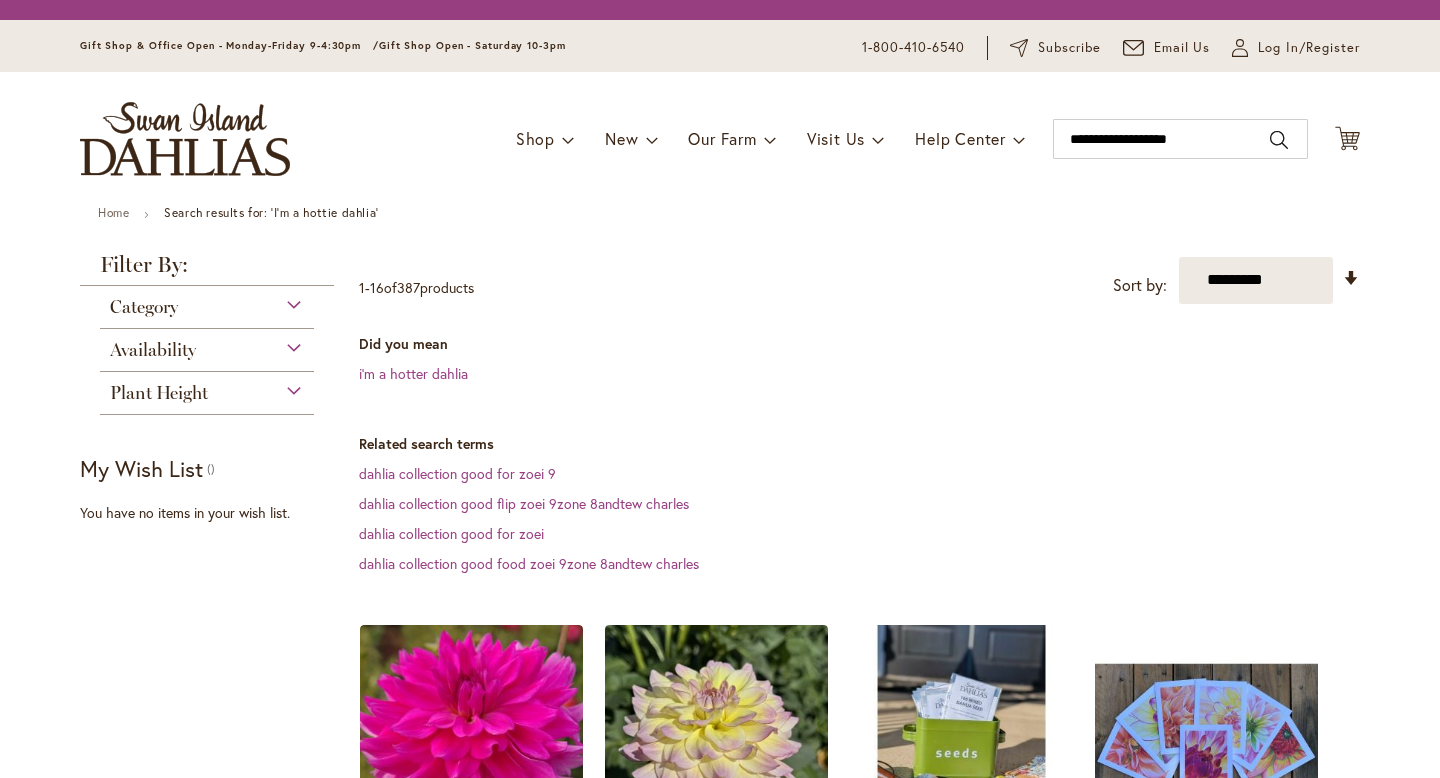 scroll, scrollTop: 0, scrollLeft: 0, axis: both 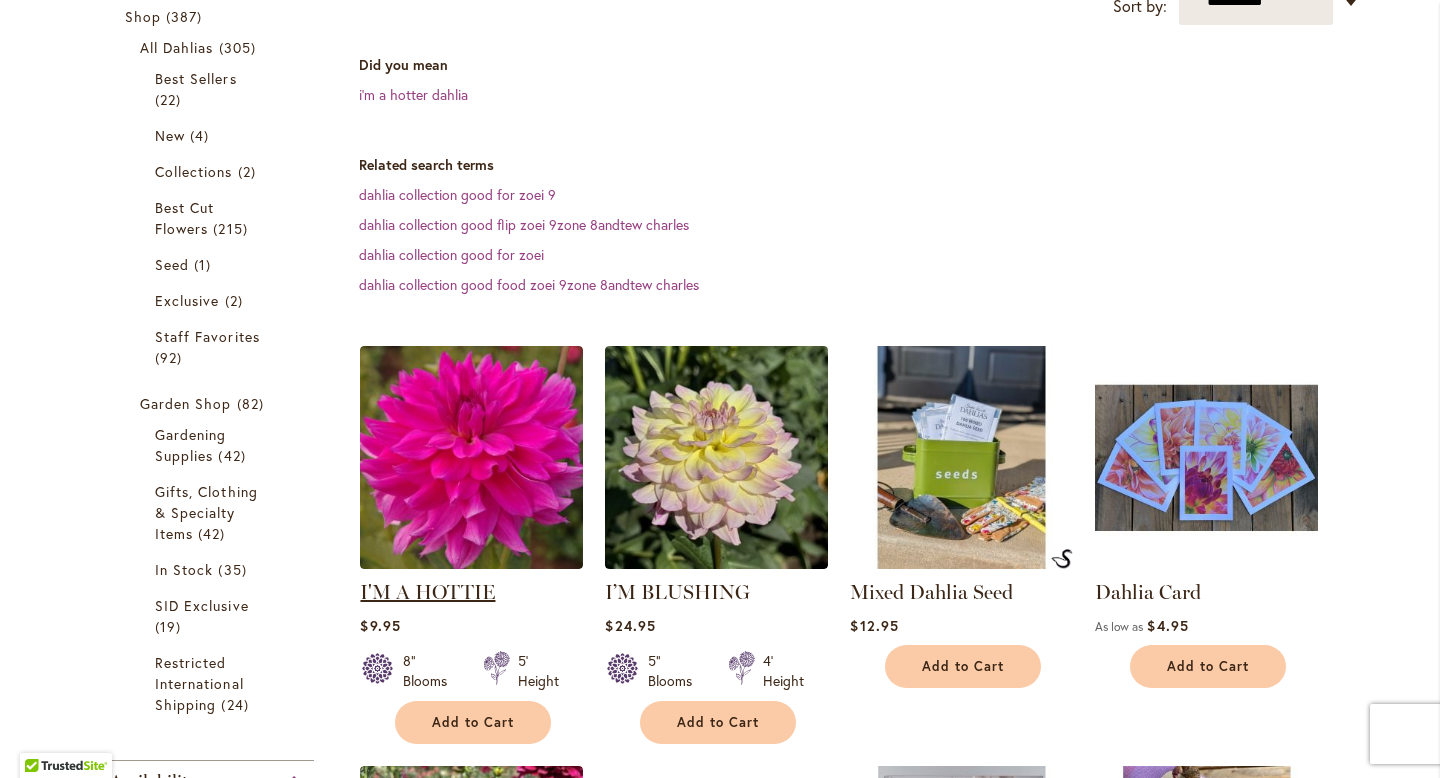 click on "I'M A HOTTIE" at bounding box center (427, 592) 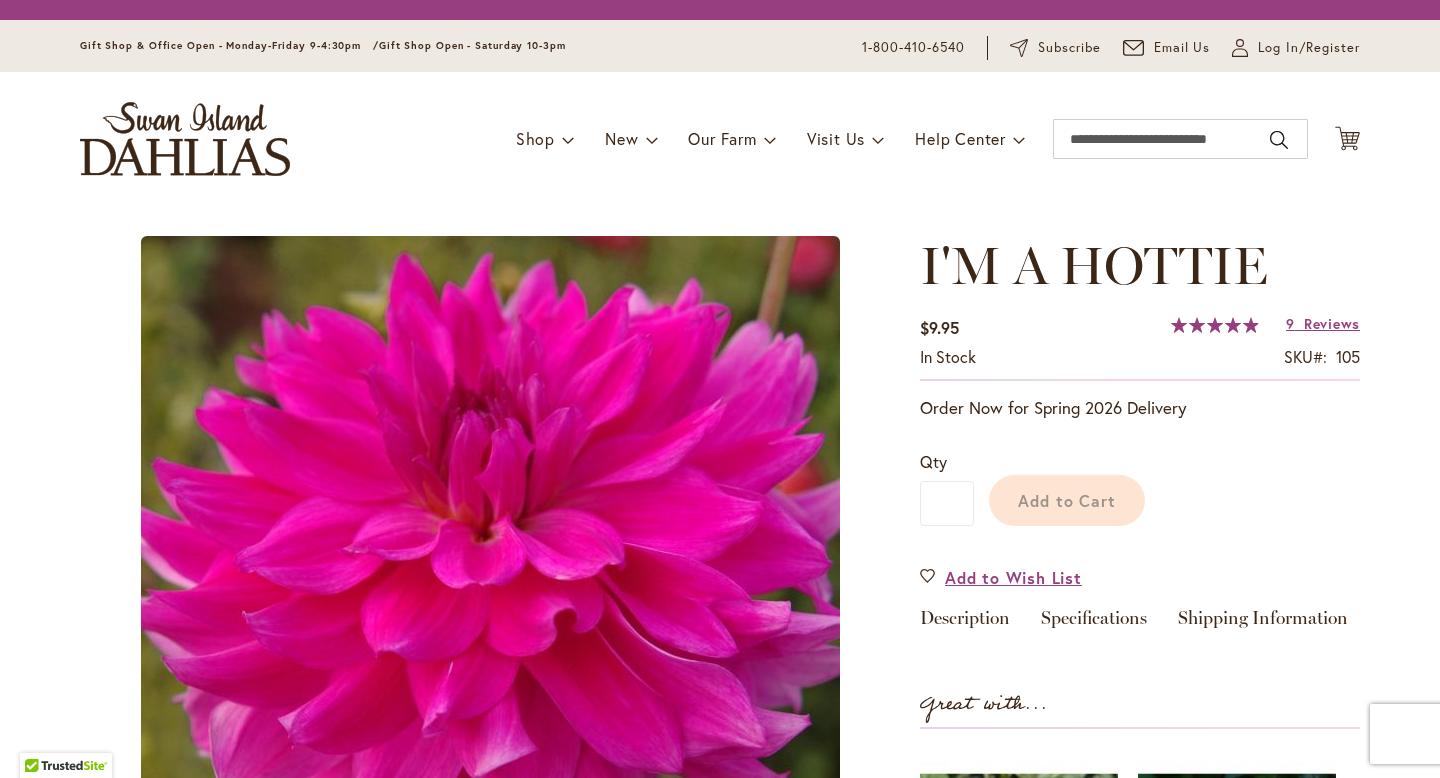 scroll, scrollTop: 0, scrollLeft: 0, axis: both 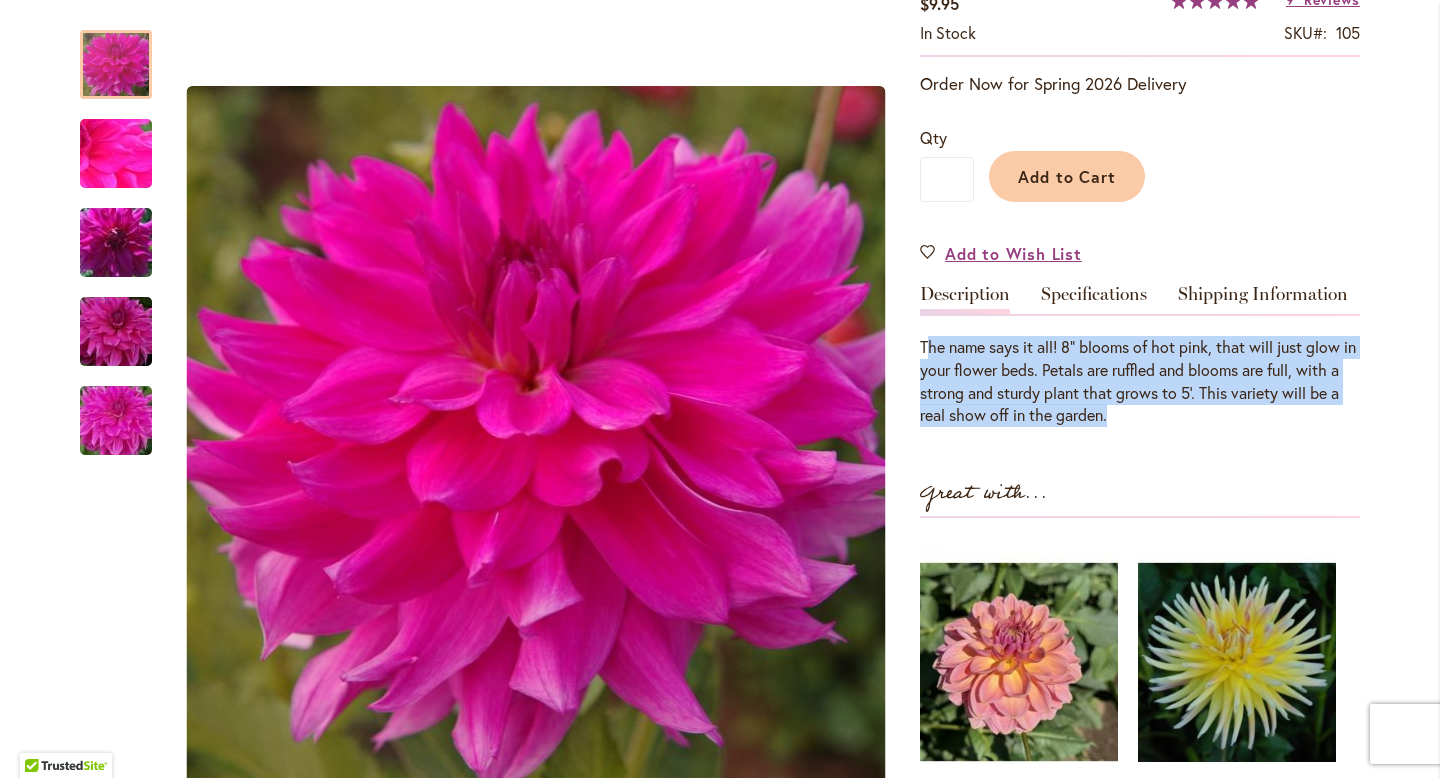 drag, startPoint x: 924, startPoint y: 344, endPoint x: 1118, endPoint y: 407, distance: 203.97304 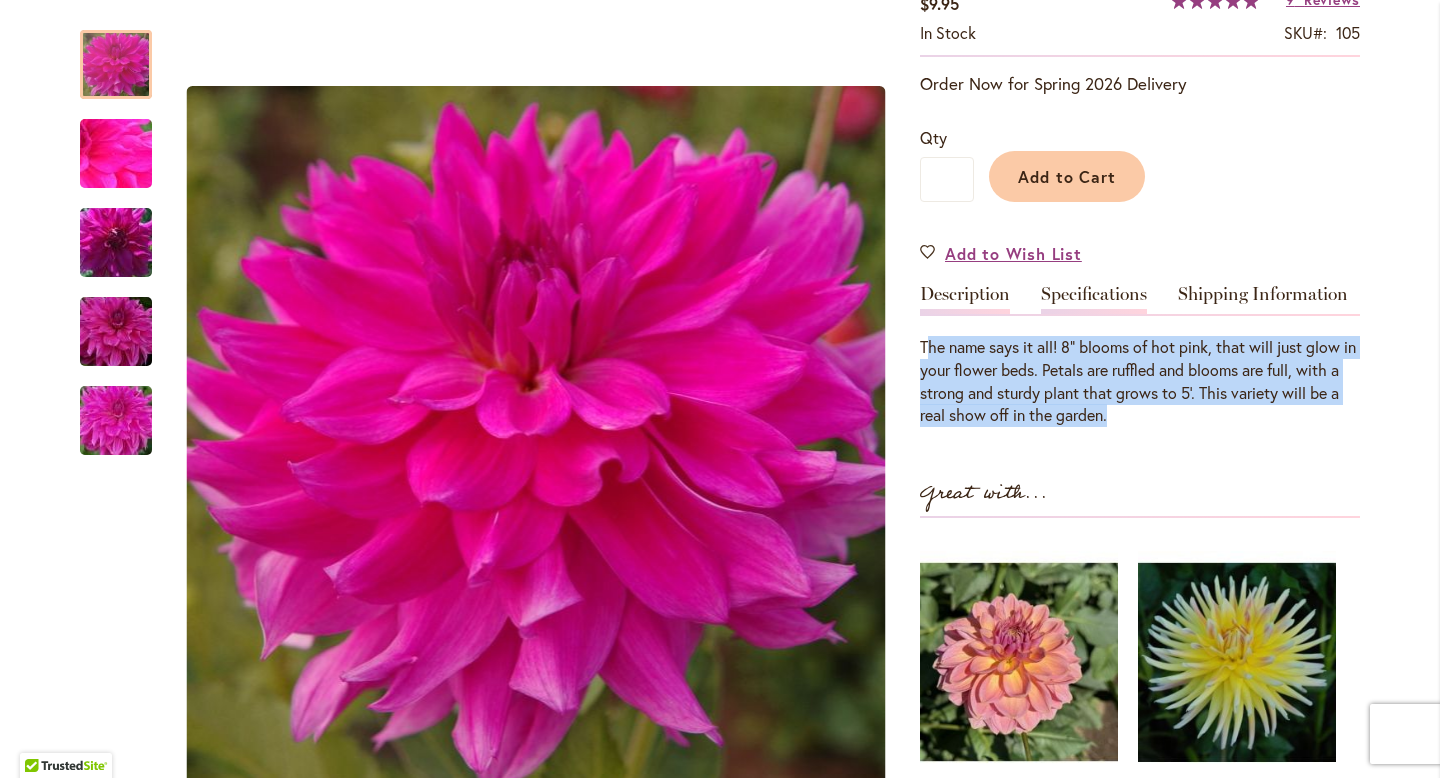 click on "Specifications" at bounding box center [1094, 299] 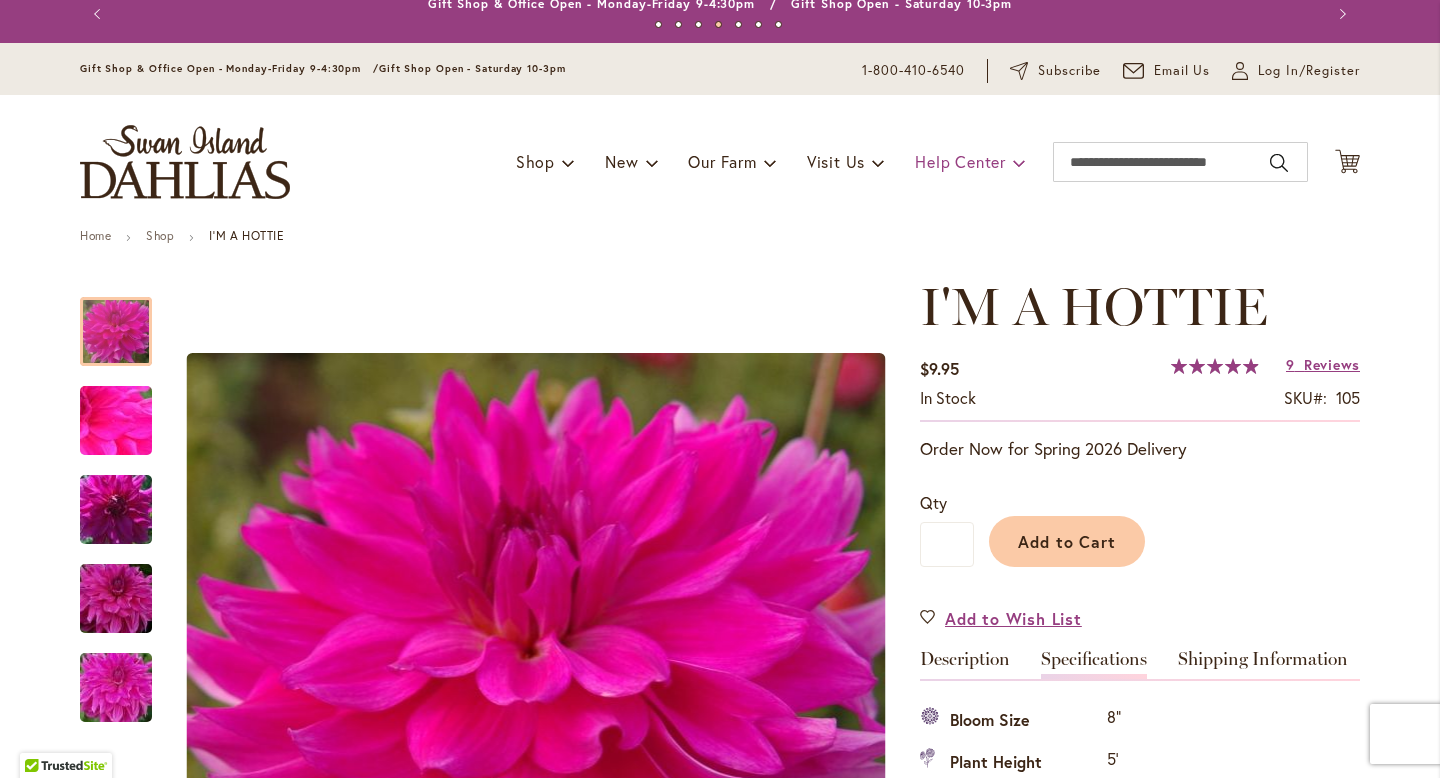 scroll, scrollTop: 0, scrollLeft: 0, axis: both 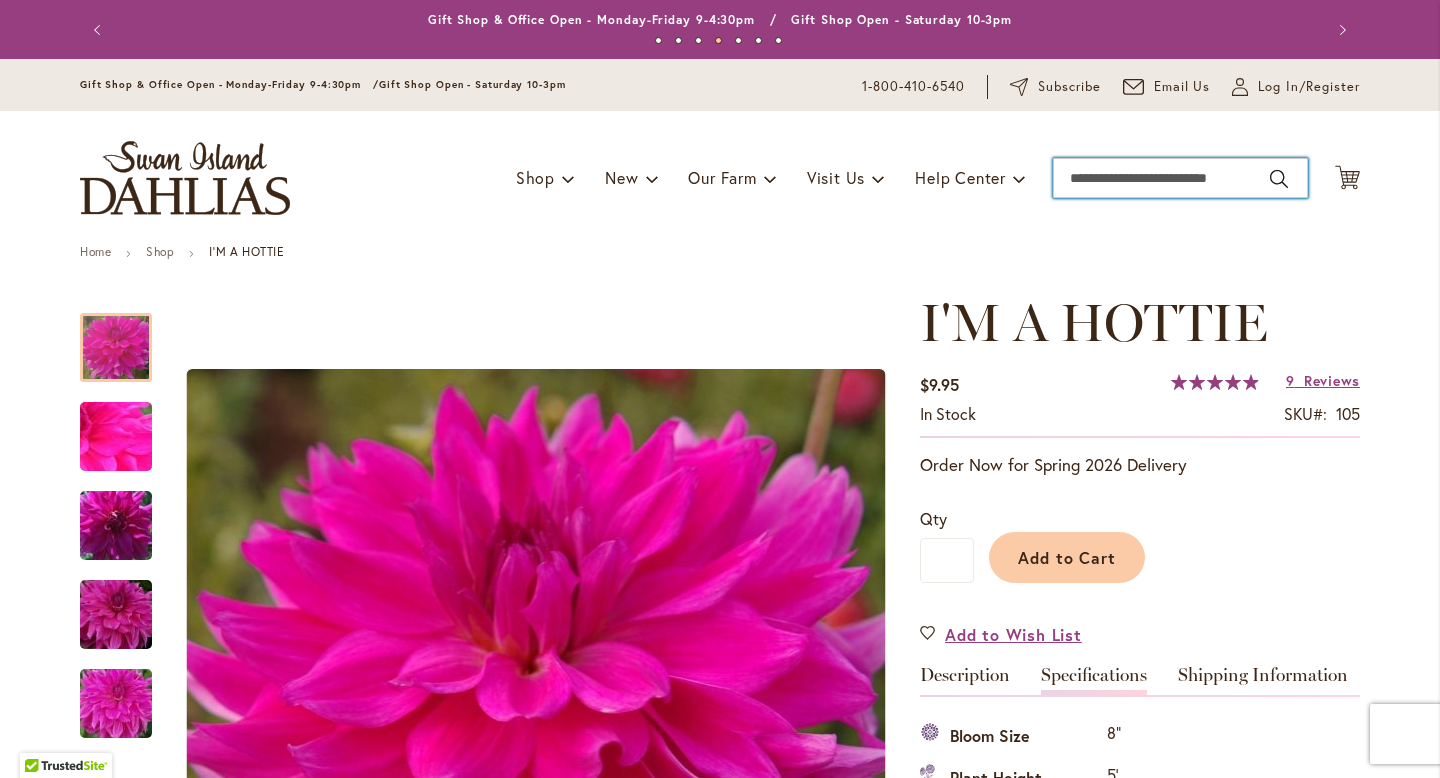 click on "Search" at bounding box center [1180, 178] 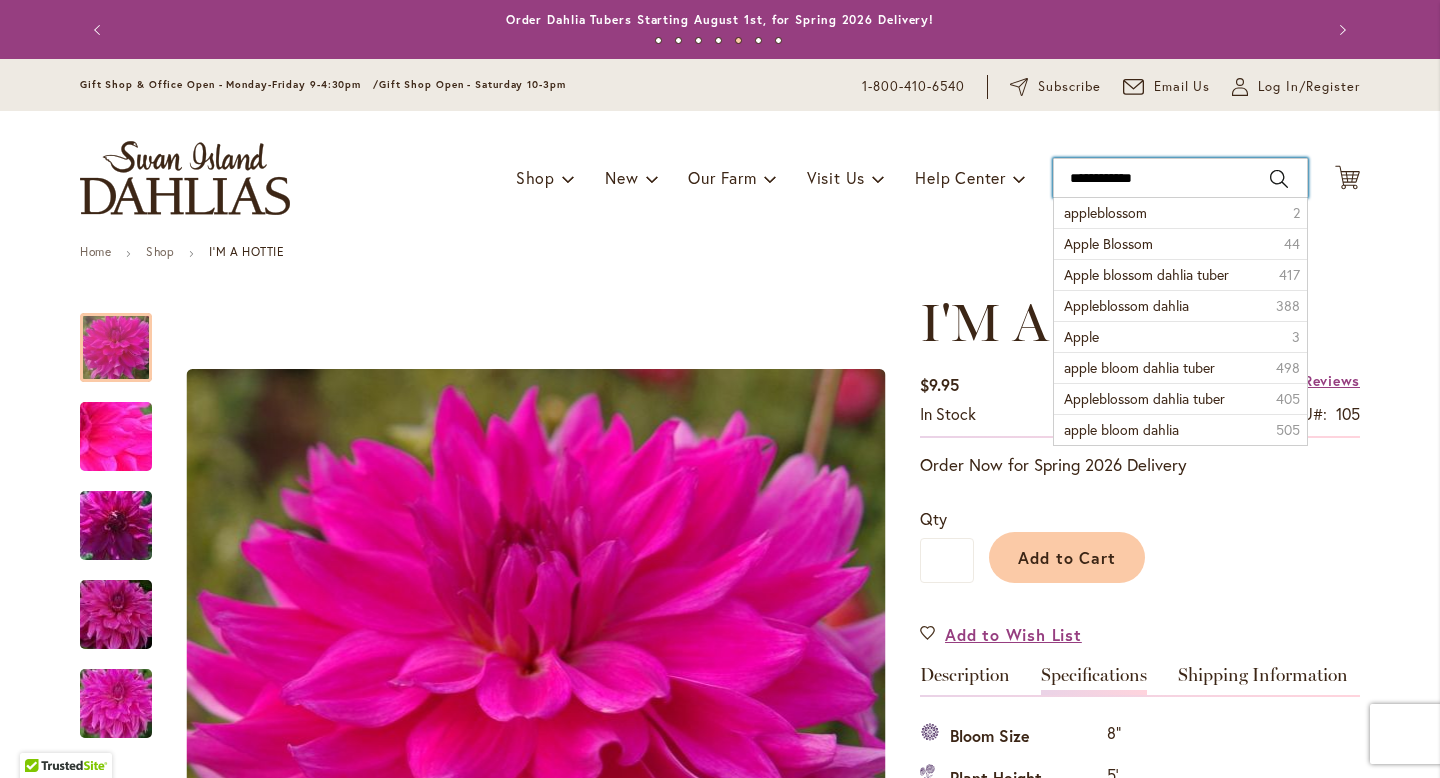 type on "**********" 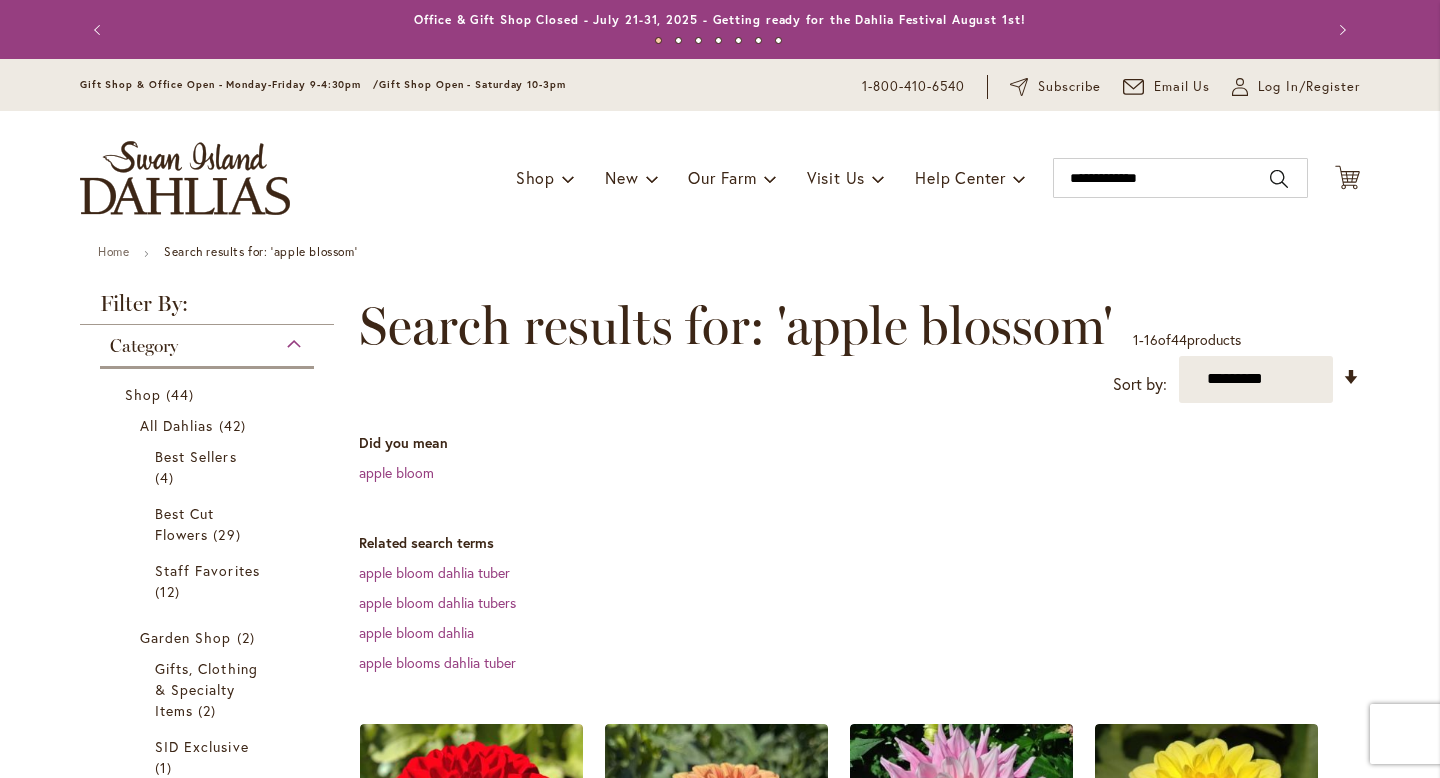 scroll, scrollTop: 0, scrollLeft: 0, axis: both 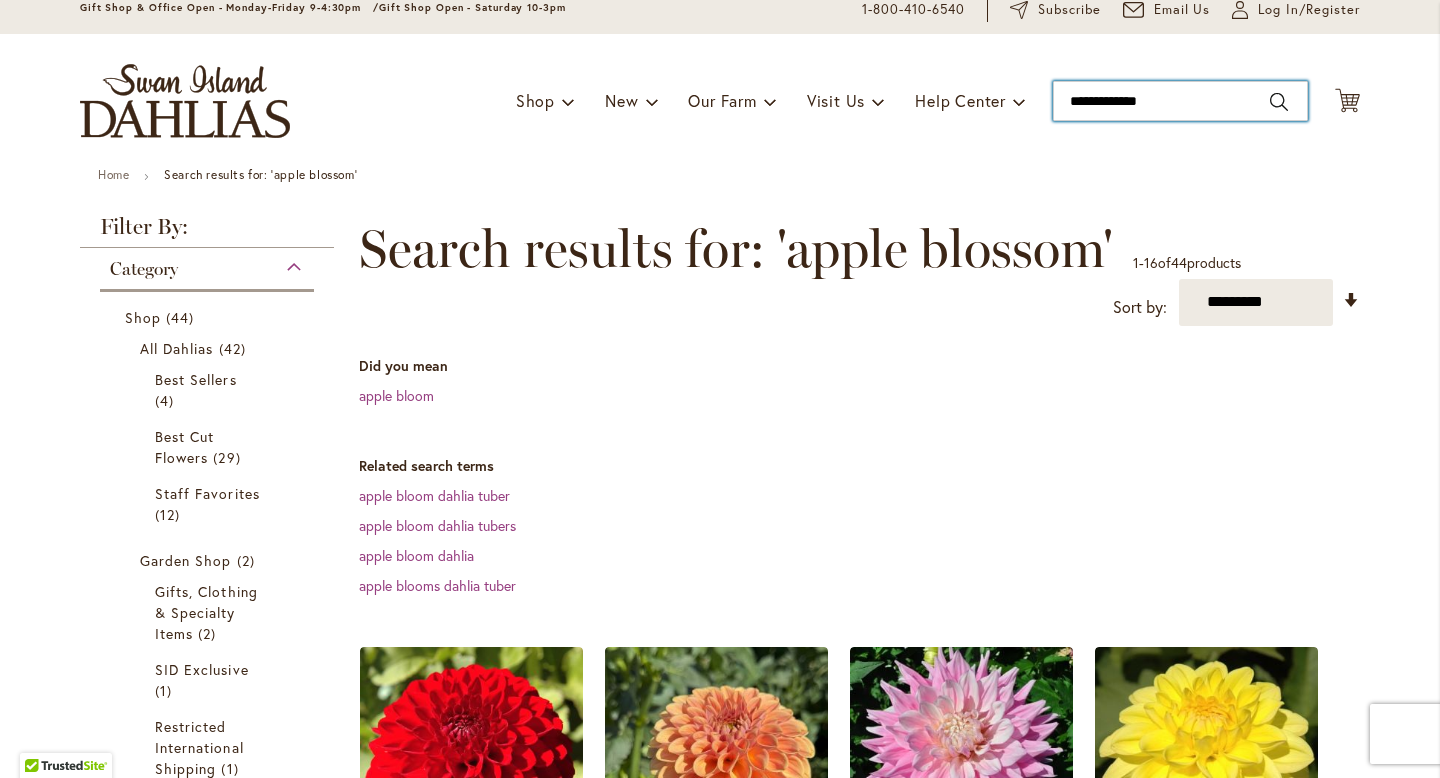 click on "**********" at bounding box center (1180, 101) 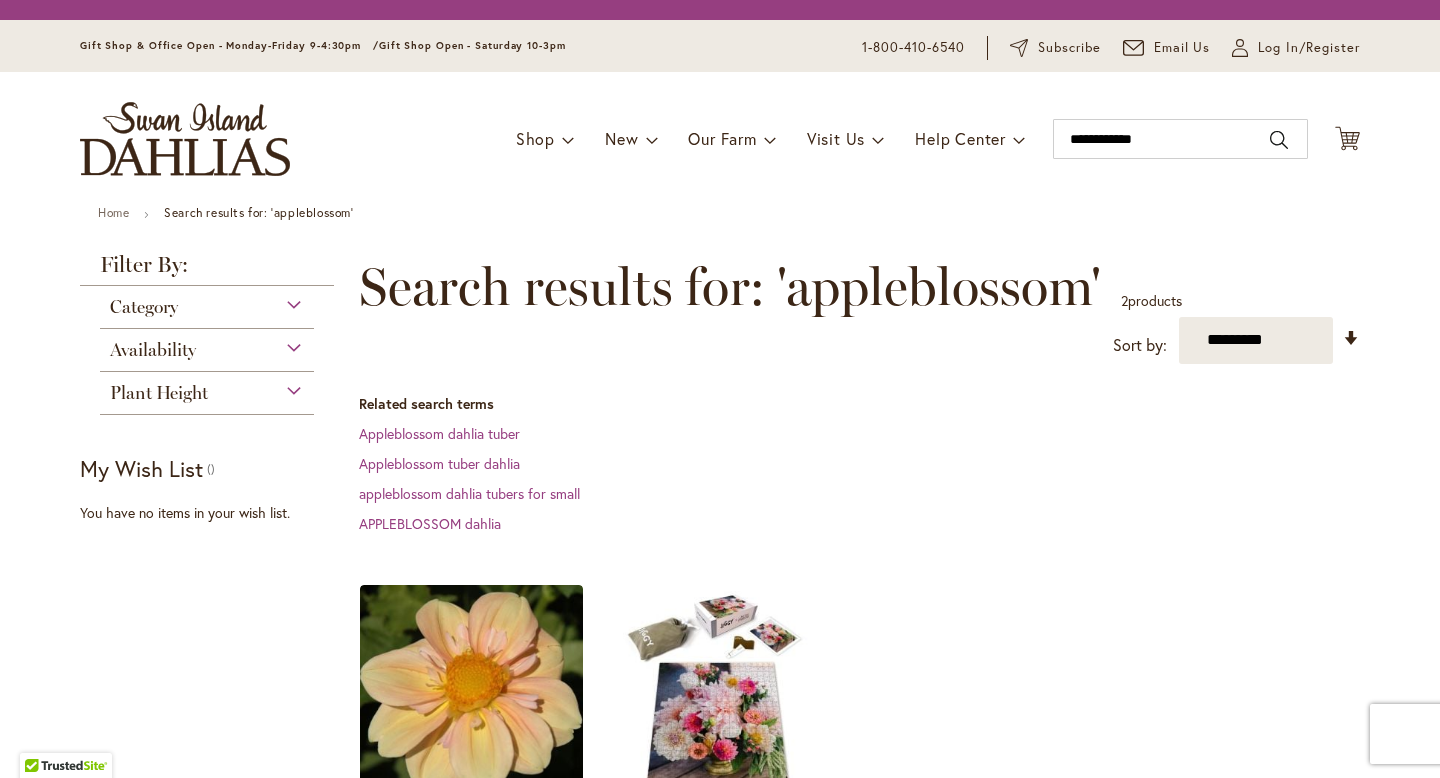 scroll, scrollTop: 0, scrollLeft: 0, axis: both 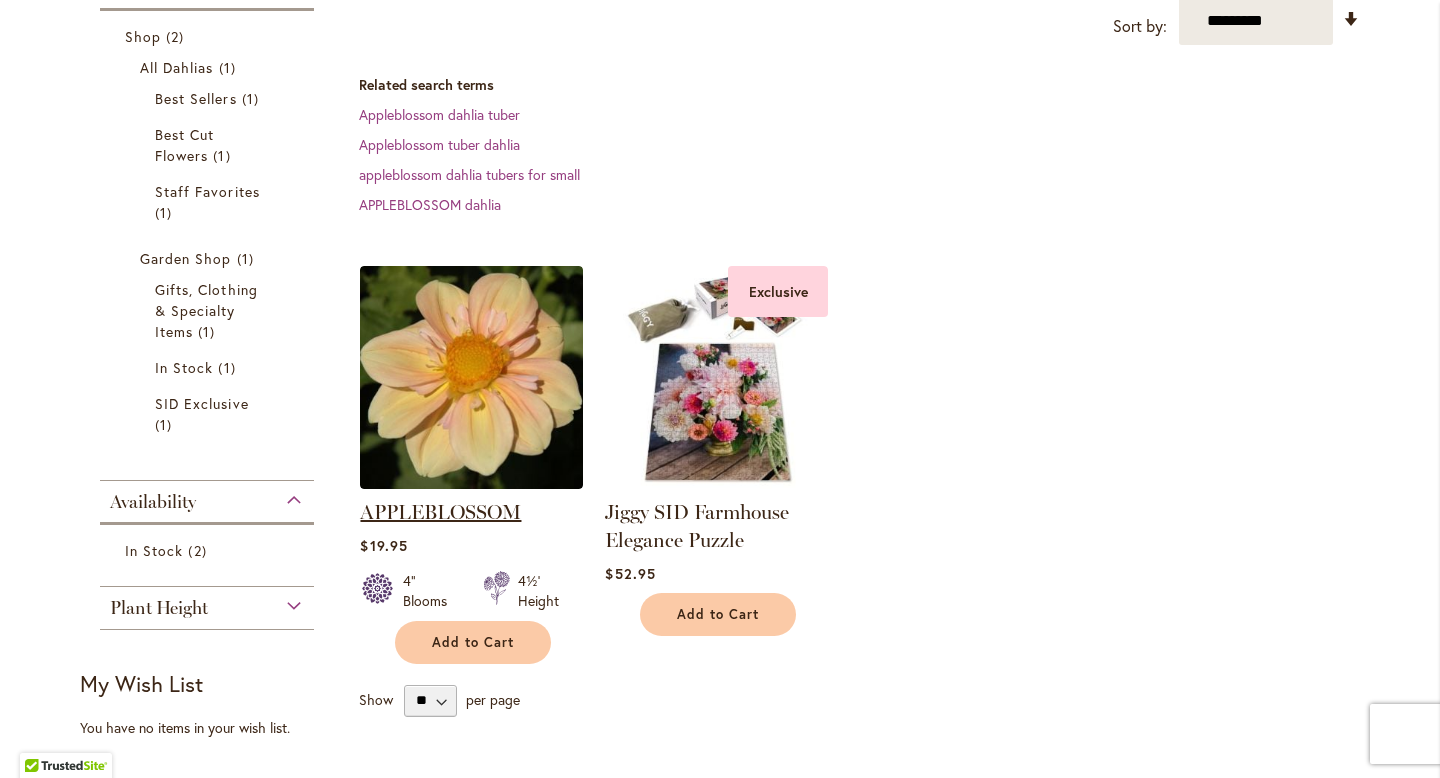 click on "APPLEBLOSSOM" at bounding box center [440, 512] 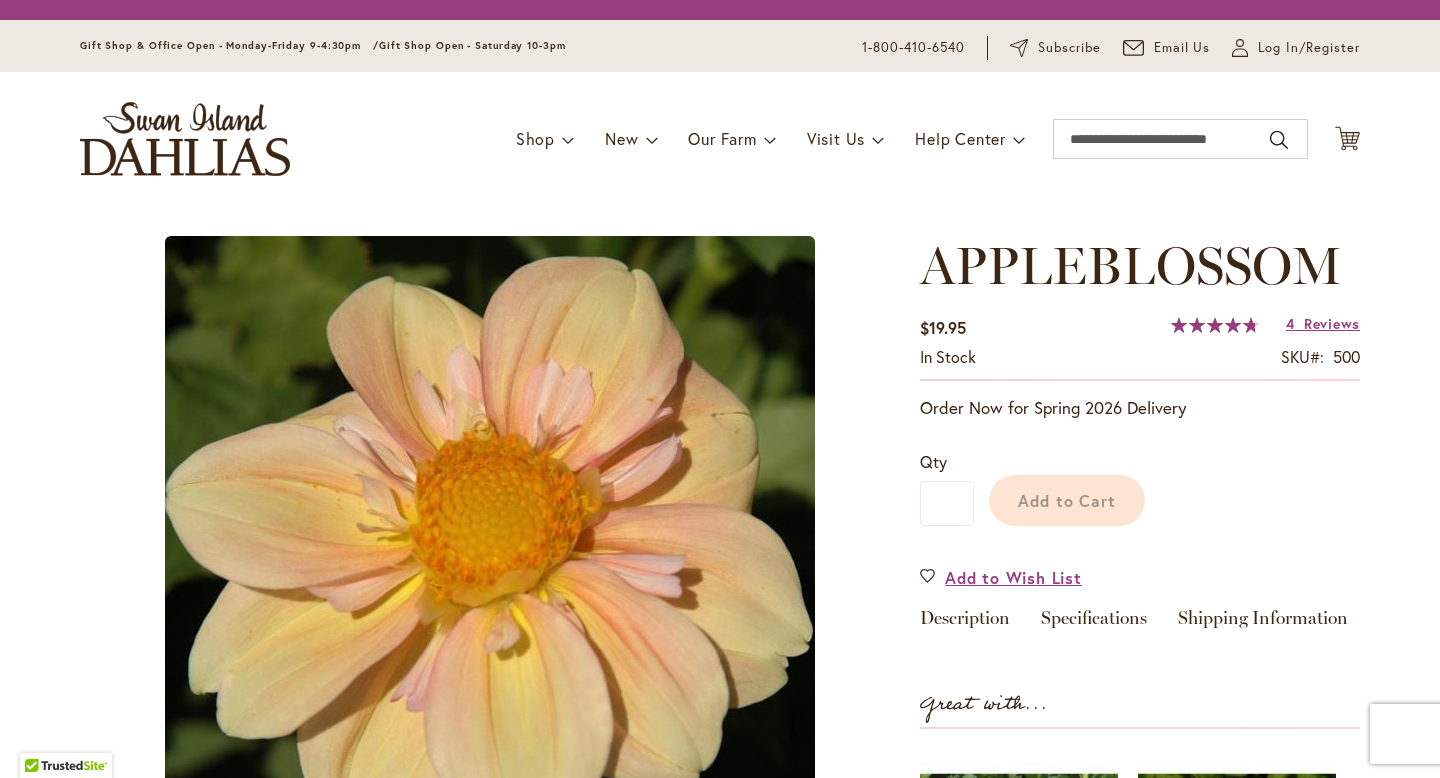 scroll, scrollTop: 0, scrollLeft: 0, axis: both 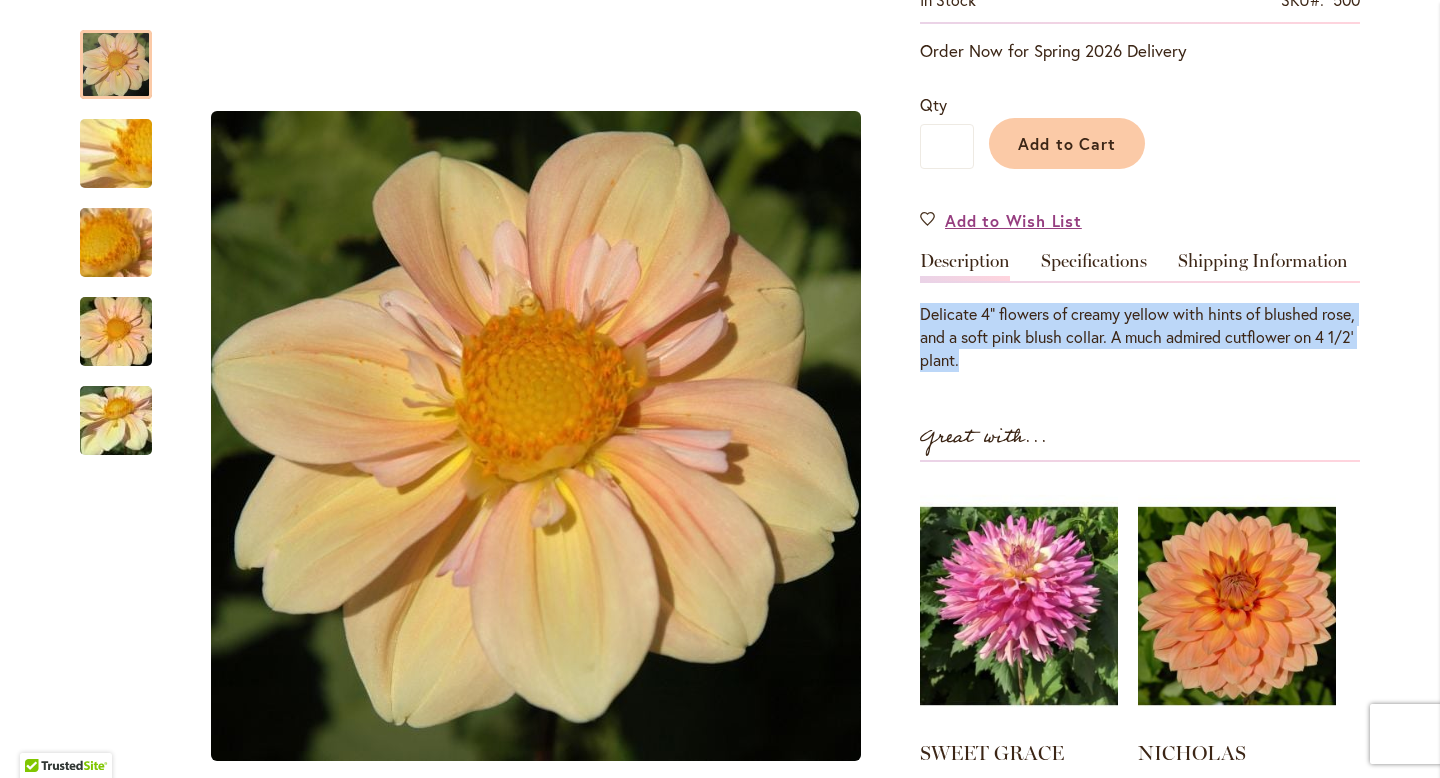 drag, startPoint x: 922, startPoint y: 313, endPoint x: 1025, endPoint y: 350, distance: 109.444046 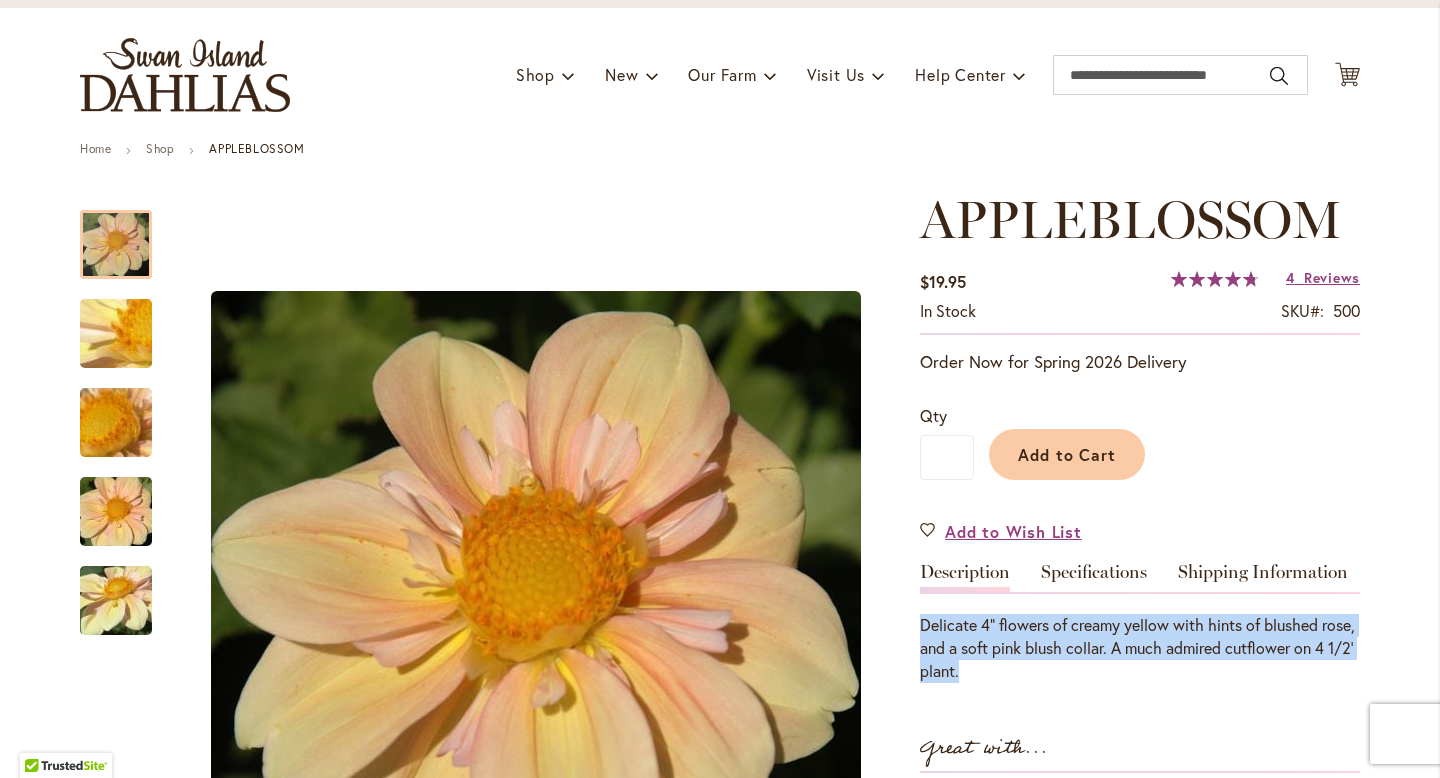 scroll, scrollTop: 0, scrollLeft: 0, axis: both 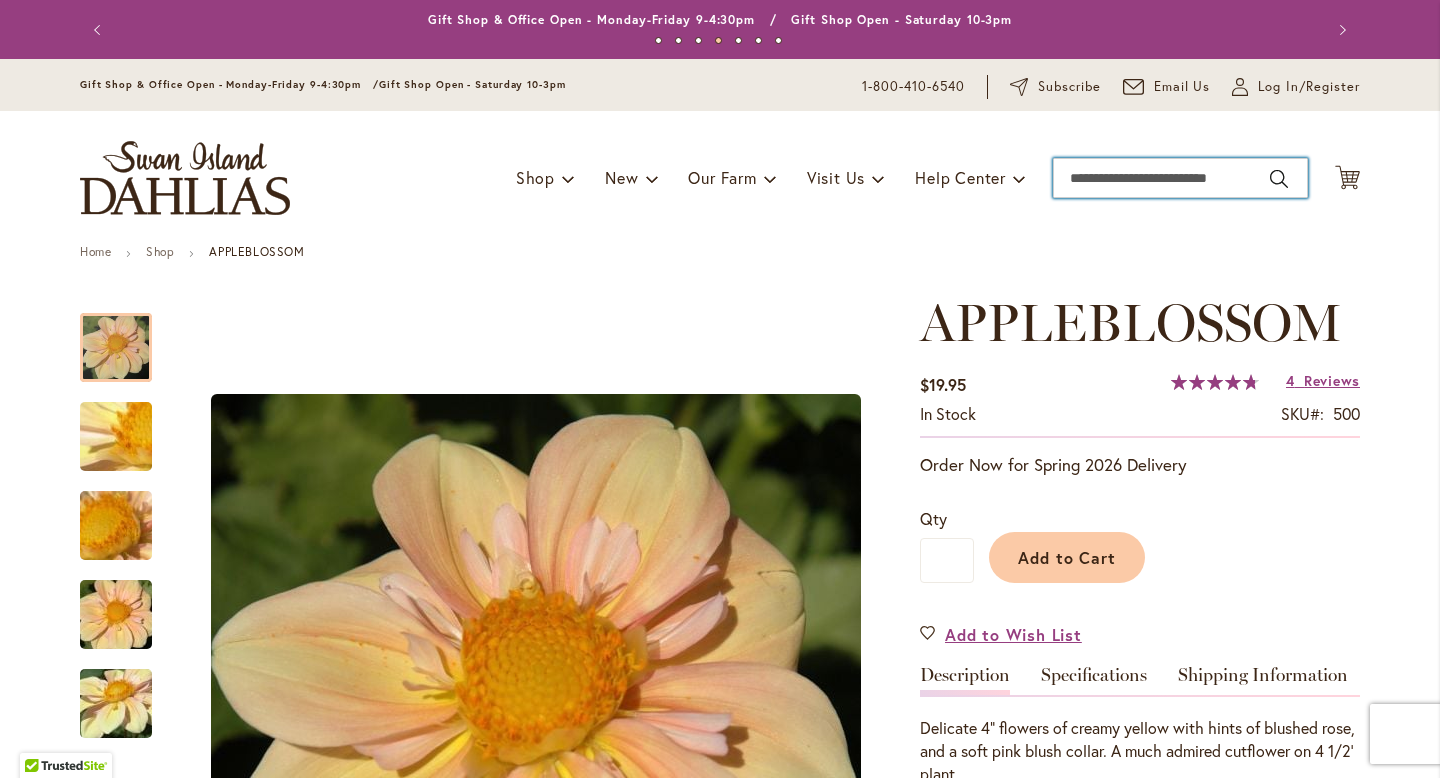 click on "Search" at bounding box center (1180, 178) 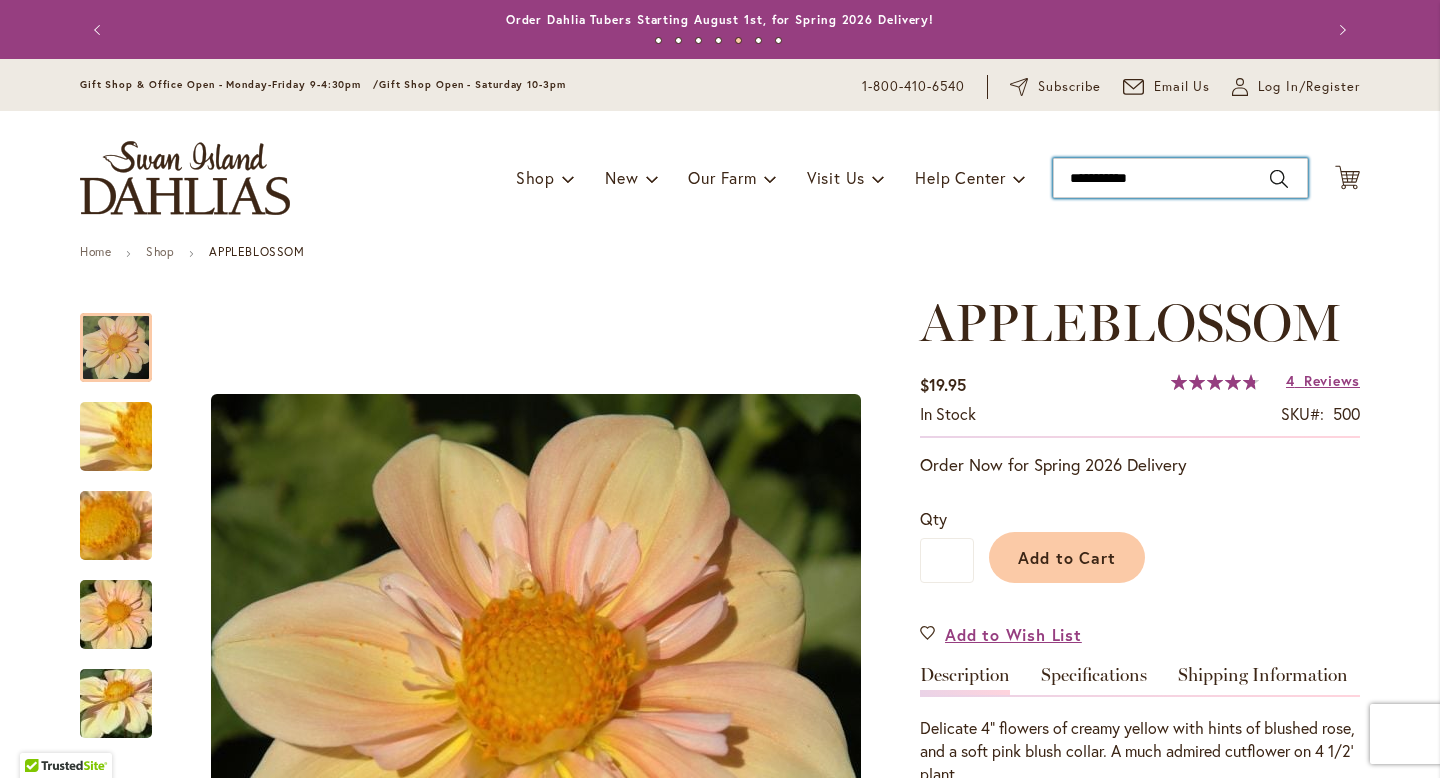 type on "**********" 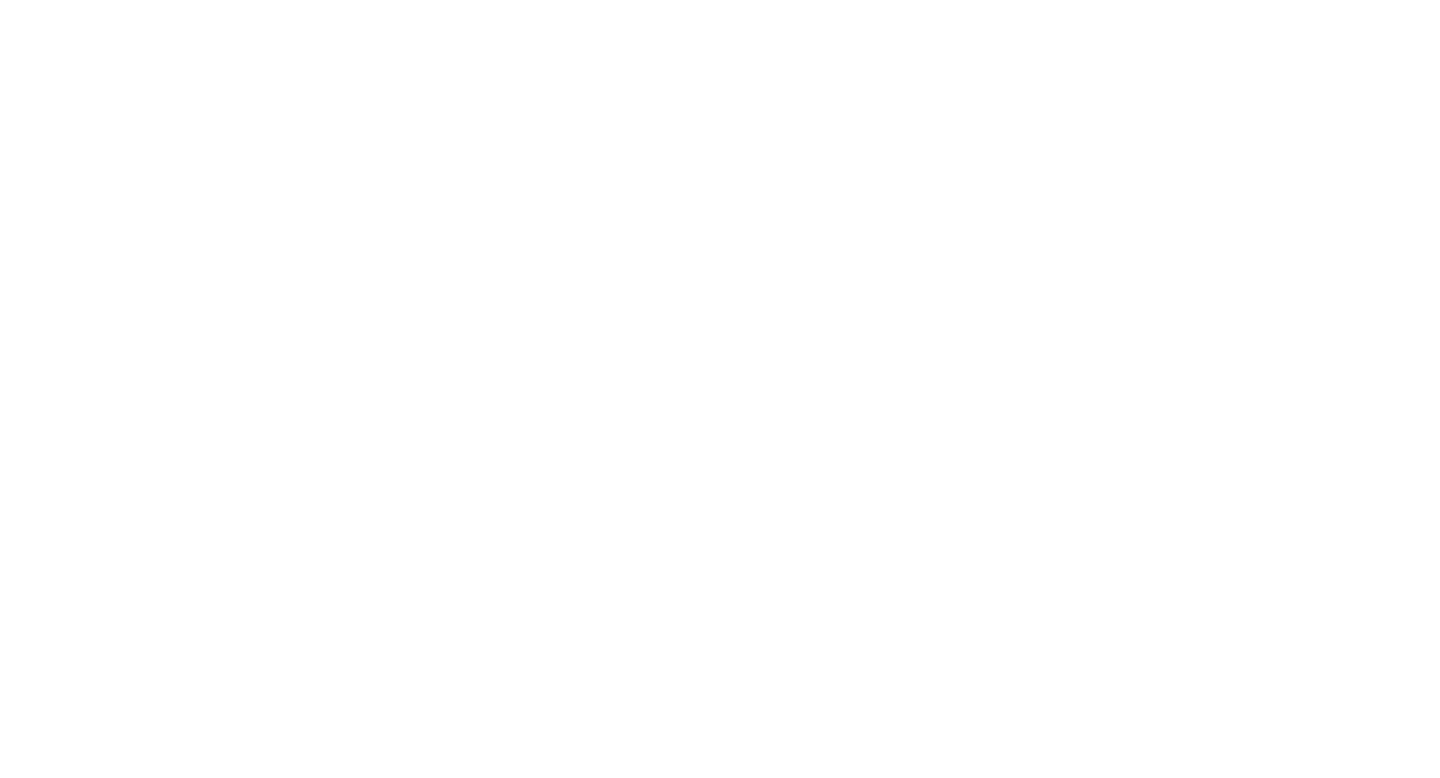 scroll, scrollTop: 0, scrollLeft: 0, axis: both 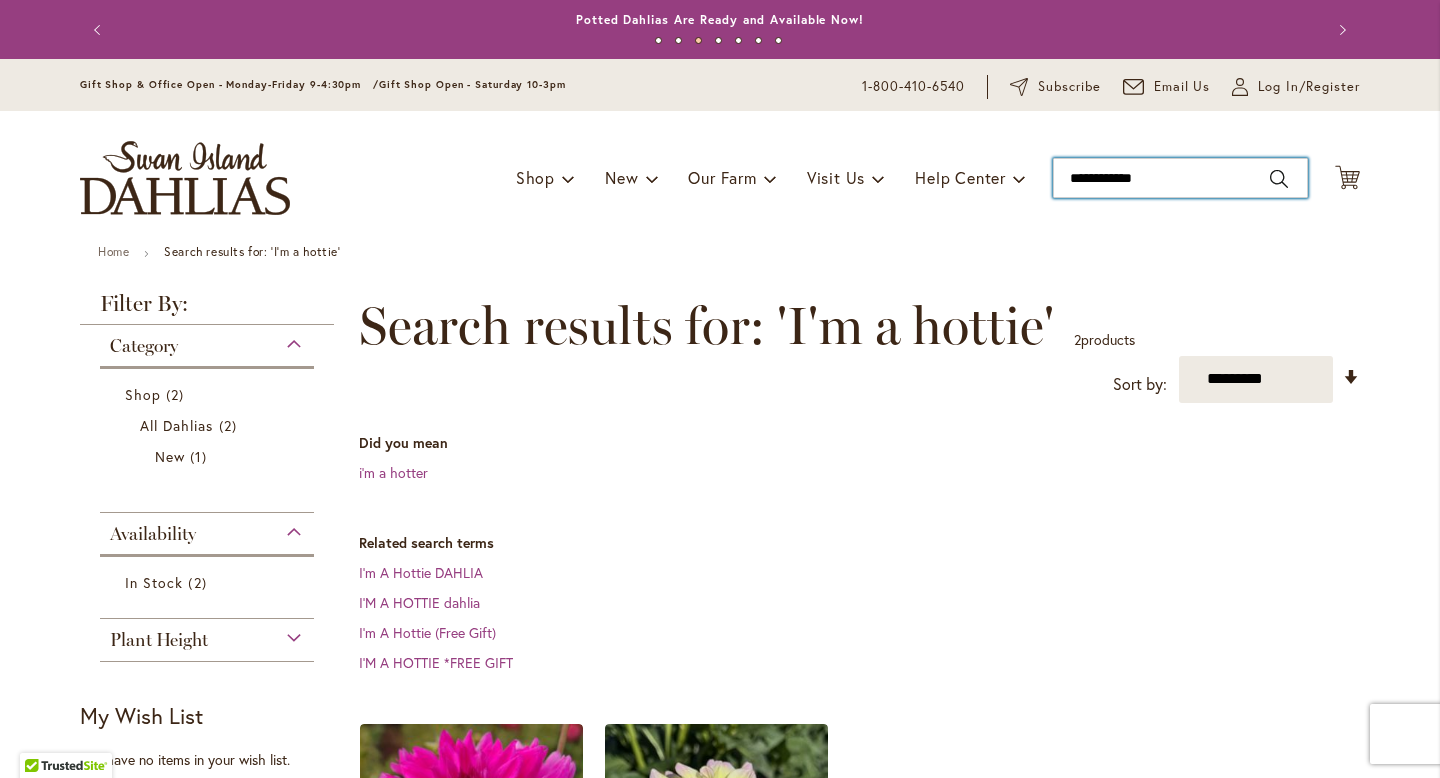 drag, startPoint x: 1185, startPoint y: 183, endPoint x: 1066, endPoint y: 174, distance: 119.33985 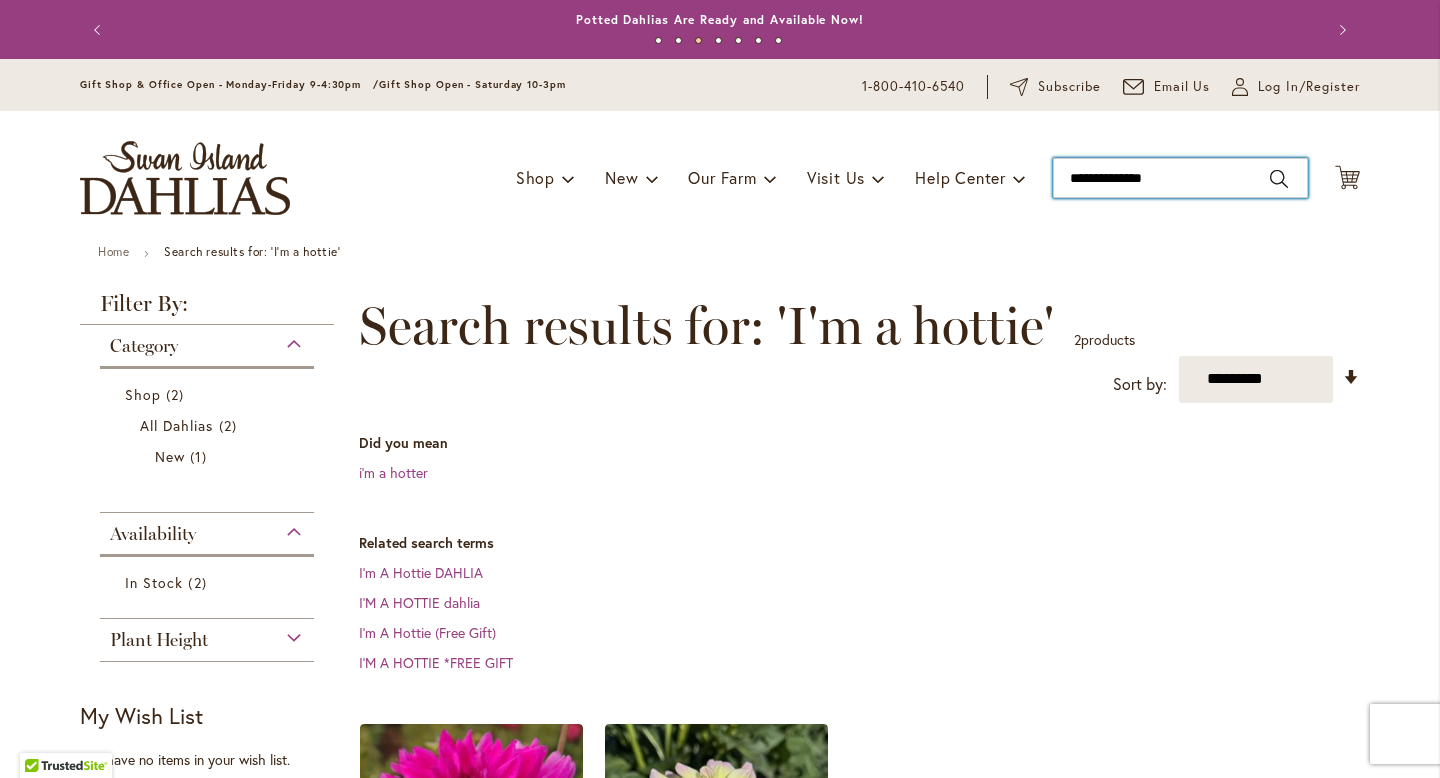type on "**********" 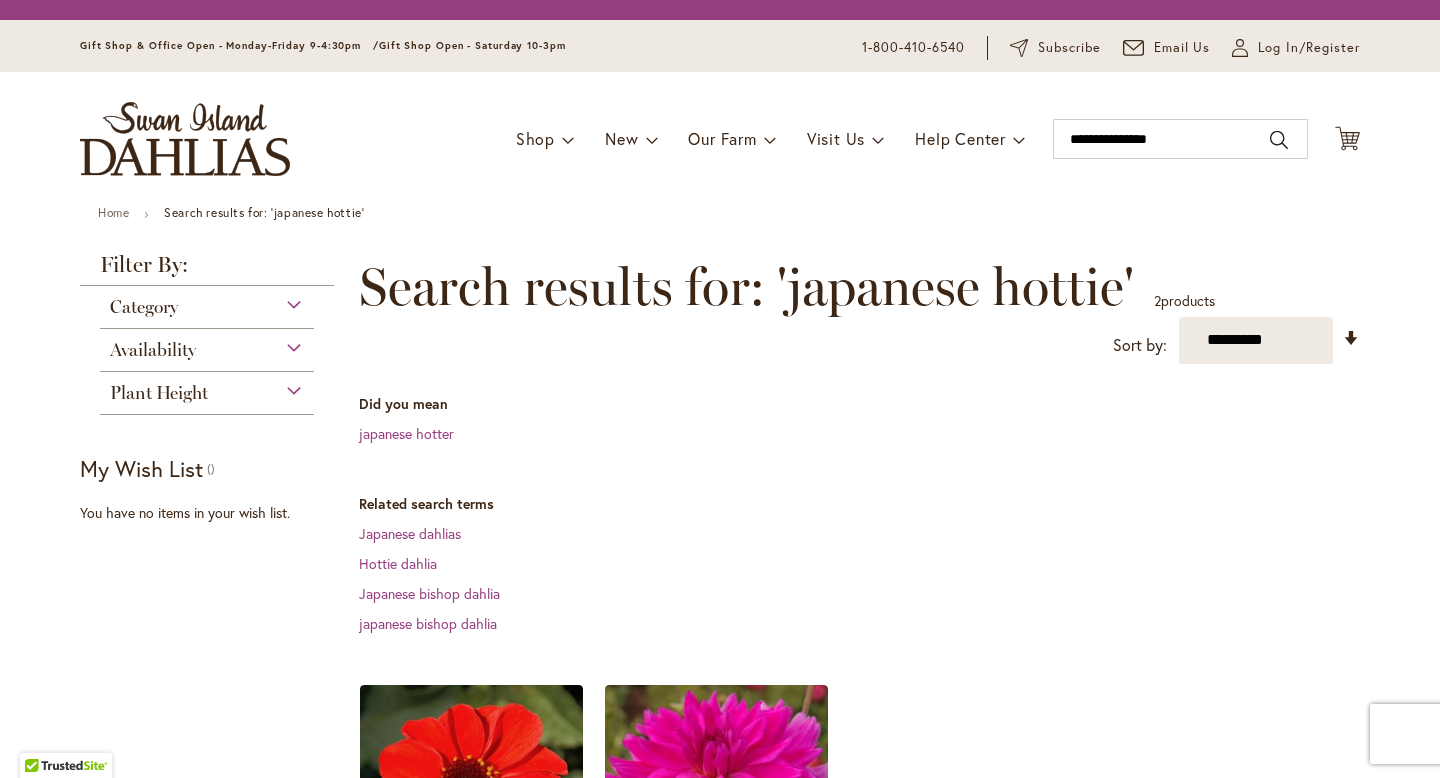 scroll, scrollTop: 0, scrollLeft: 0, axis: both 